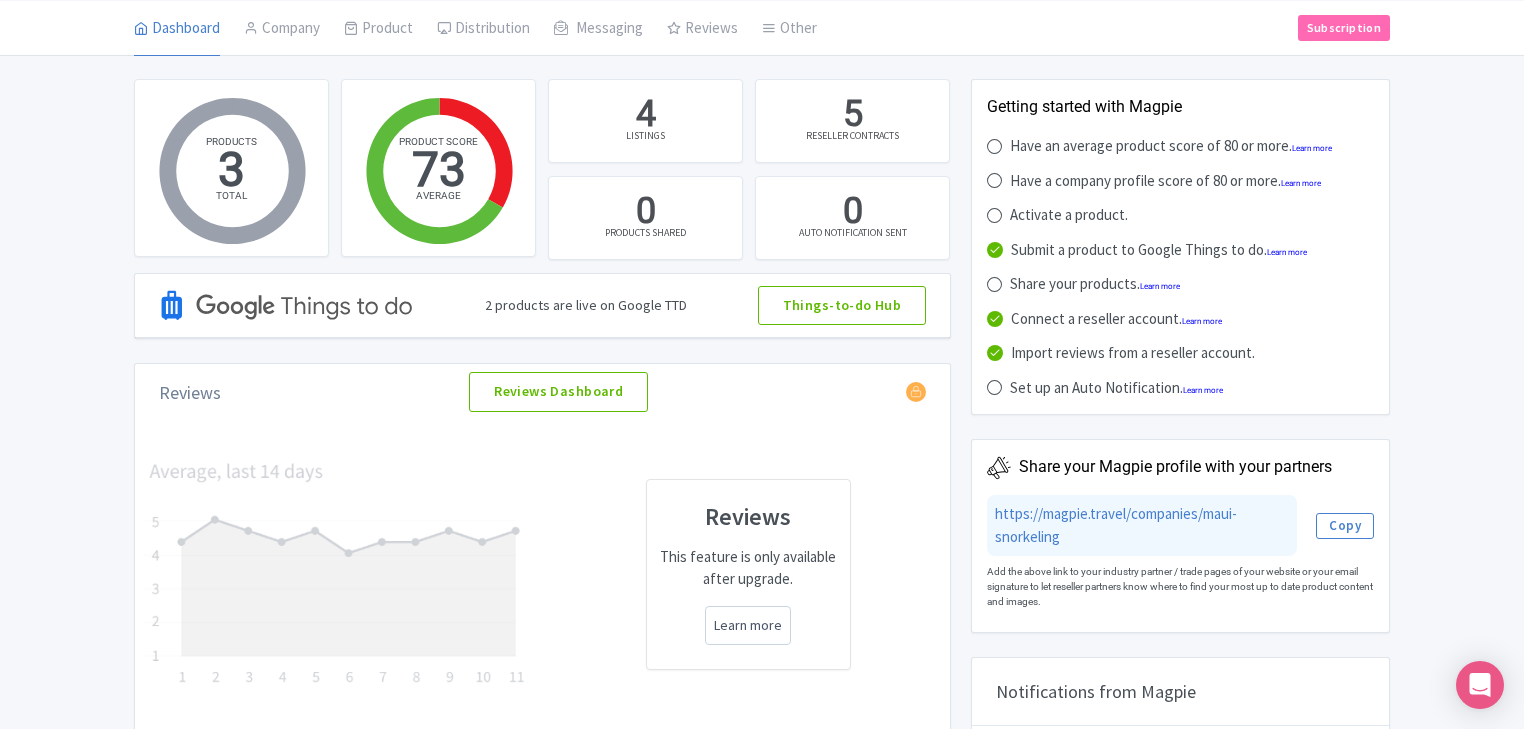 scroll, scrollTop: 96, scrollLeft: 0, axis: vertical 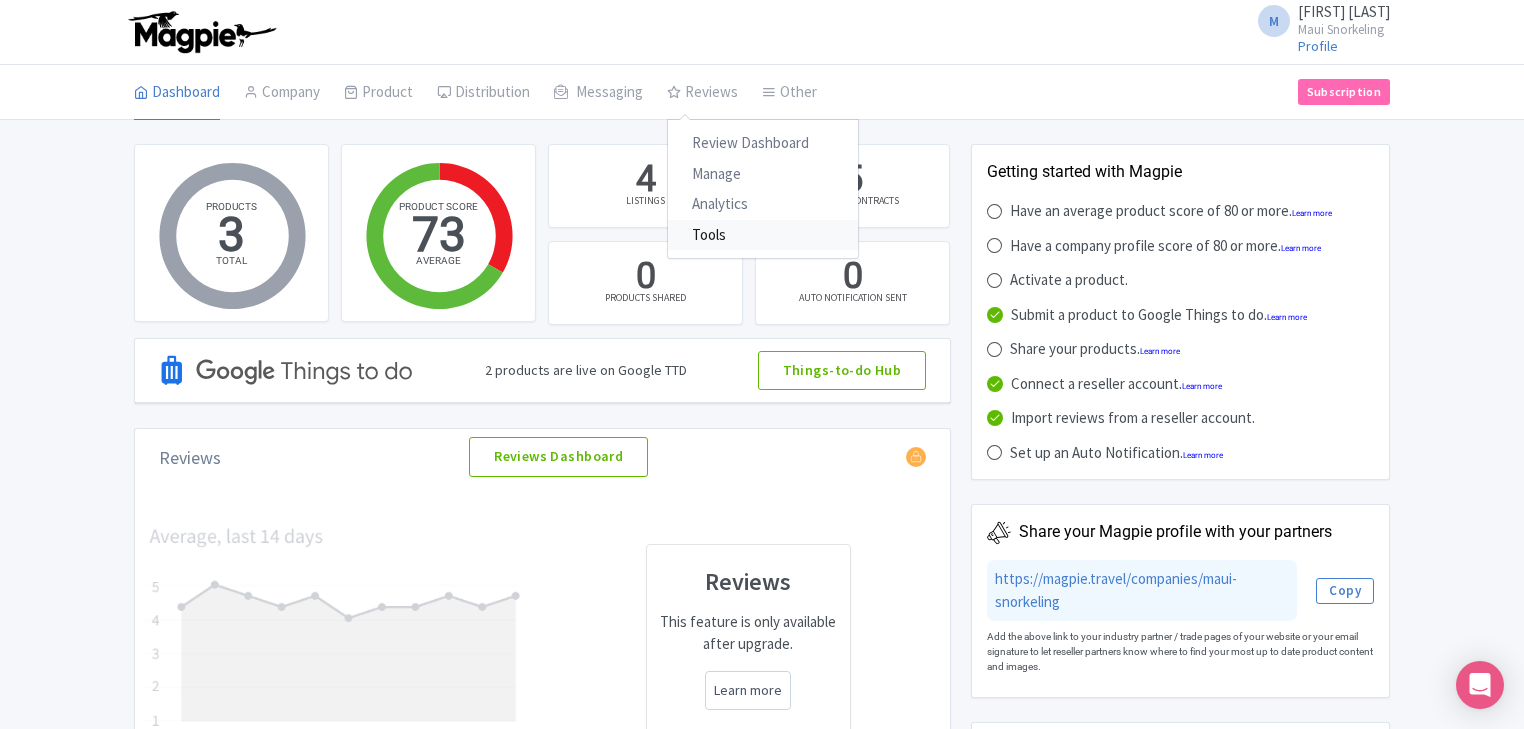 click on "Tools" at bounding box center [763, 235] 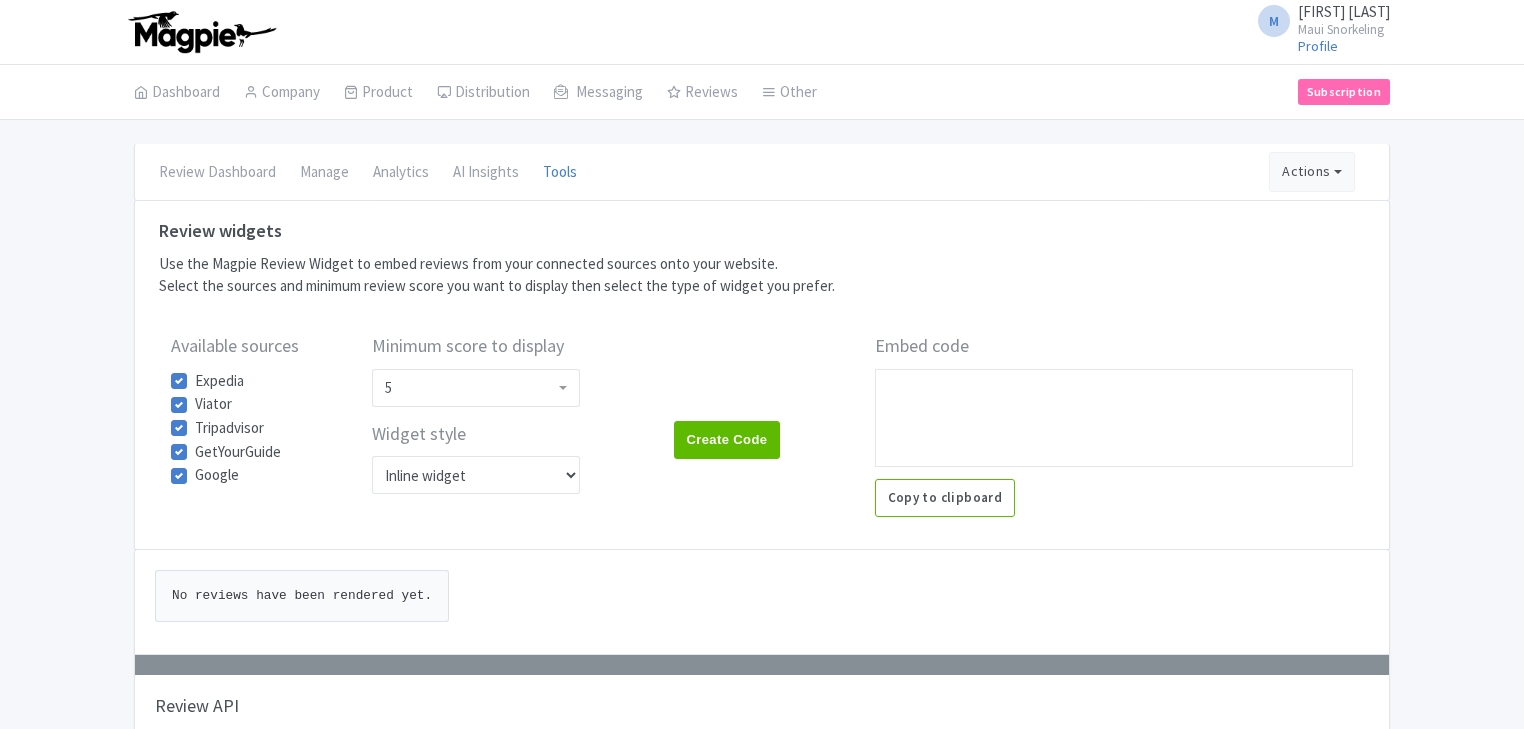 scroll, scrollTop: 0, scrollLeft: 0, axis: both 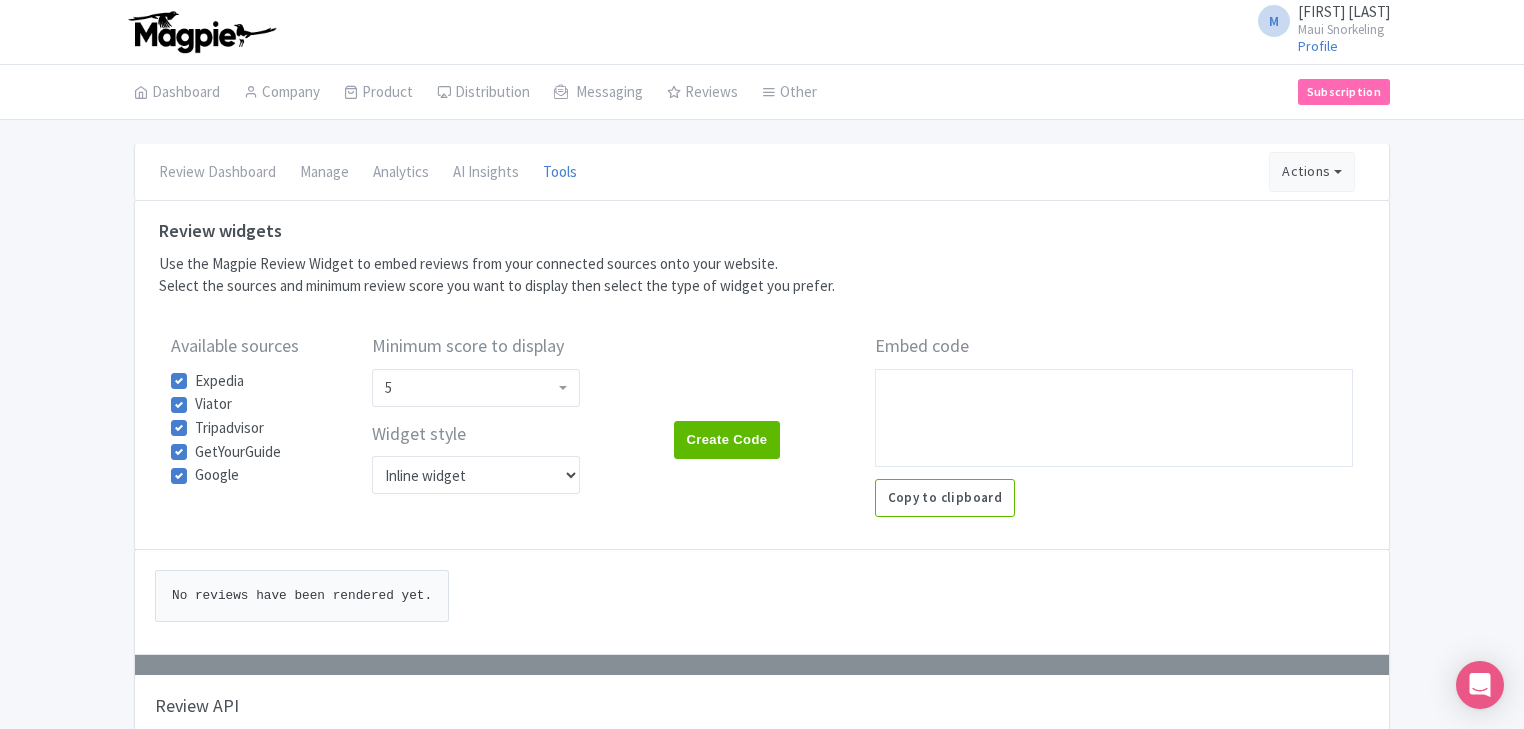 click on "Select the sources and minimum review score you want to display then select the type of widget you prefer." at bounding box center (762, 286) 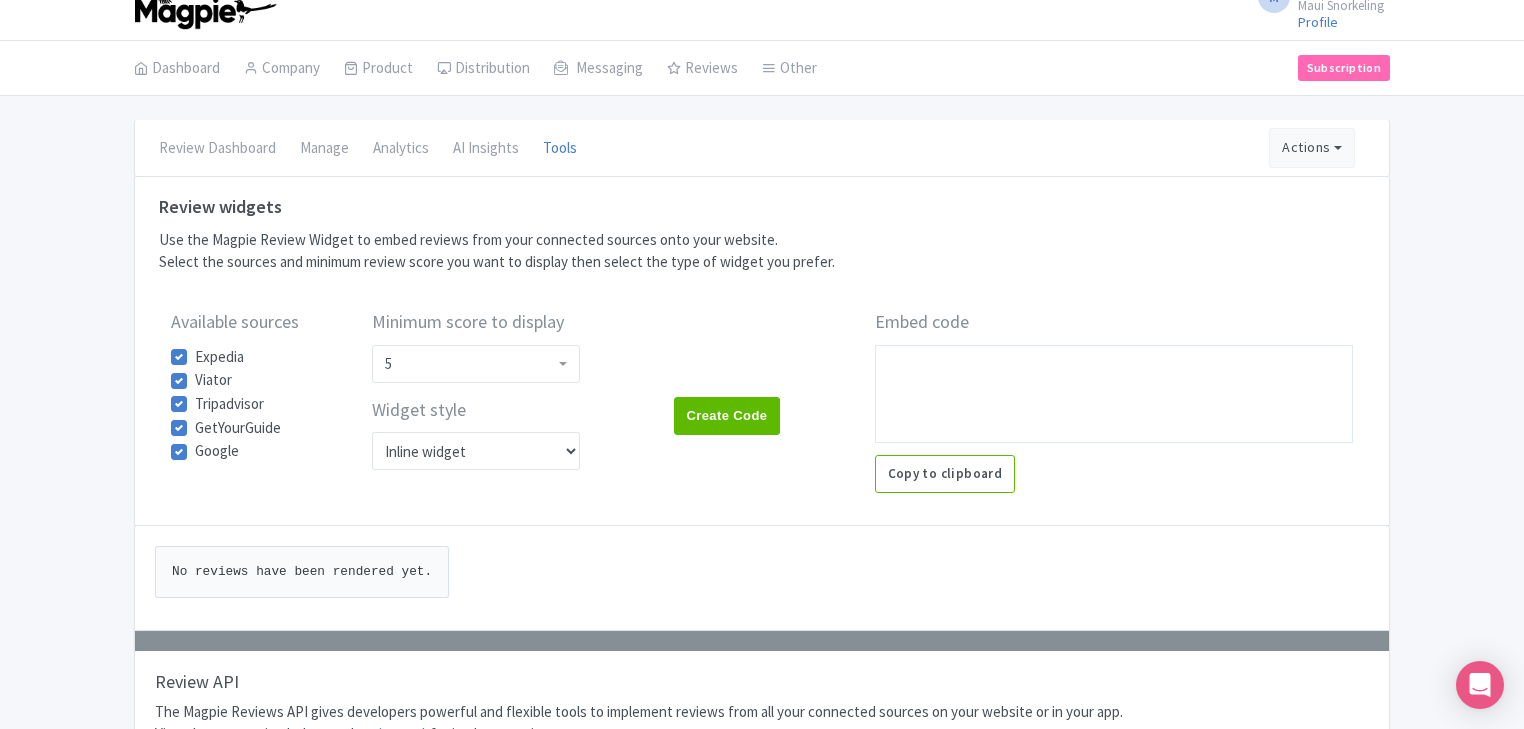 scroll, scrollTop: 0, scrollLeft: 0, axis: both 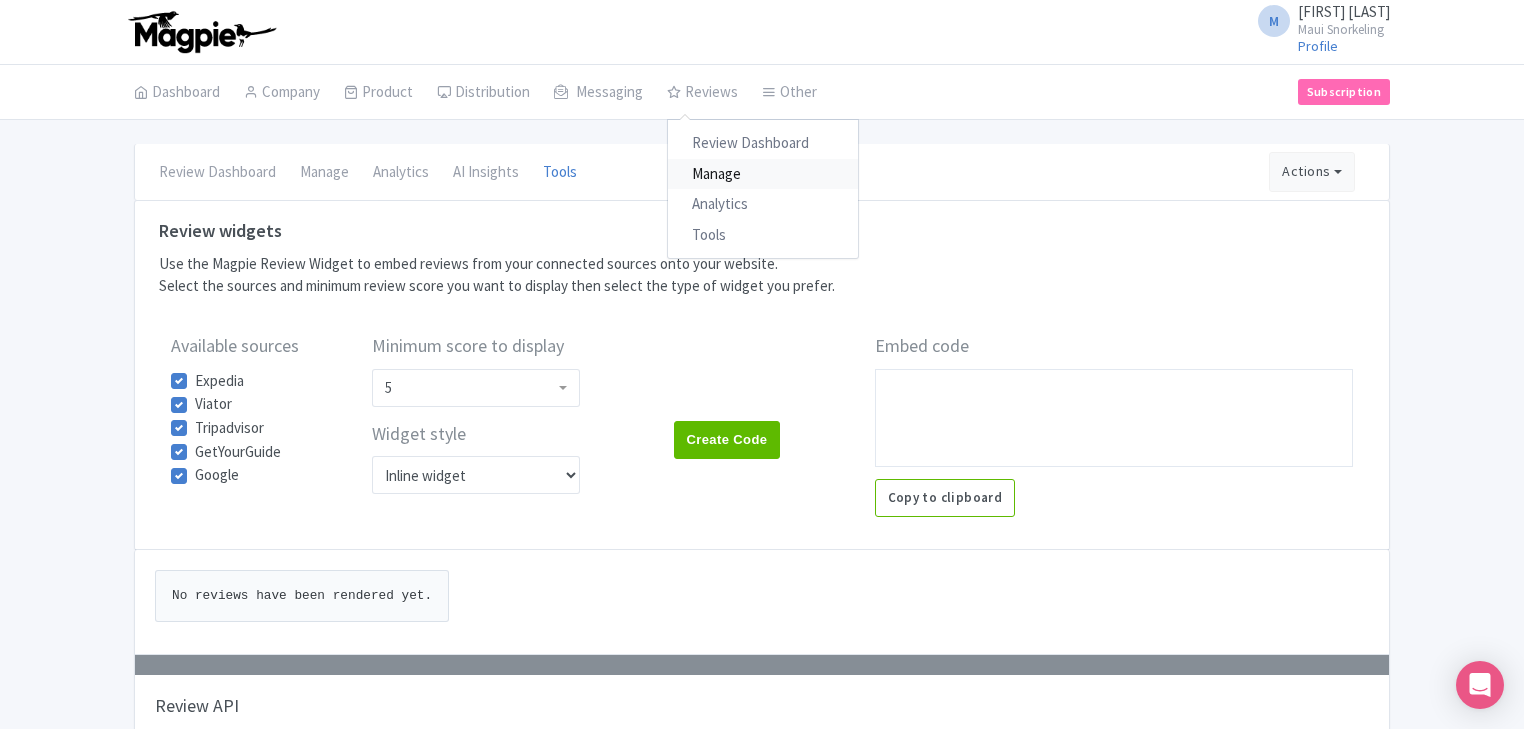 click on "Manage" at bounding box center [763, 174] 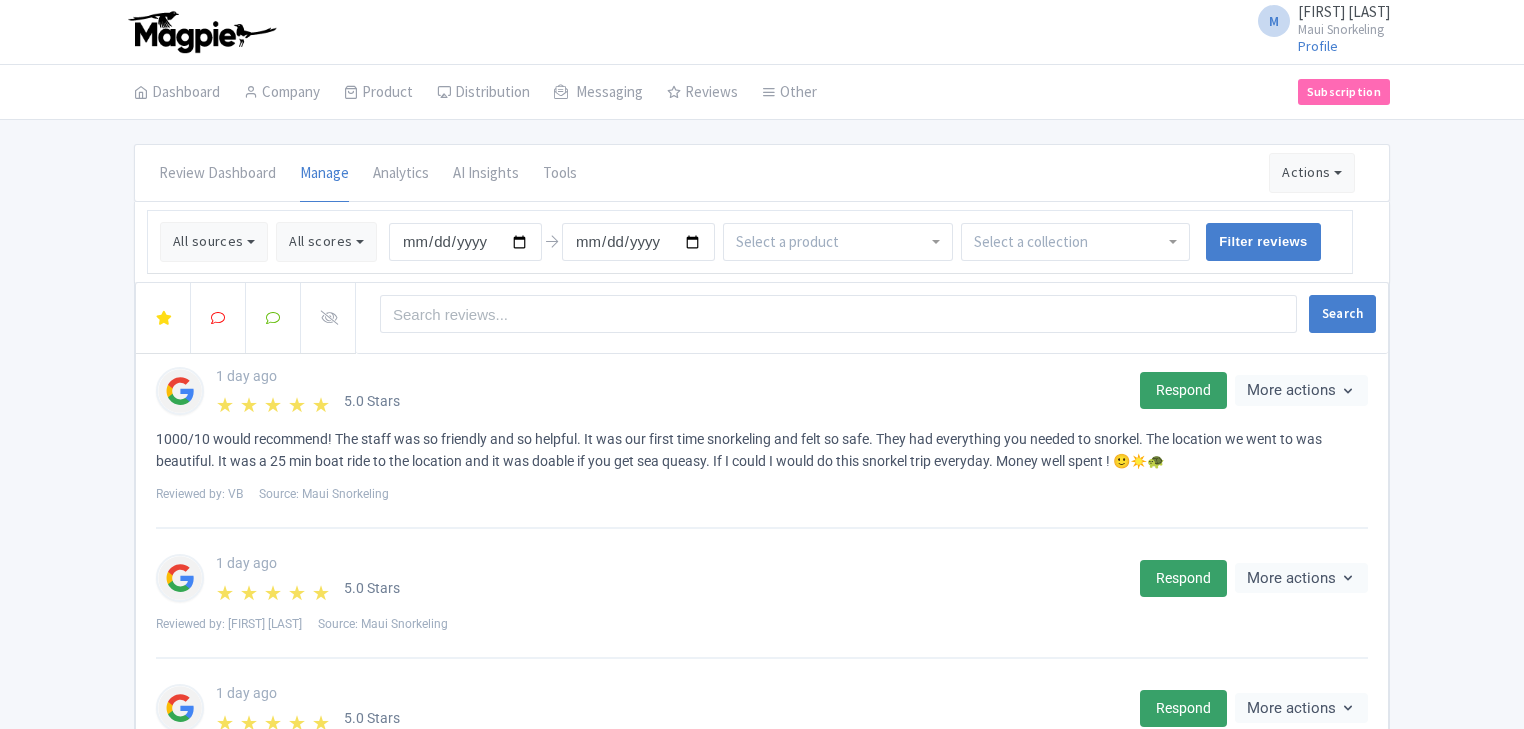 scroll, scrollTop: 0, scrollLeft: 0, axis: both 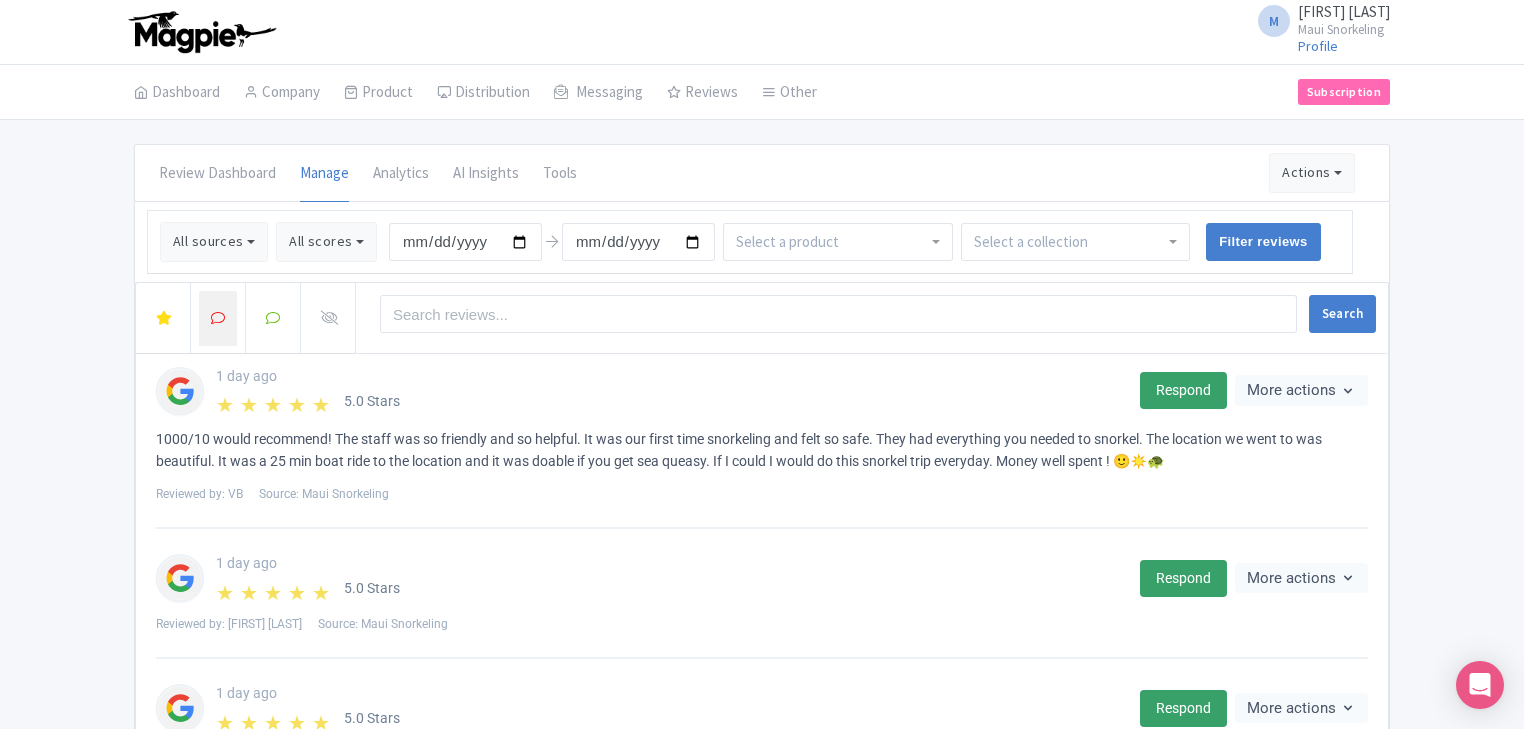 click at bounding box center [218, 318] 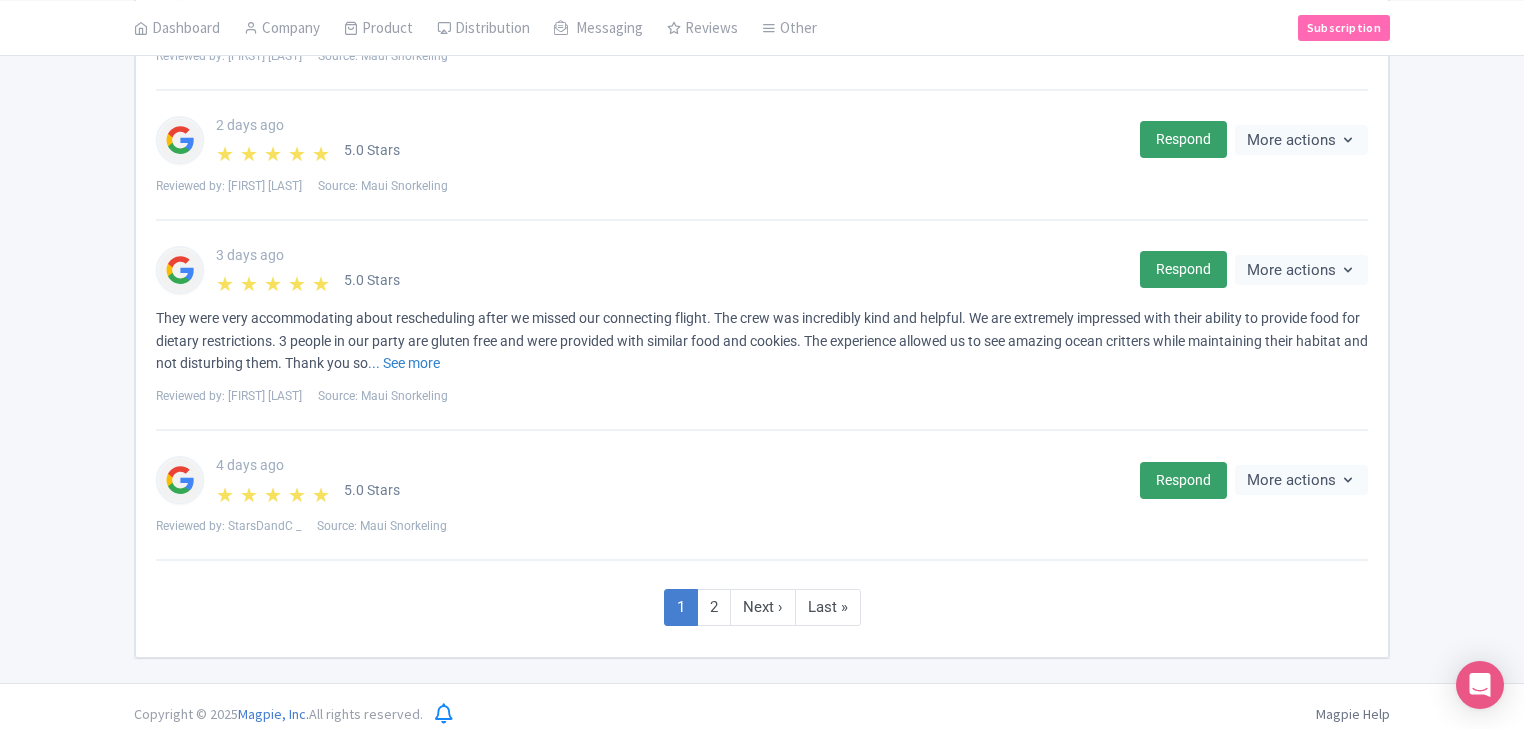 scroll, scrollTop: 1492, scrollLeft: 0, axis: vertical 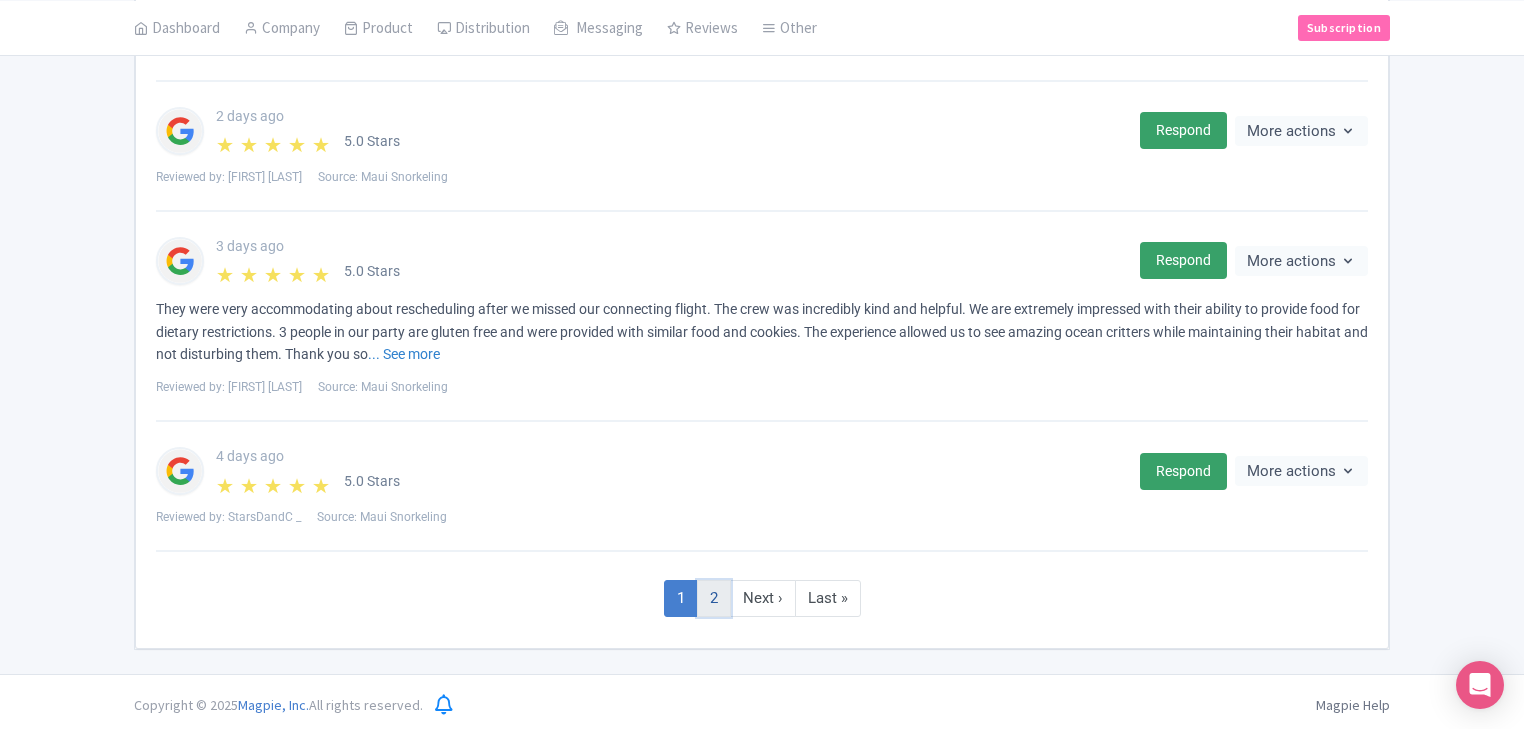 click on "2" at bounding box center (714, 598) 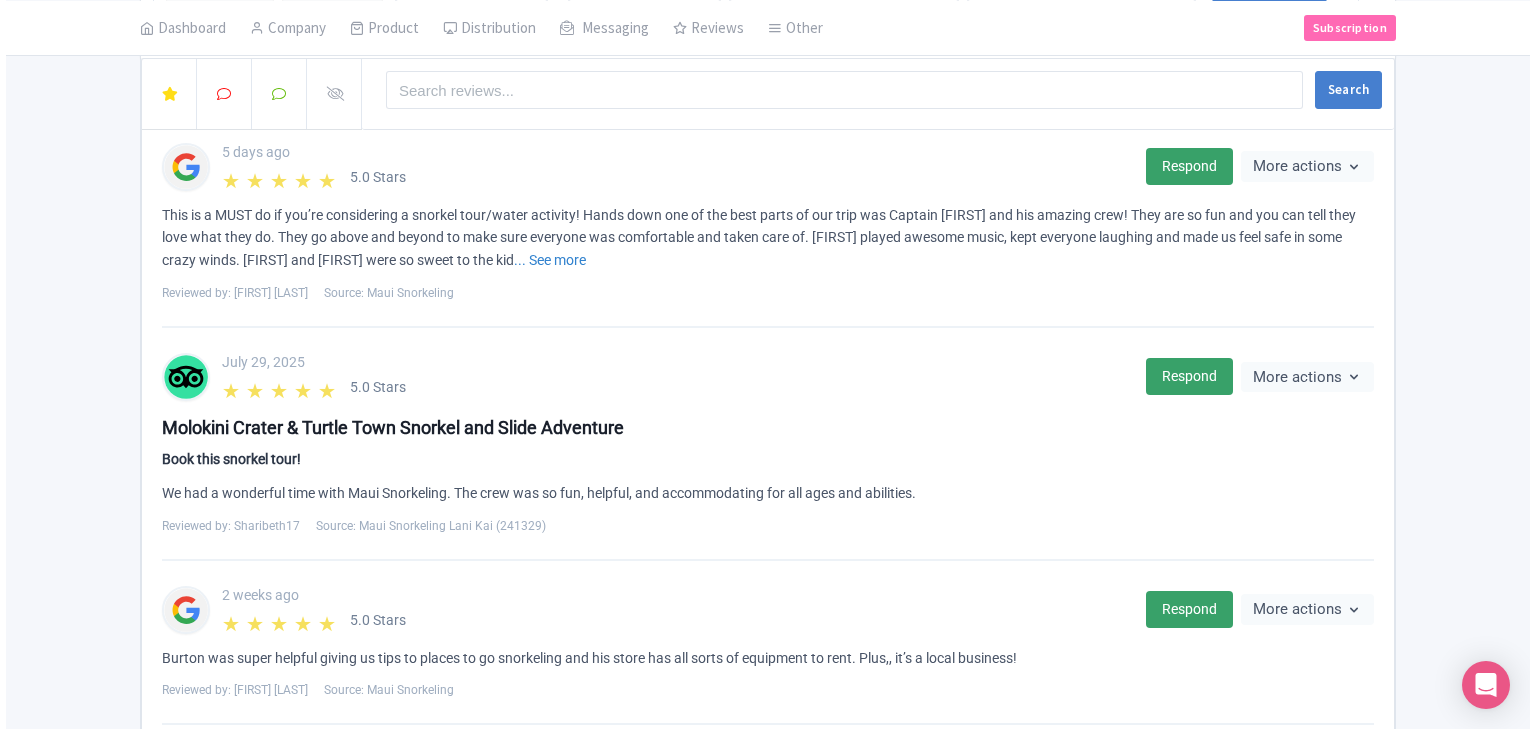 scroll, scrollTop: 192, scrollLeft: 0, axis: vertical 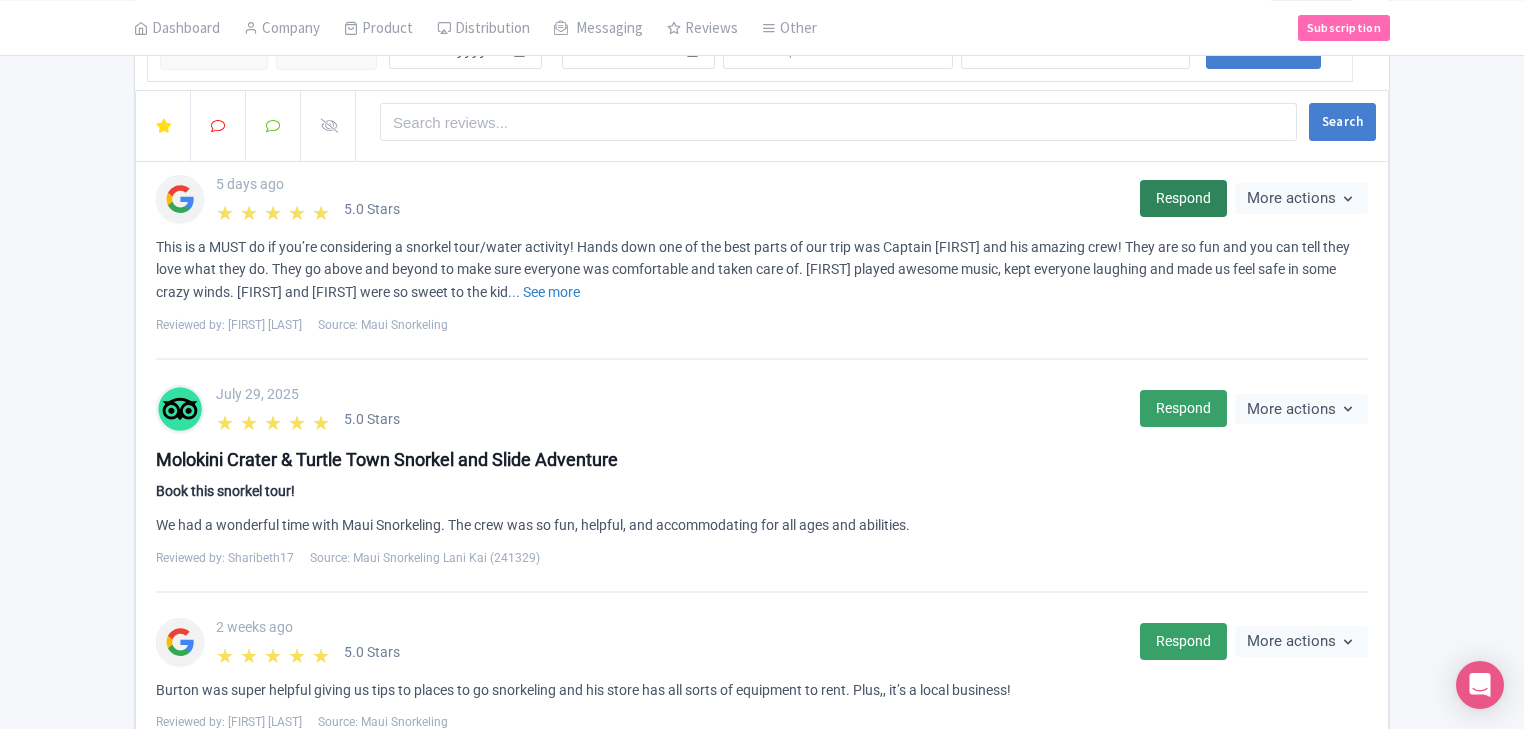 click on "Respond" at bounding box center (1183, 198) 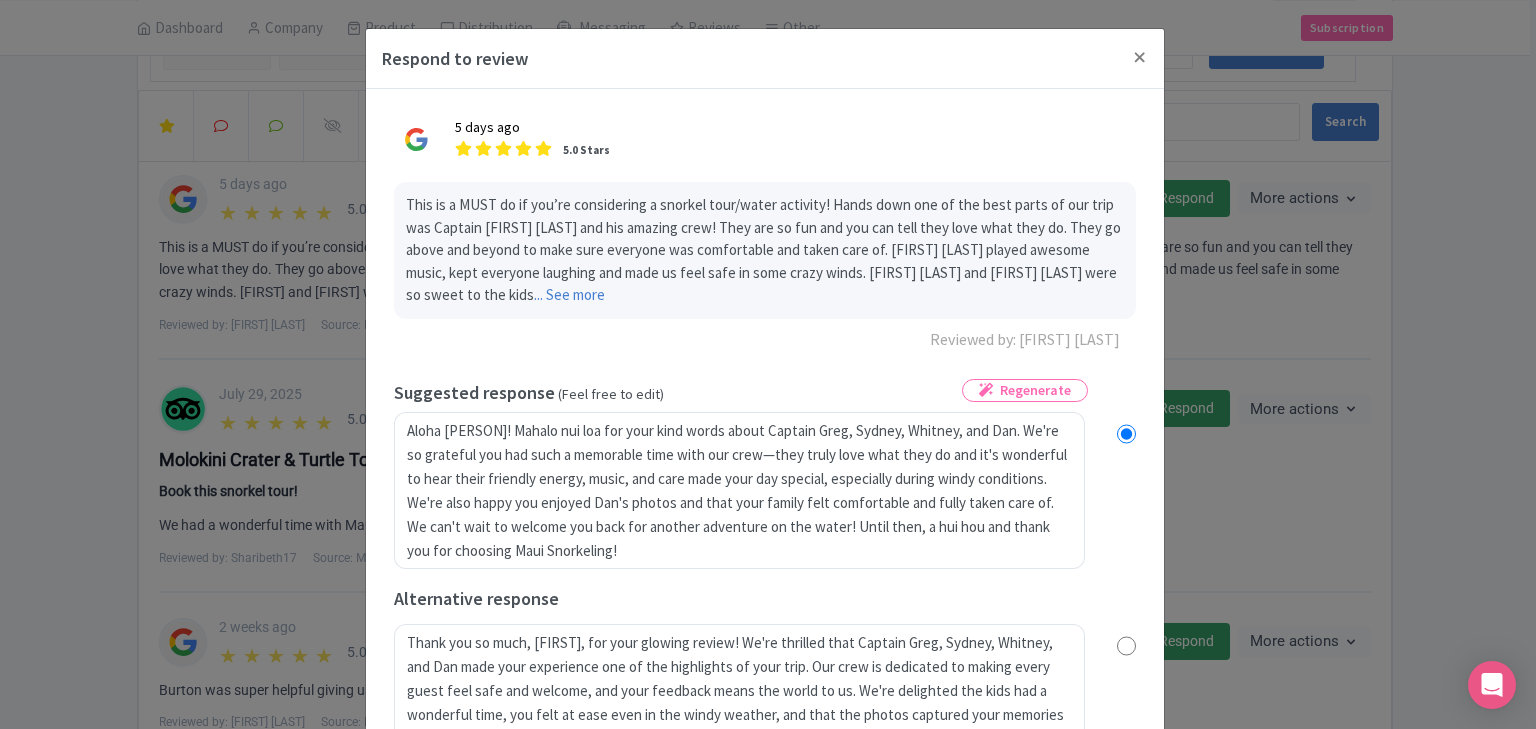click on "5 days ago
5.0 Stars
This is a MUST do if you’re considering a snorkel tour/water activity! Hands down one of the best parts of our trip was Captain [FIRST] and his amazing crew! They are so fun and you can tell they love what they do. They go above and beyond to make sure everyone was comfortable and taken care of. [FIRST] played awesome music, kept everyone laughing and made us feel safe in some crazy winds. [FIRST] and [FIRST] were so sweet to the kids
... See more
Reviewed by: [FIRST] [LAST]
Regenerate
true
Suggested response
(Feel free to edit)
Alternative response
Send Response
Send Response
dab075b0-5f25-47b7-acb8-782558b29036" at bounding box center (765, 561) 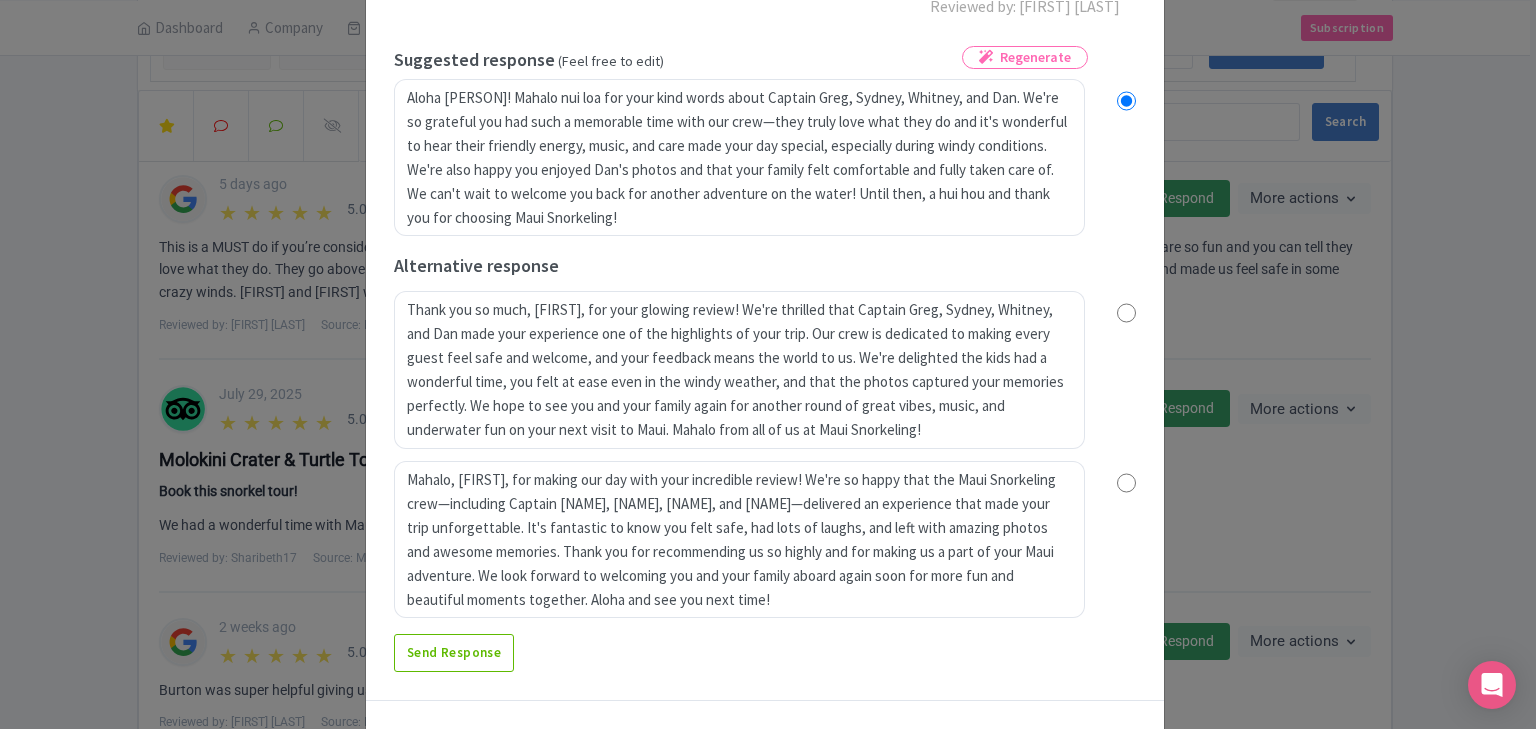 scroll, scrollTop: 343, scrollLeft: 0, axis: vertical 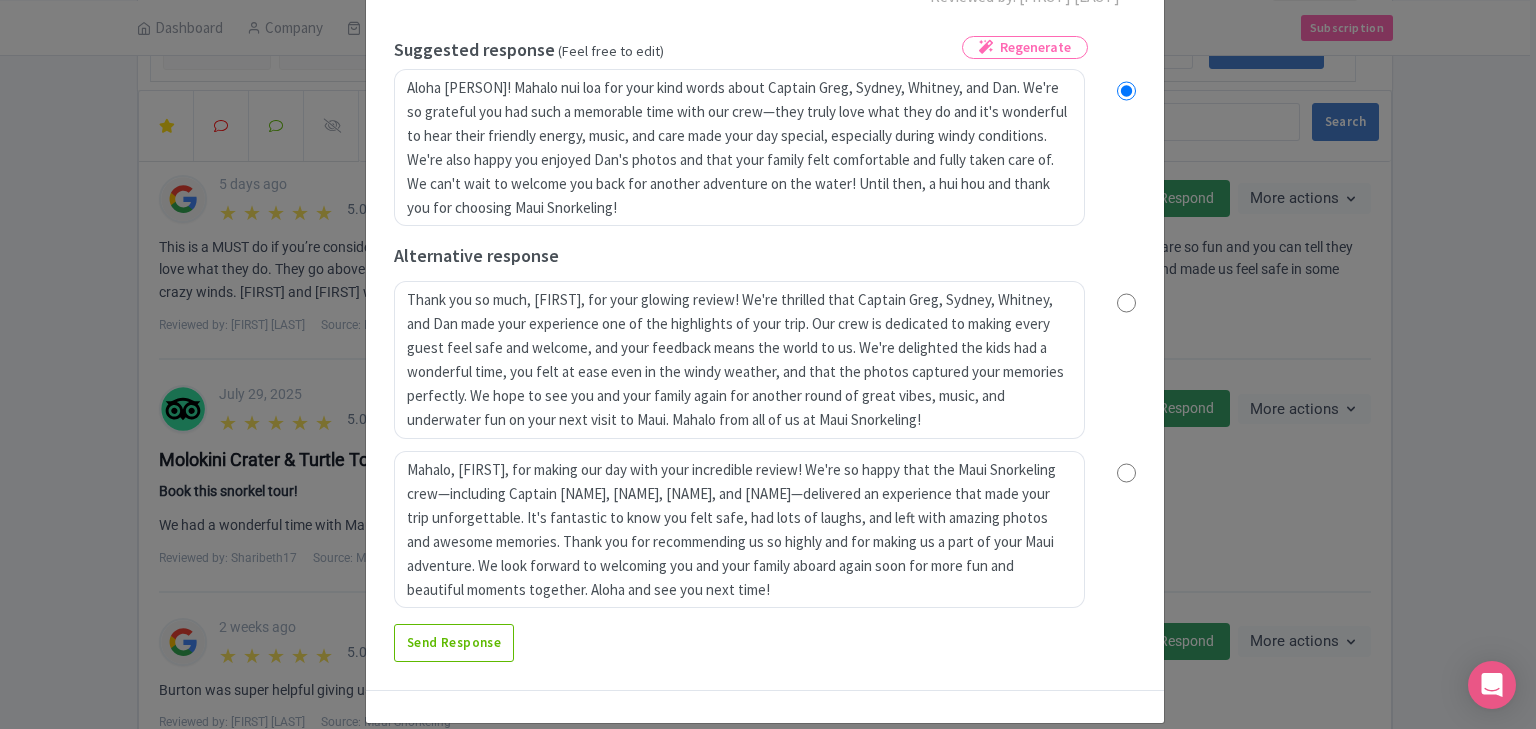 click at bounding box center [1126, 473] 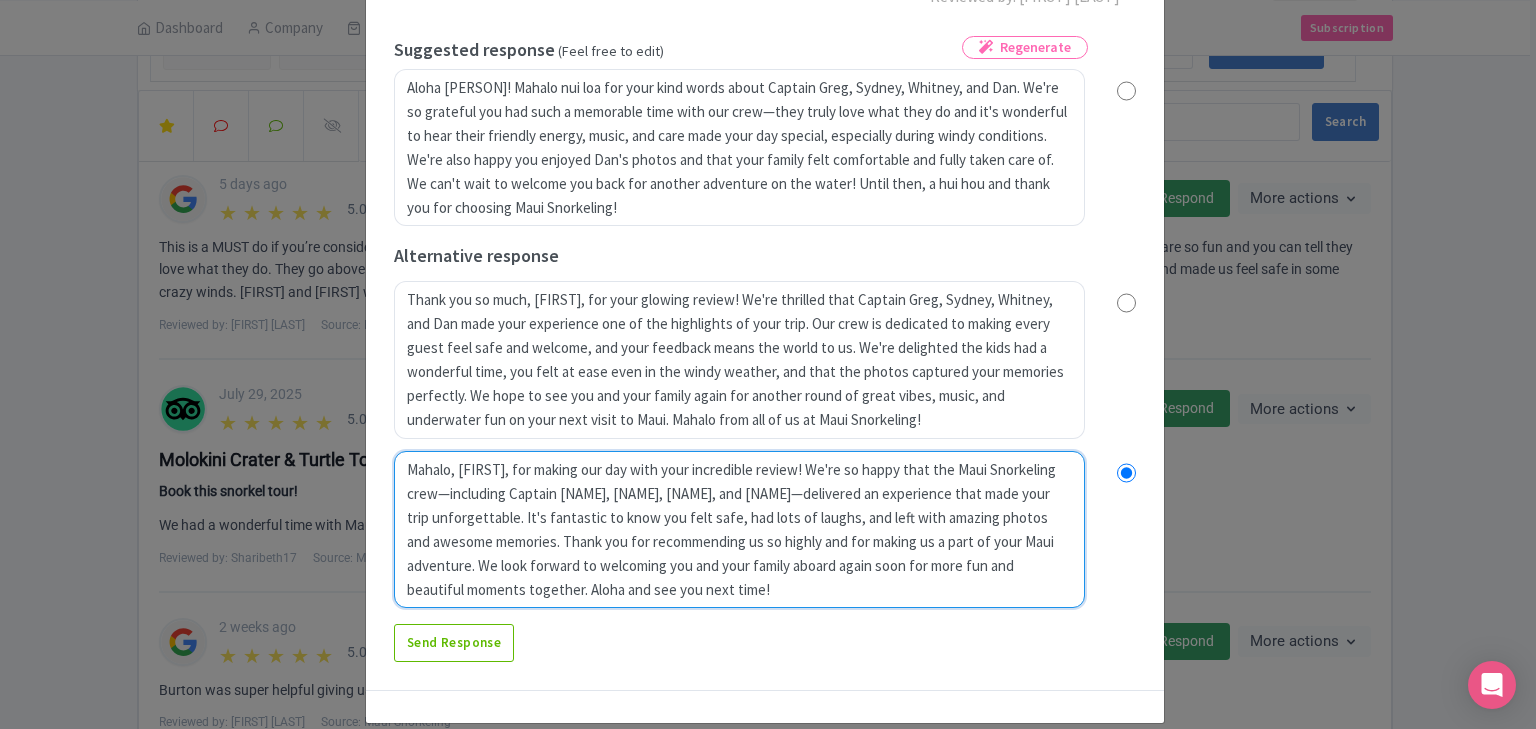 click on "Mahalo, [FIRST], for making our day with your incredible review! We're so happy that the Maui Snorkeling crew—including Captain [NAME], [NAME], [NAME], and [NAME]—delivered an experience that made your trip unforgettable. It's fantastic to know you felt safe, had lots of laughs, and left with amazing photos and awesome memories. Thank you for recommending us so highly and for making us a part of your Maui adventure. We look forward to welcoming you and your family aboard again soon for more fun and beautiful moments together. Aloha and see you next time!" at bounding box center (739, 530) 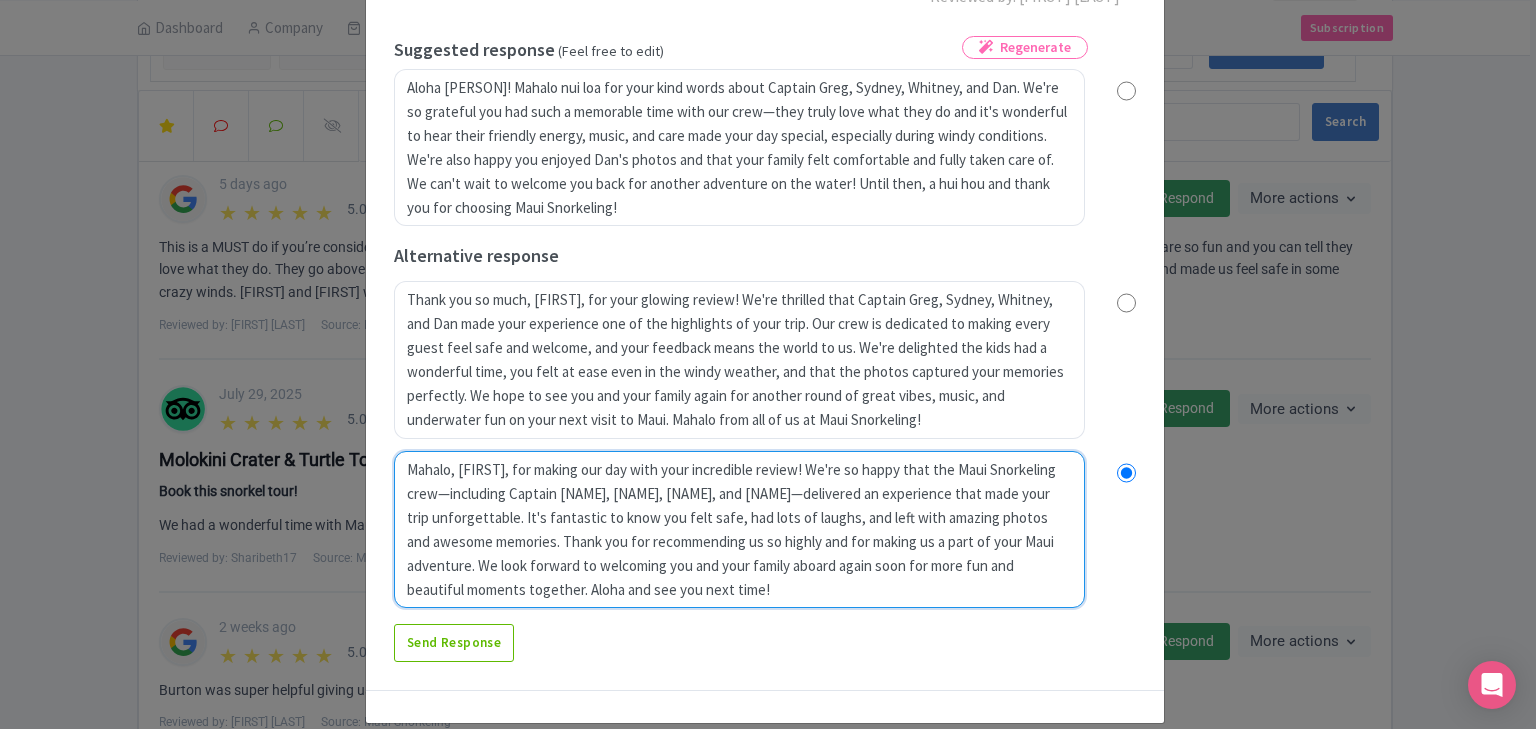type on "Mahalo, [FIRST] [LAST], for rmaking our day with your incredible review! We're so happy that the Maui Snorkeling crew—including Captain [FIRST], [LAST], [LAST], and [LAST]—delivered an experience that made your trip unforgettable. It's fantastic to know you felt safe, had lots of laughs, and left with amazing photos and awesome memories. Thank you for recommending us so highly and for making us a part of your Maui adventure. We look forward to welcoming you and your family aboard again soon for more fun and beautiful moments together. Aloha and see you next time!" 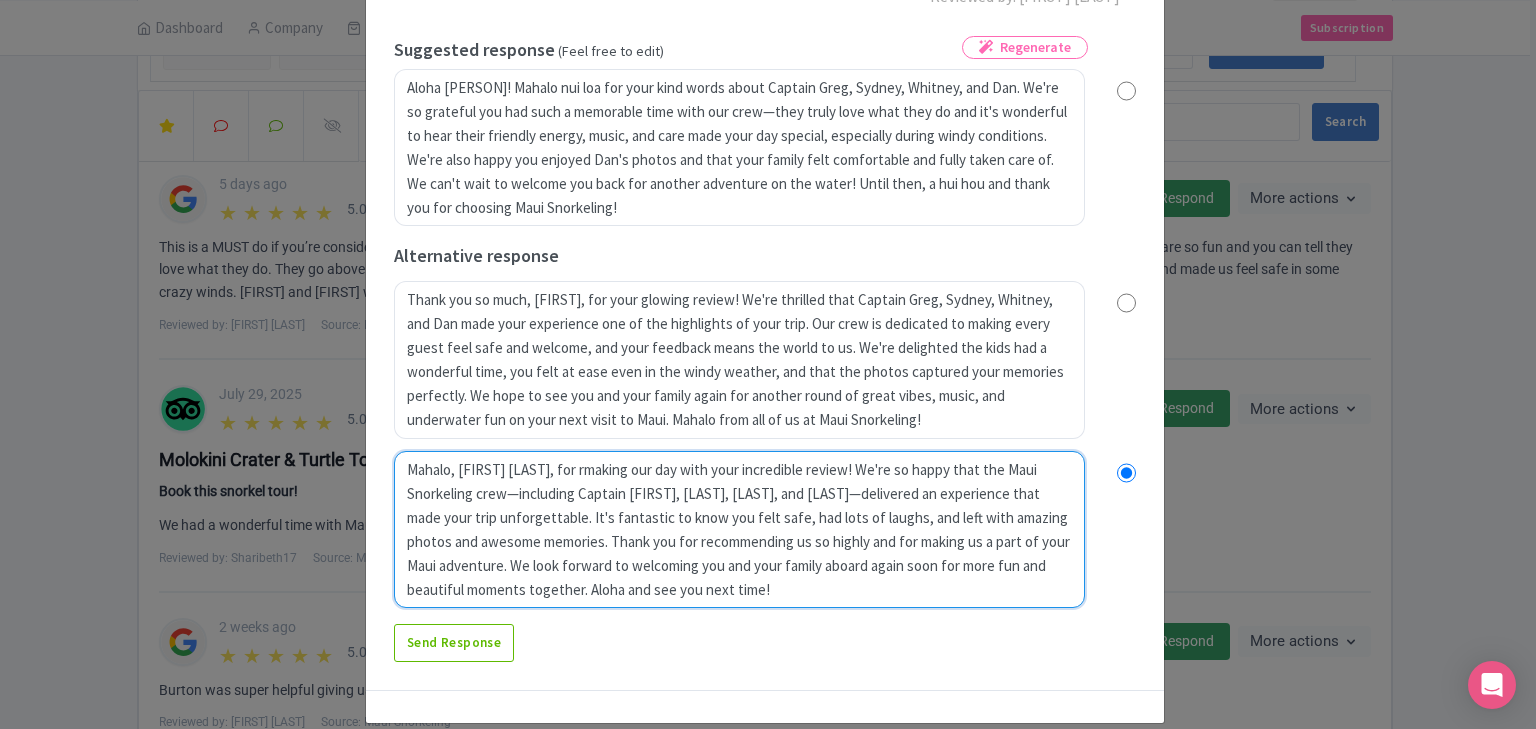 radio on "true" 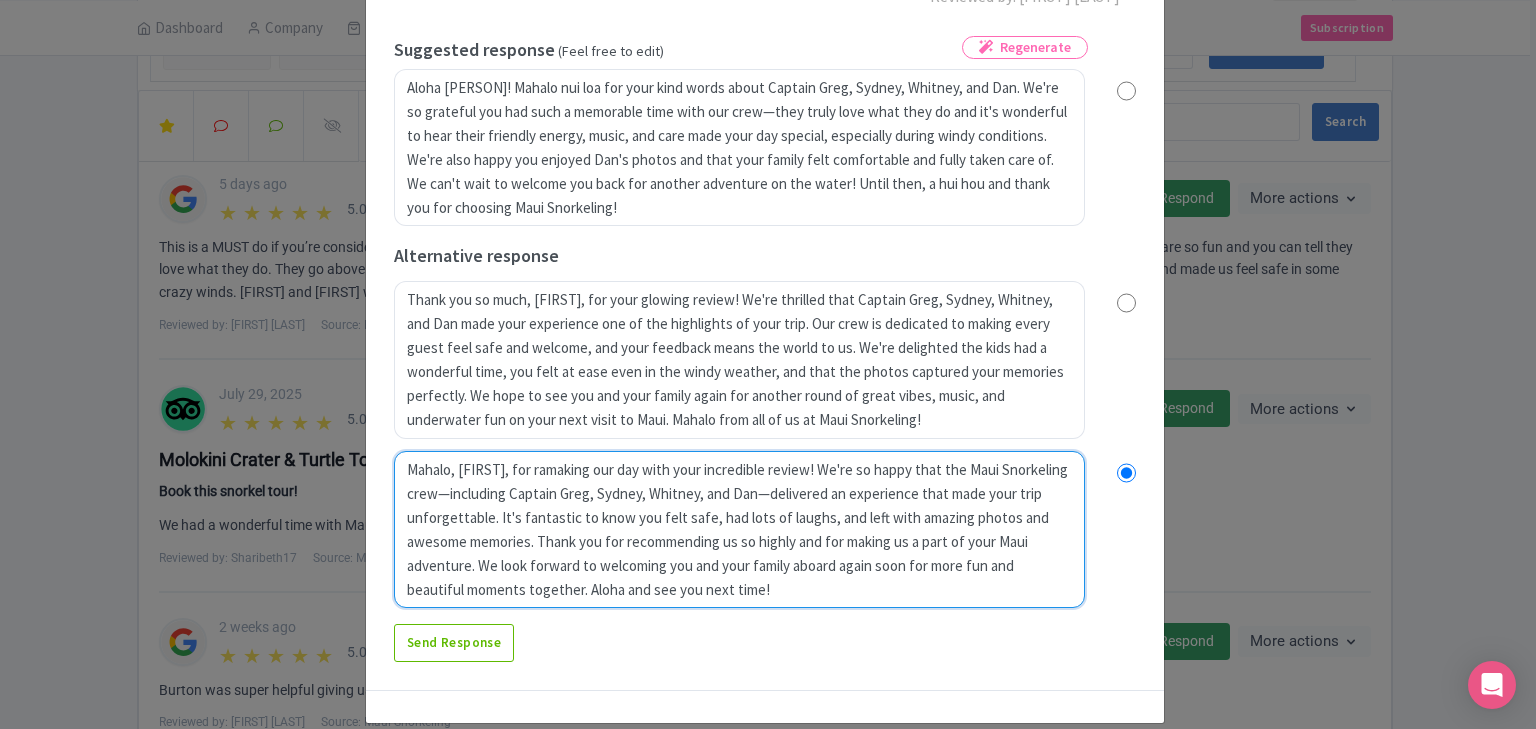 type on "Mahalo, [FIRST], for ratmaking our day with your incredible review! We're so happy that the Maui Snorkeling crew—including Captain [NAME], [NAME], [NAME], and [NAME]—delivered an experience that made your trip unforgettable. It's fantastic to know you felt safe, had lots of laughs, and left with amazing photos and awesome memories. Thank you for recommending us so highly and for making us a part of your Maui adventure. We look forward to welcoming you and your family aboard again soon for more fun and beautiful moments together. Aloha and see you next time!" 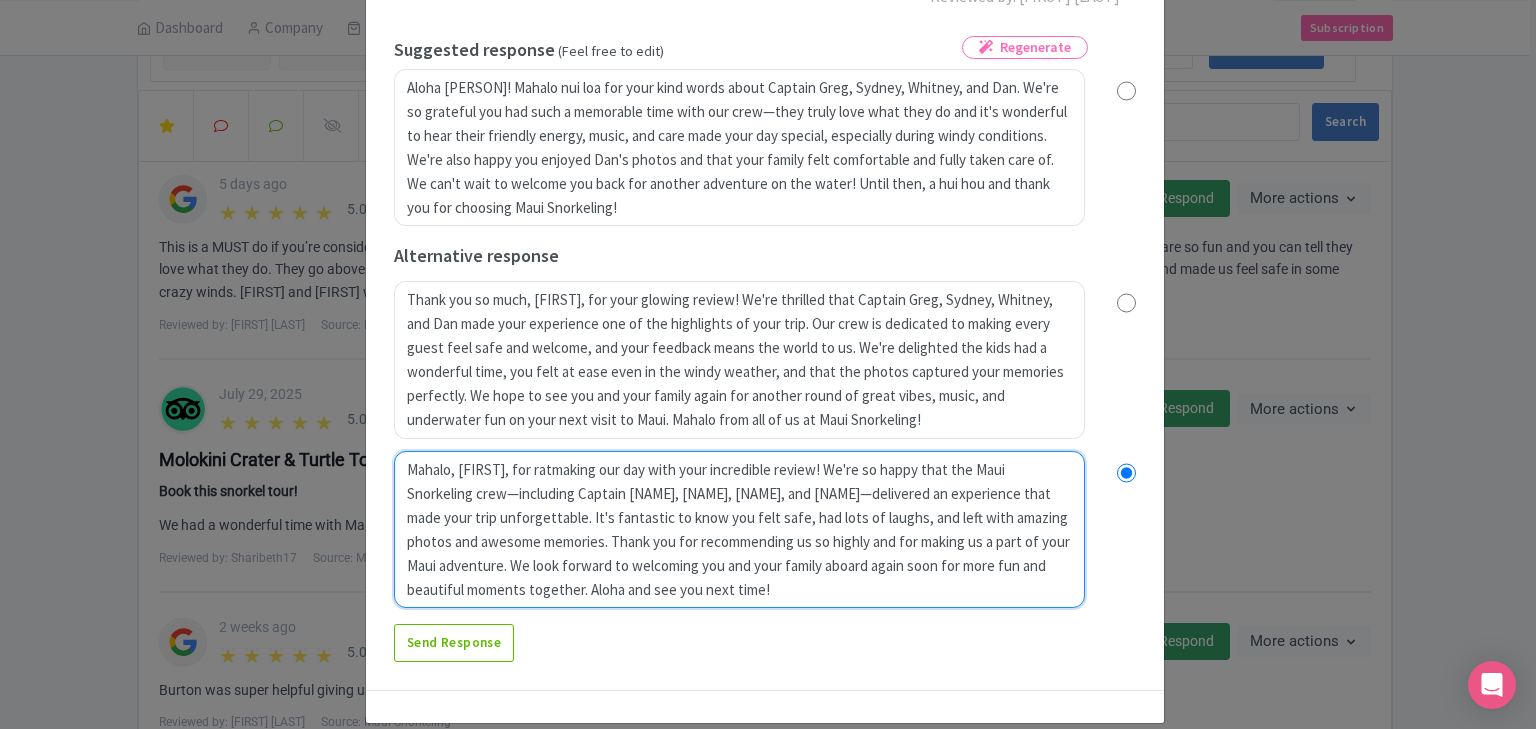 radio on "true" 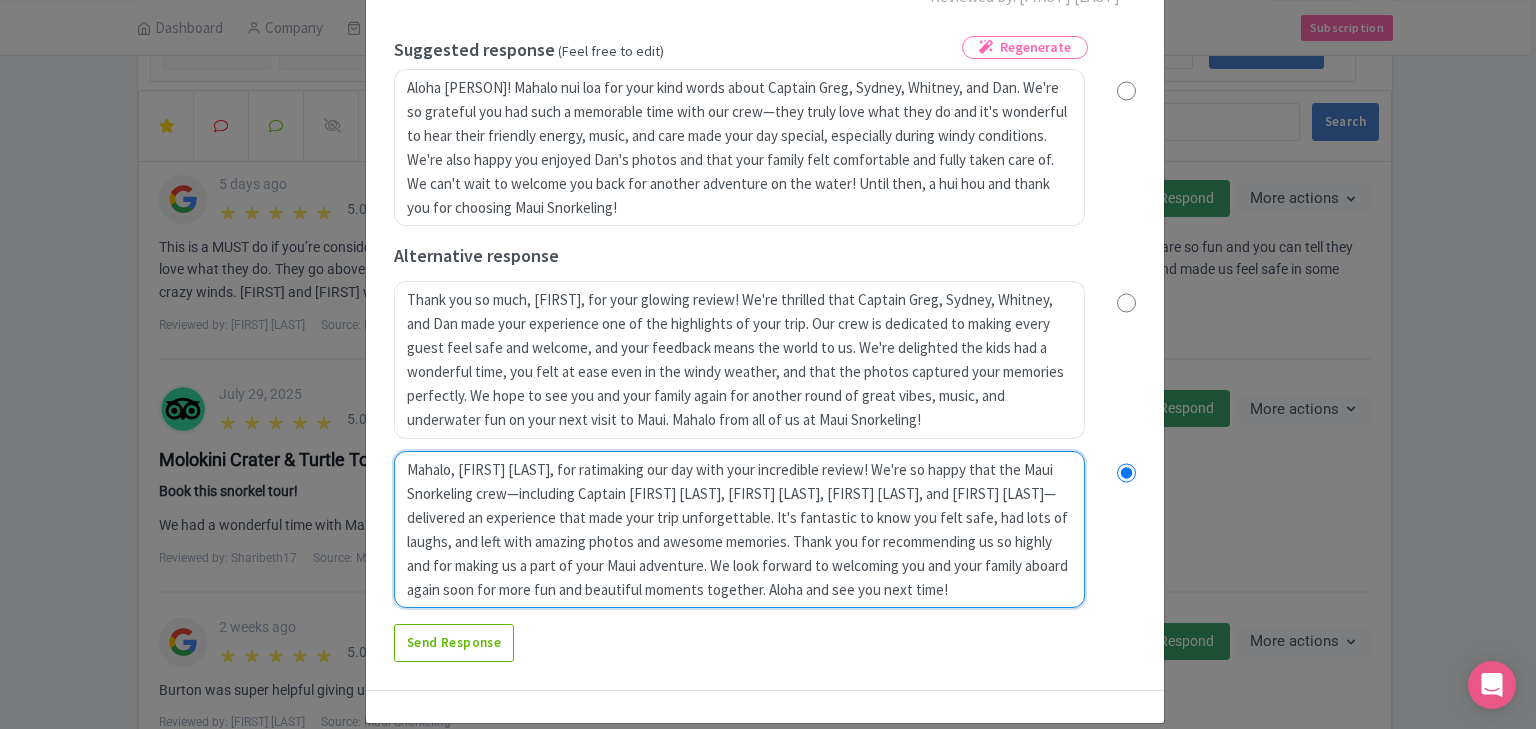 type on "Mahalo, [FIRST] [LAST], for ratinmaking our day with your incredible review! We're so happy that the Maui Snorkeling crew—including Captain [FIRST], [FIRST], [FIRST], and [FIRST]—delivered an experience that made your trip unforgettable. It's fantastic to know you felt safe, had lots of laughs, and left with amazing photos and awesome memories. Thank you for recommending us so highly and for making us a part of your Maui adventure. We look forward to welcoming you and your family aboard again soon for more fun and beautiful moments together. Aloha and see you next time!" 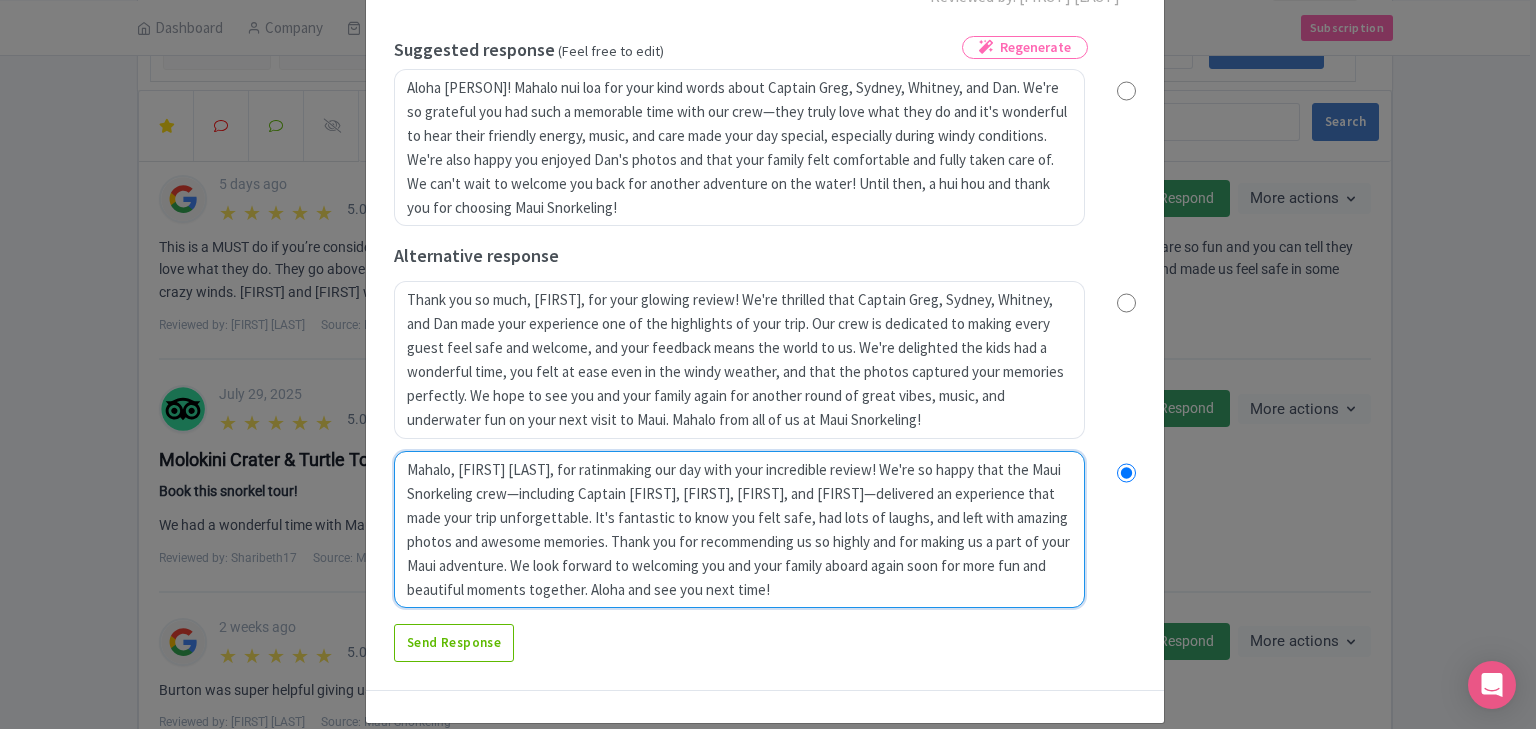 radio on "true" 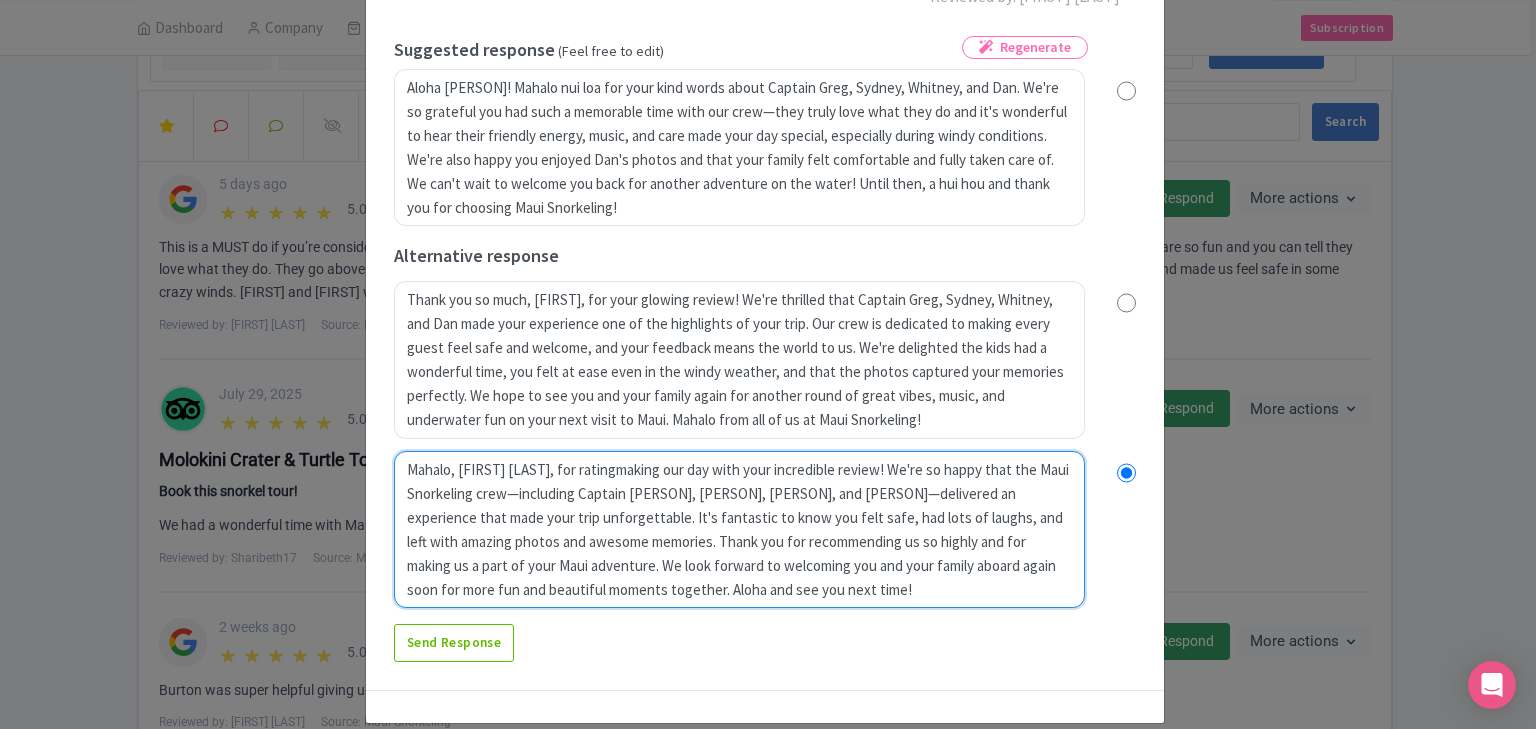 radio on "true" 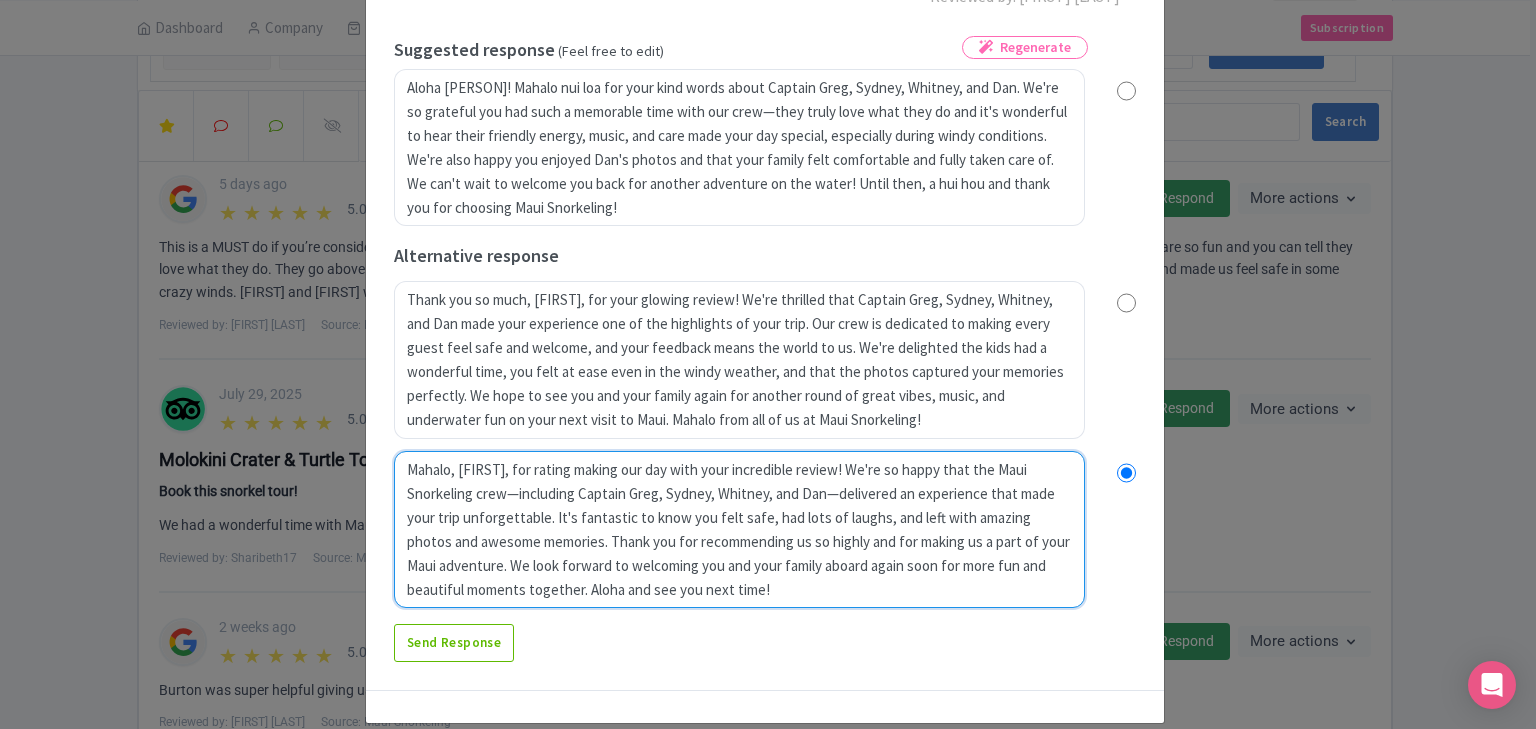 radio on "true" 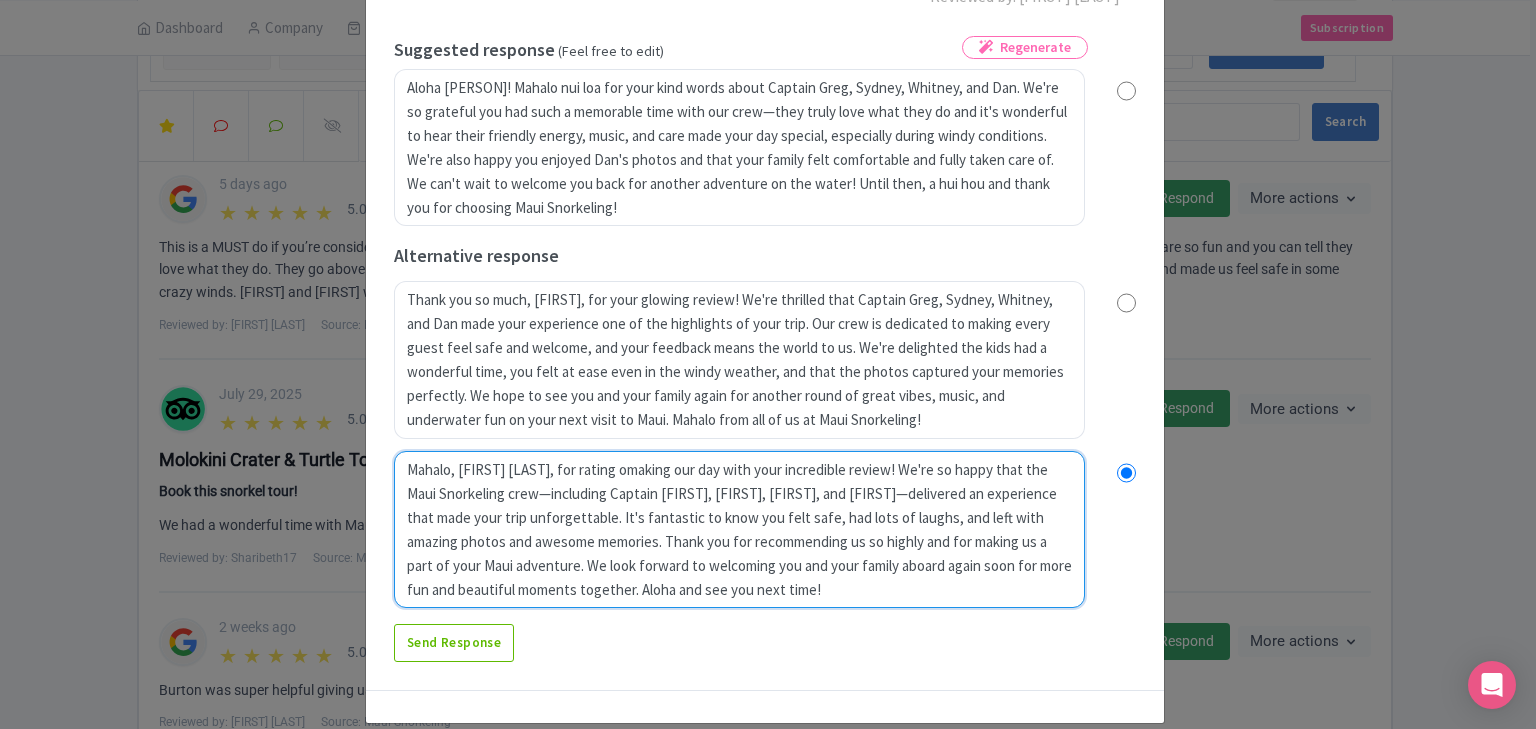 type on "Mahalo, [FIRST], for rating our making our day with your incredible review! We're so happy that the Maui Snorkeling crew—including Captain [FIRST], [FIRST], [FIRST], and [FIRST]—delivered an experience that made your trip unforgettable. It's fantastic to know you felt safe, had lots of laughs, and left with amazing photos and awesome memories. Thank you for recommending us so highly and for making us a part of your Maui adventure. We look forward to welcoming you and your family aboard again soon for more fun and beautiful moments together. Aloha and see you next time!" 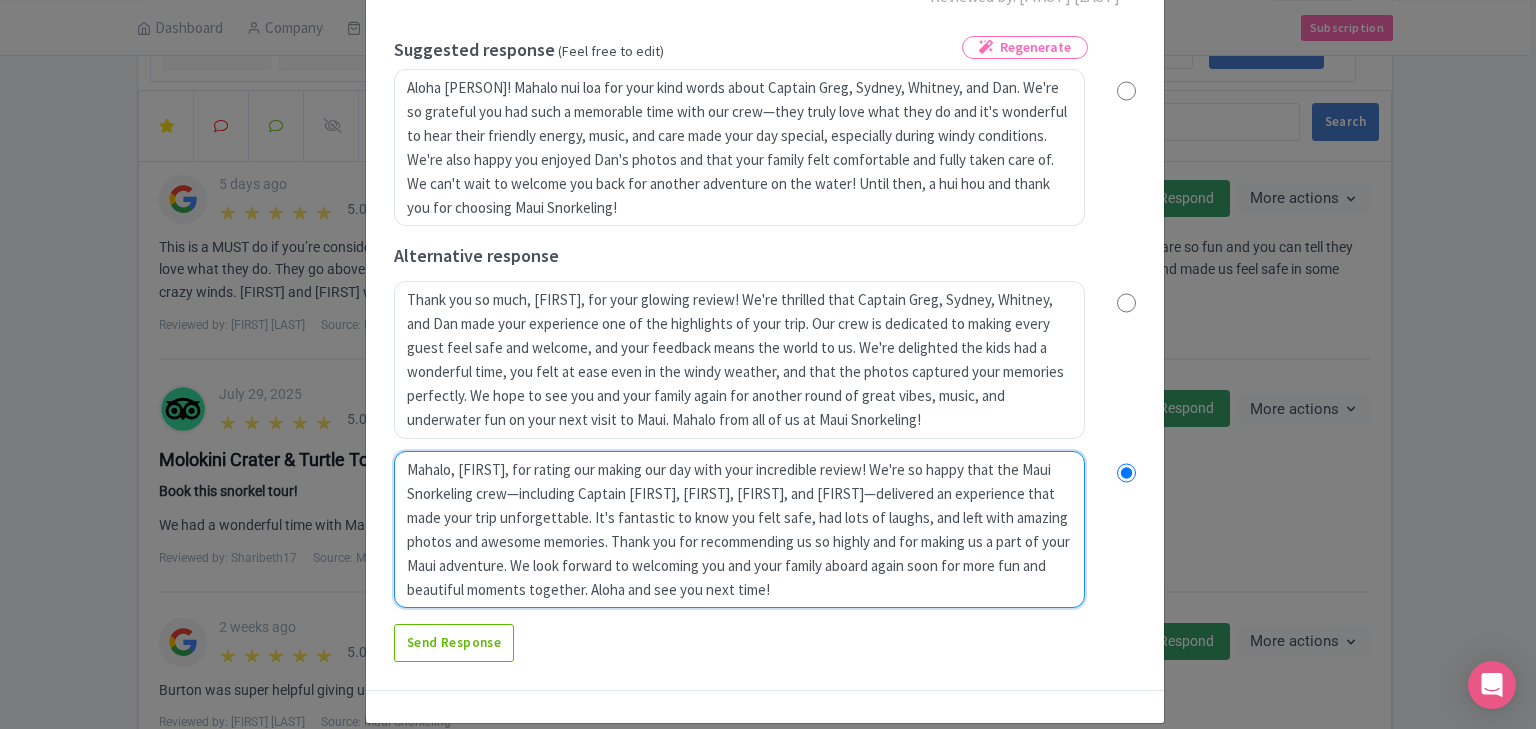 radio on "true" 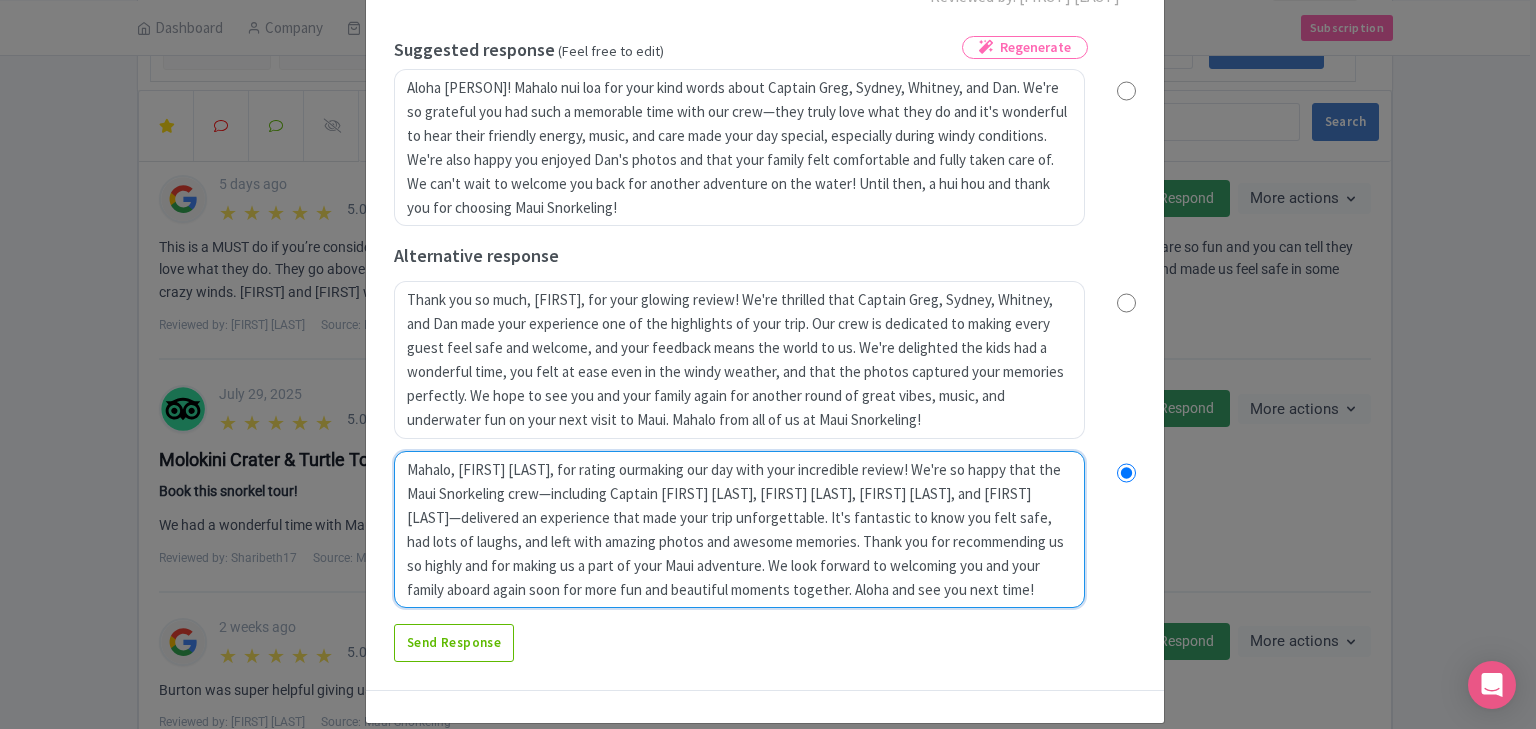 radio on "true" 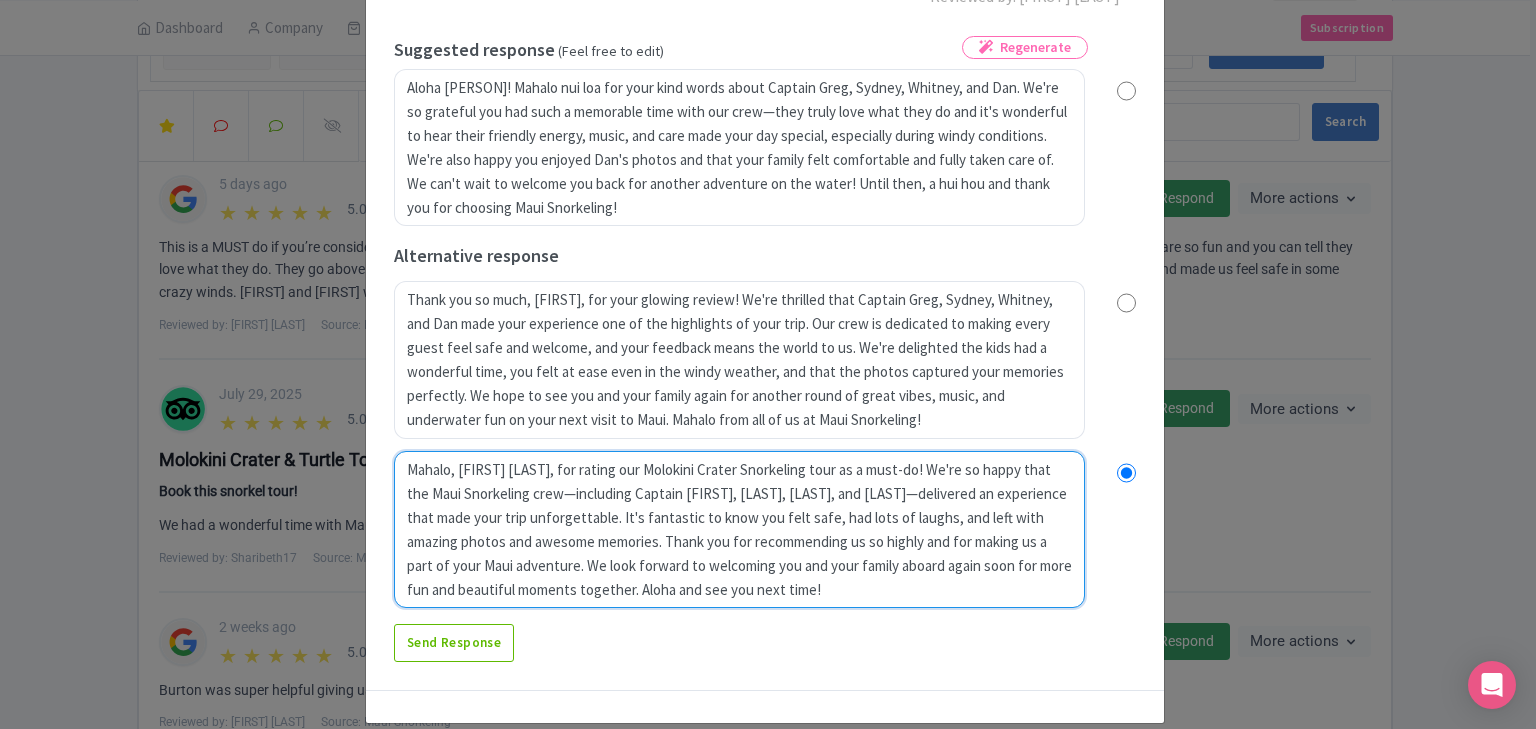 radio on "true" 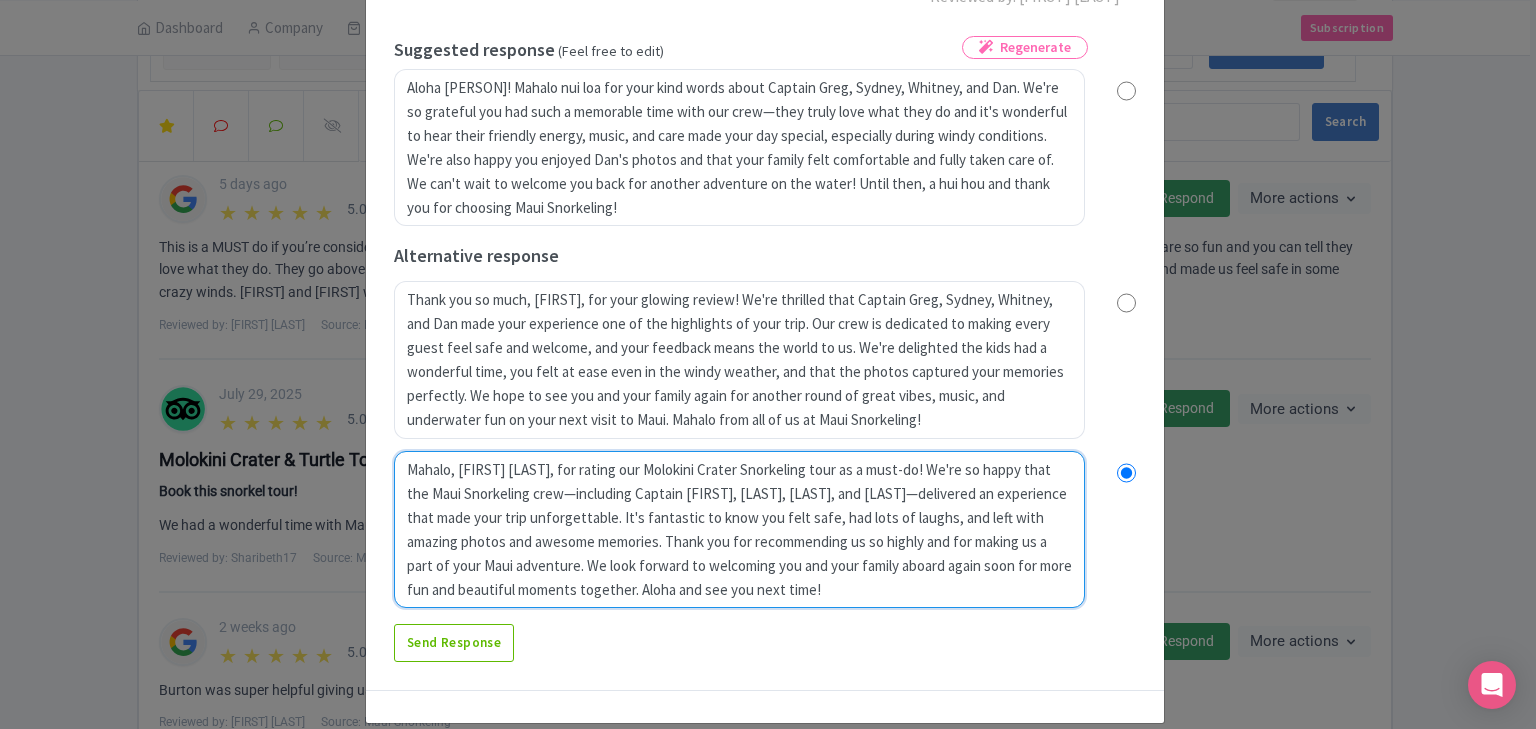 type on "Mahalo, [FIRST] [LAST], for rating our Mmaking our day with your incredible review! We're so happy that the Maui Snorkeling crew—including Captain [FIRST] [LAST], [FIRST] [LAST], [FIRST] [LAST], and [FIRST] [LAST]—delivered an experience that made your trip unforgettable. It's fantastic to know you felt safe, had lots of laughs, and left with amazing photos and awesome memories. Thank you for recommending us so highly and for making us a part of your Maui adventure. We look forward to welcoming you and your family aboard again soon for more fun and beautiful moments together. Aloha and see you next time!" 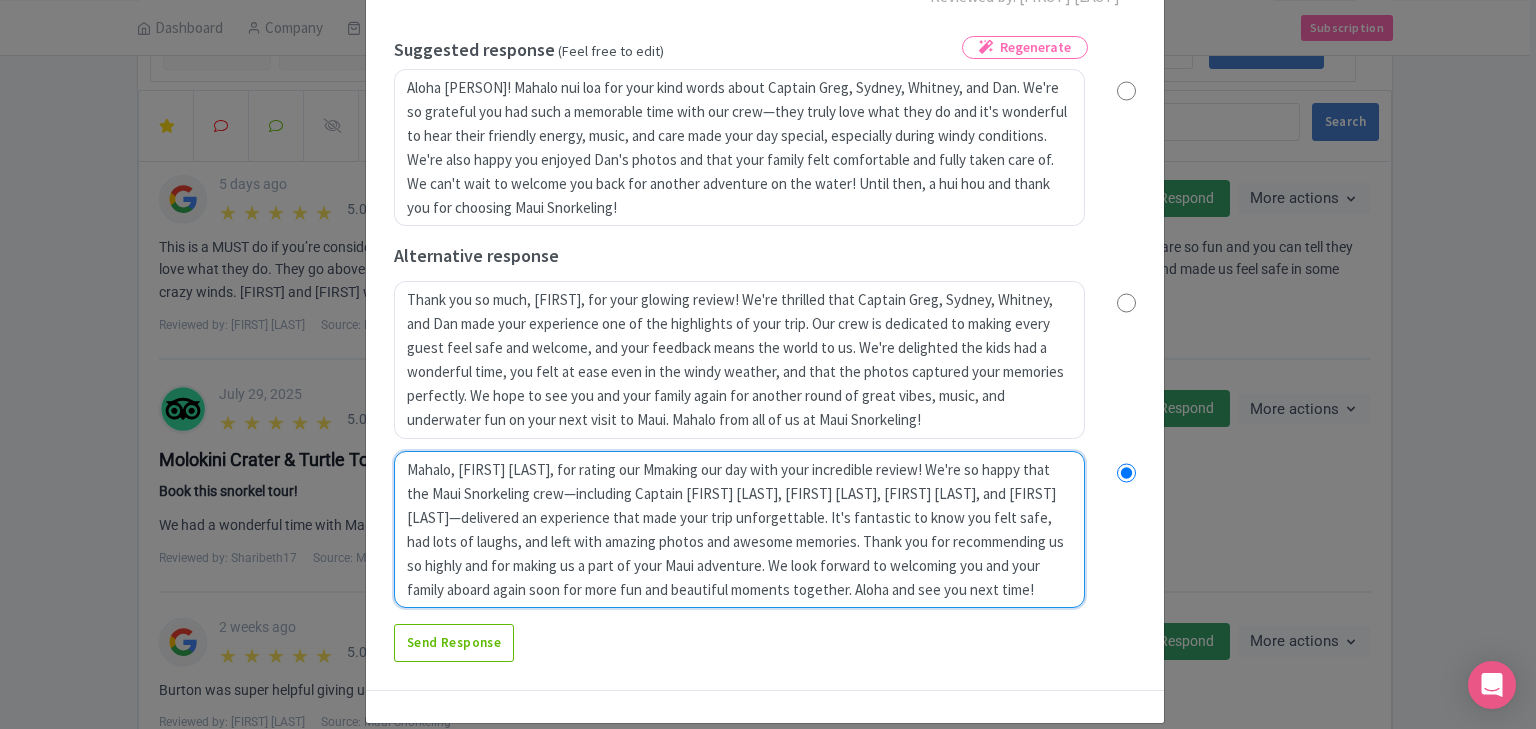 radio on "true" 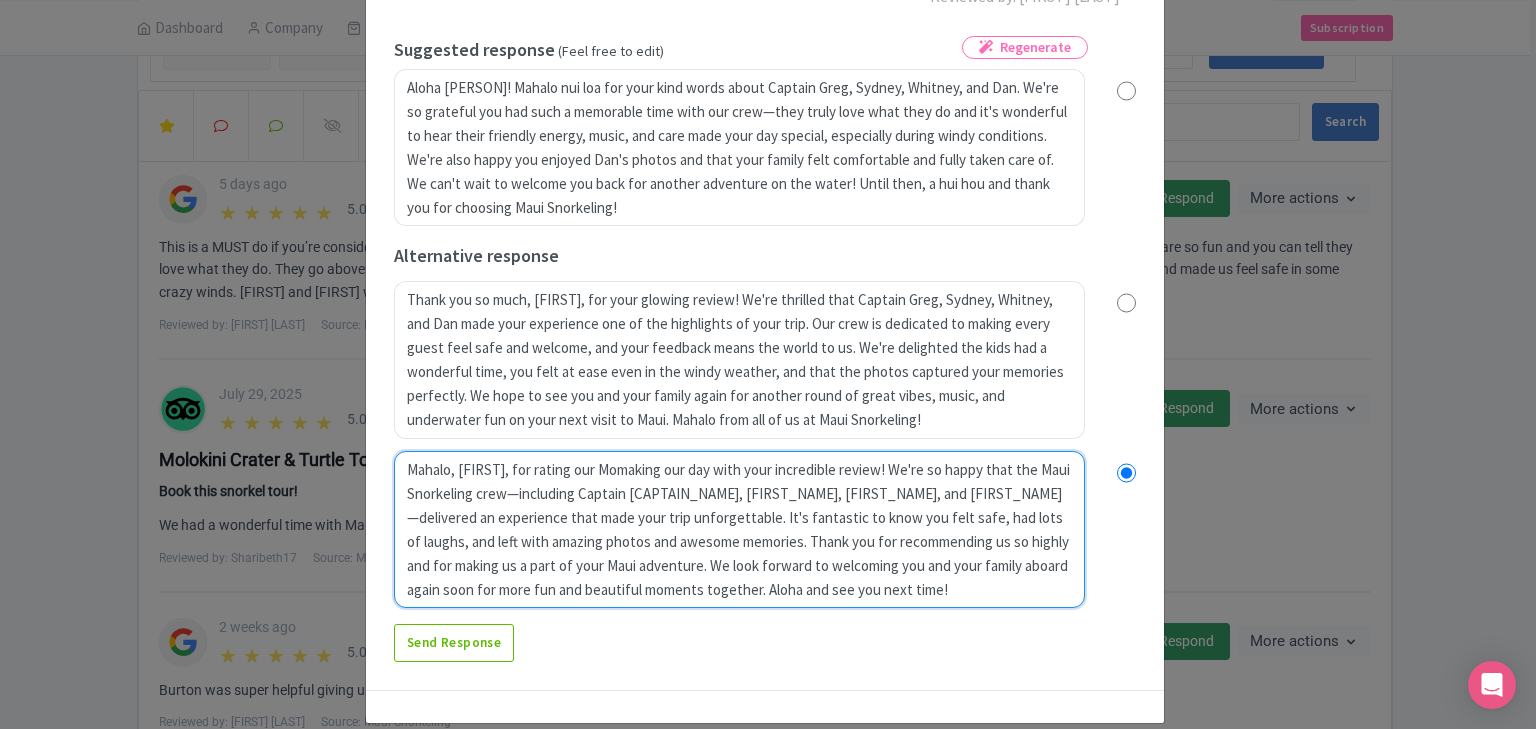 radio on "true" 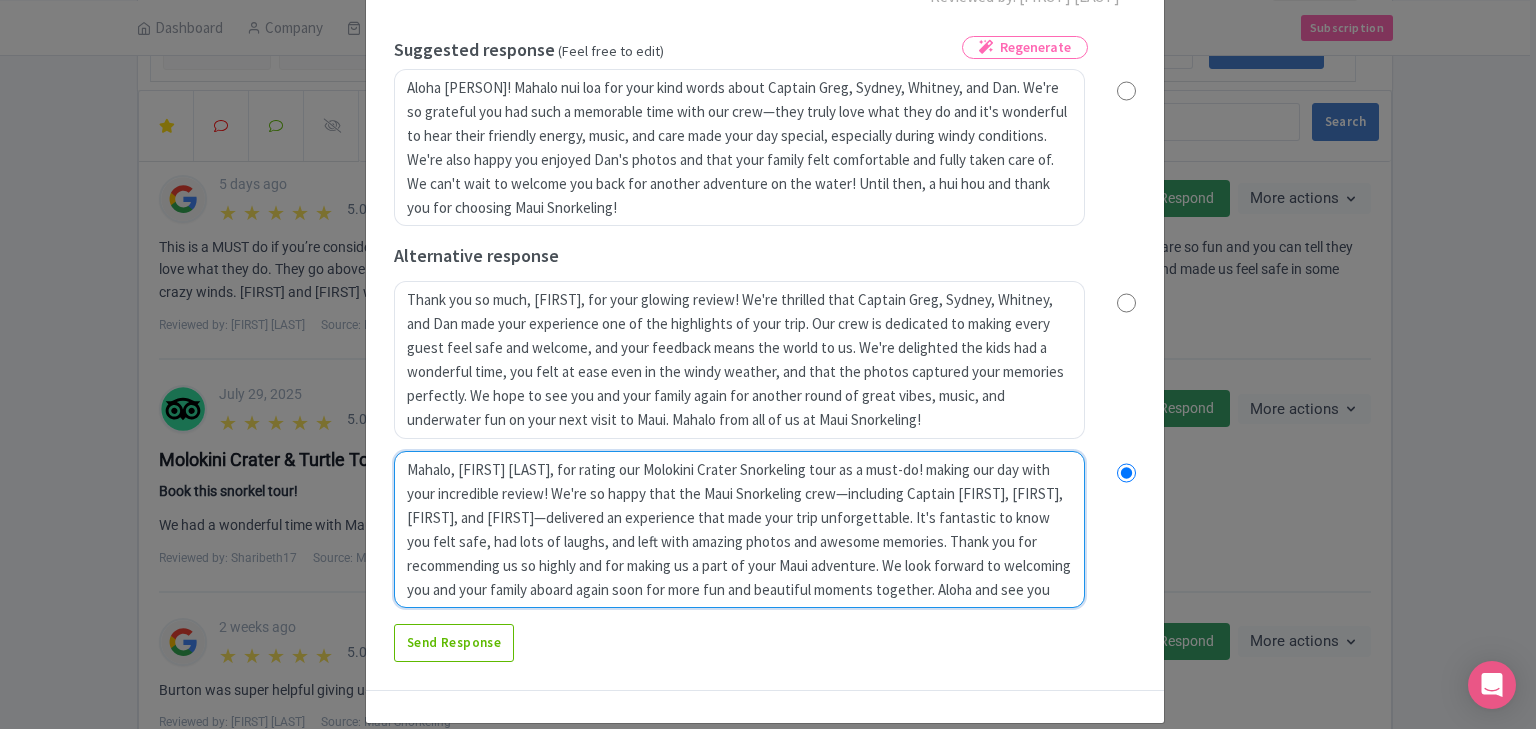 radio on "true" 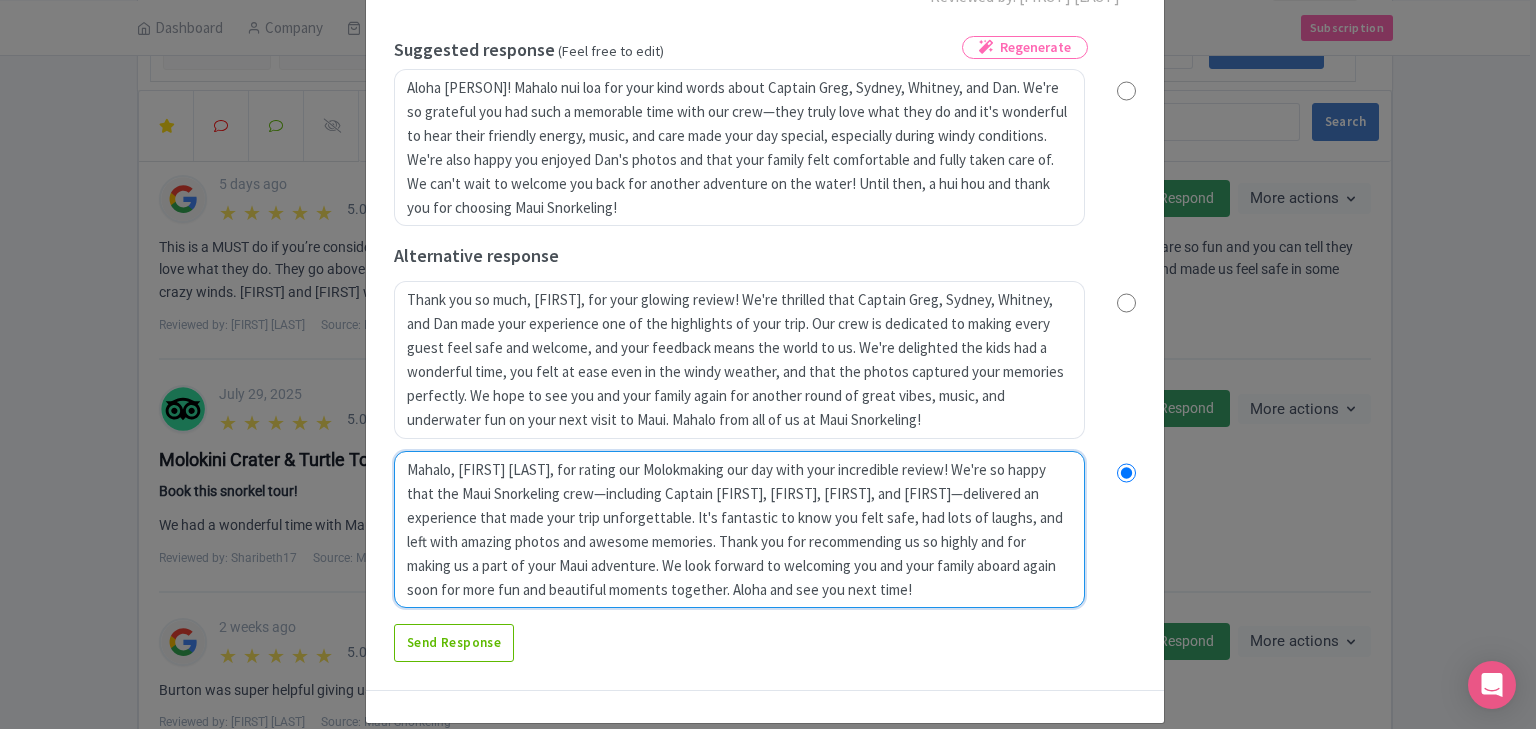 radio on "true" 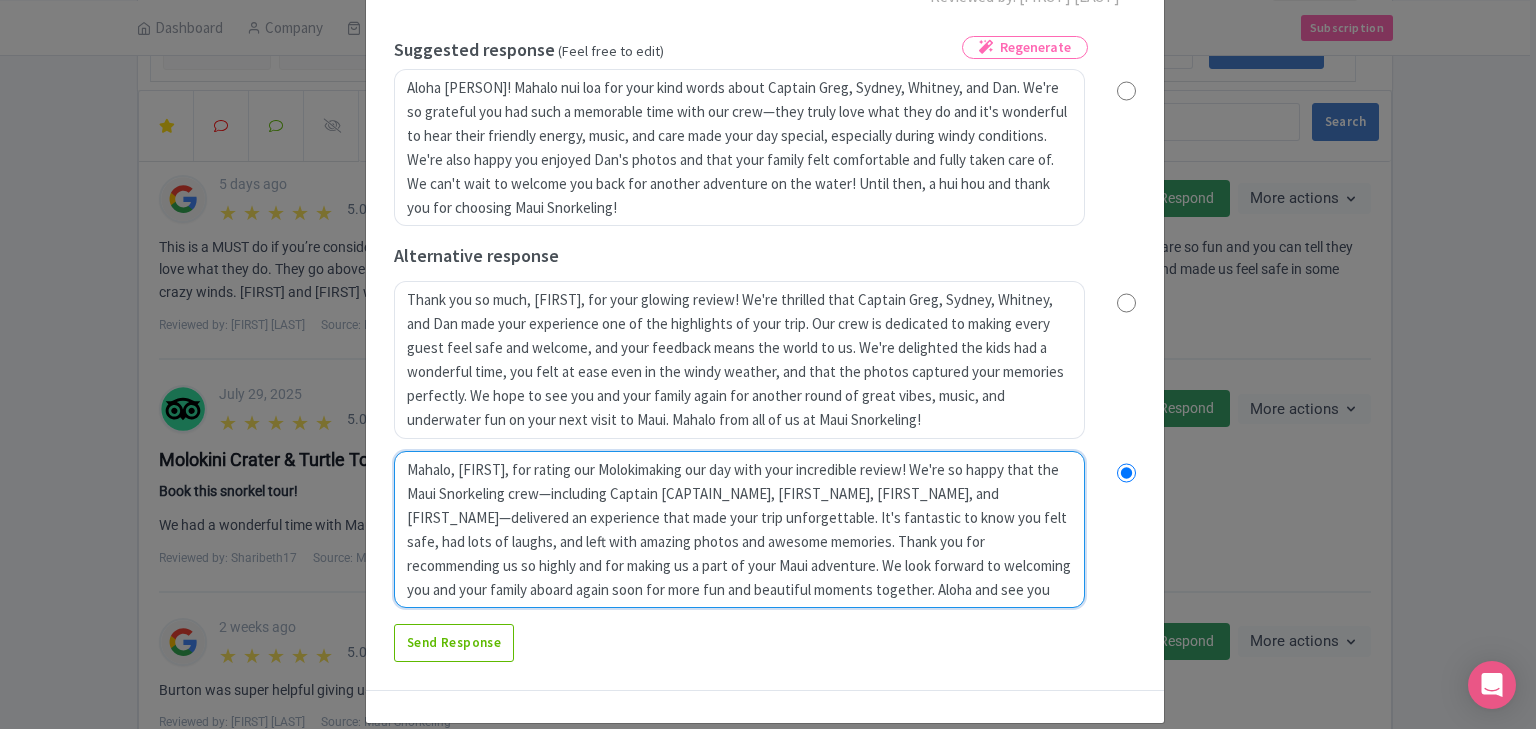 radio on "true" 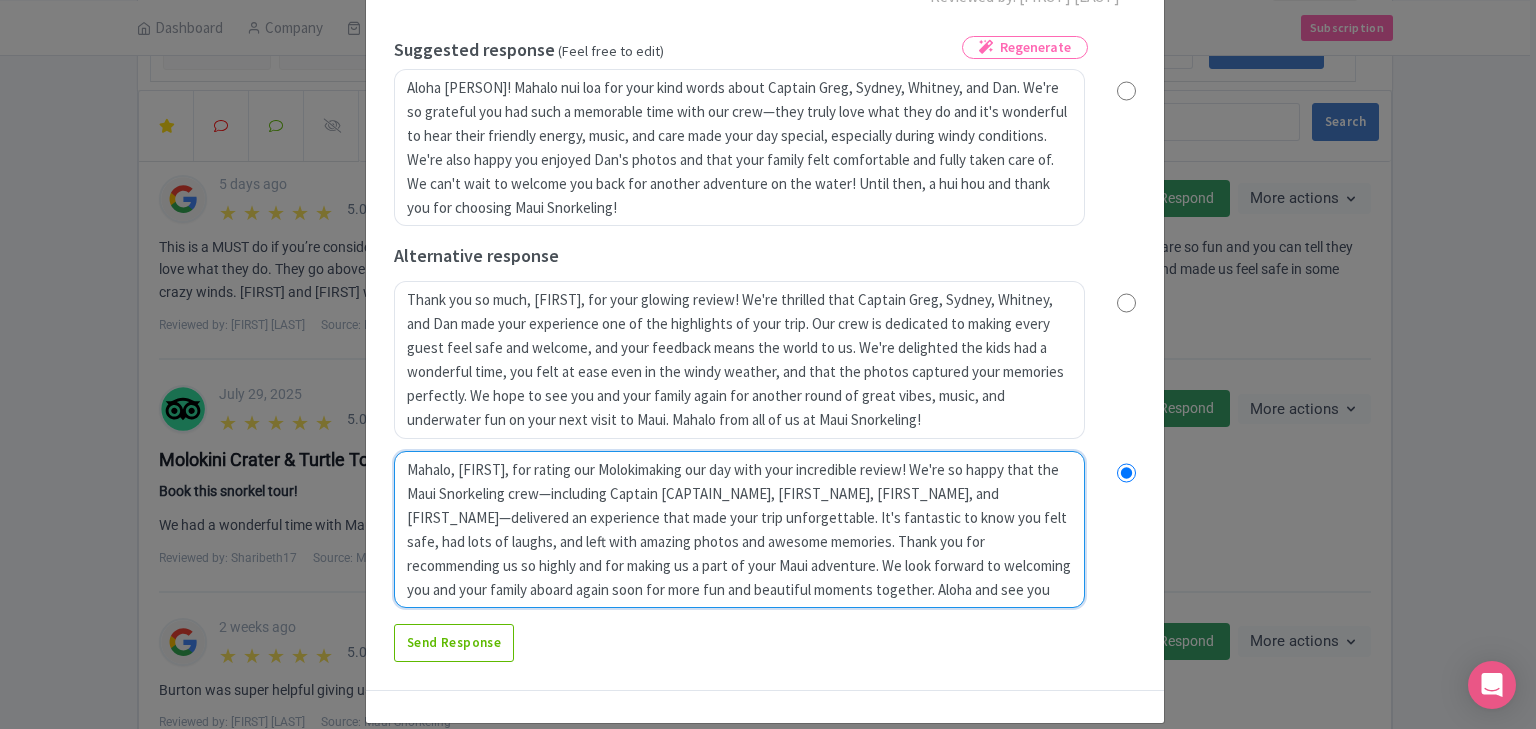 type on "Mahalo, [FIRST] [LAST], for rating our Molokinmaking our day with your incredible review! We're so happy that the Maui Snorkeling crew—including Captain [FIRST], [FIRST], [FIRST], and [FIRST]—delivered an experience that made your trip unforgettable. It's fantastic to know you felt safe, had lots of laughs, and left with amazing photos and awesome memories. Thank you for recommending us so highly and for making us a part of your Maui adventure. We look forward to welcoming you and your family aboard again soon for more fun and beautiful moments together. Aloha and see you next time!" 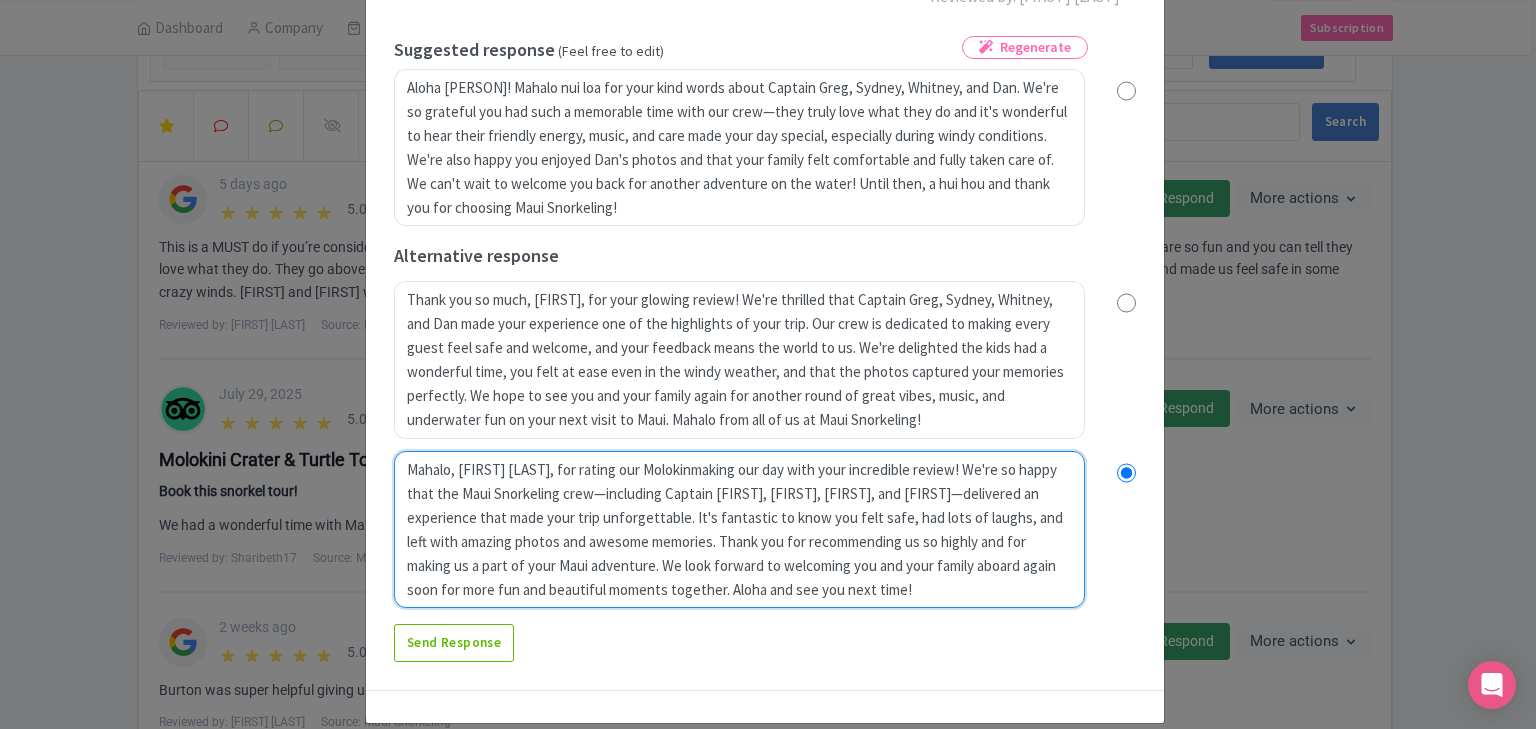 radio on "true" 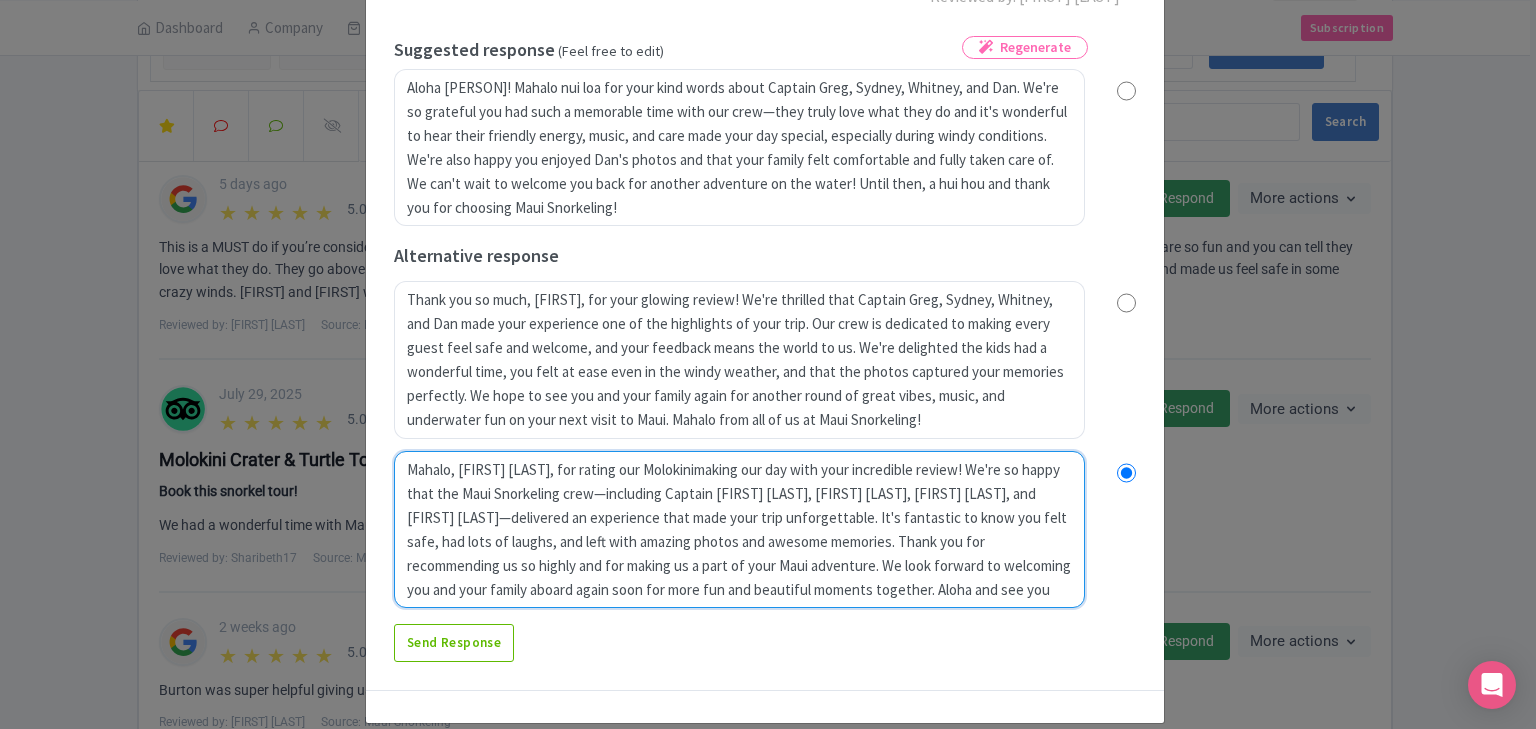 radio on "true" 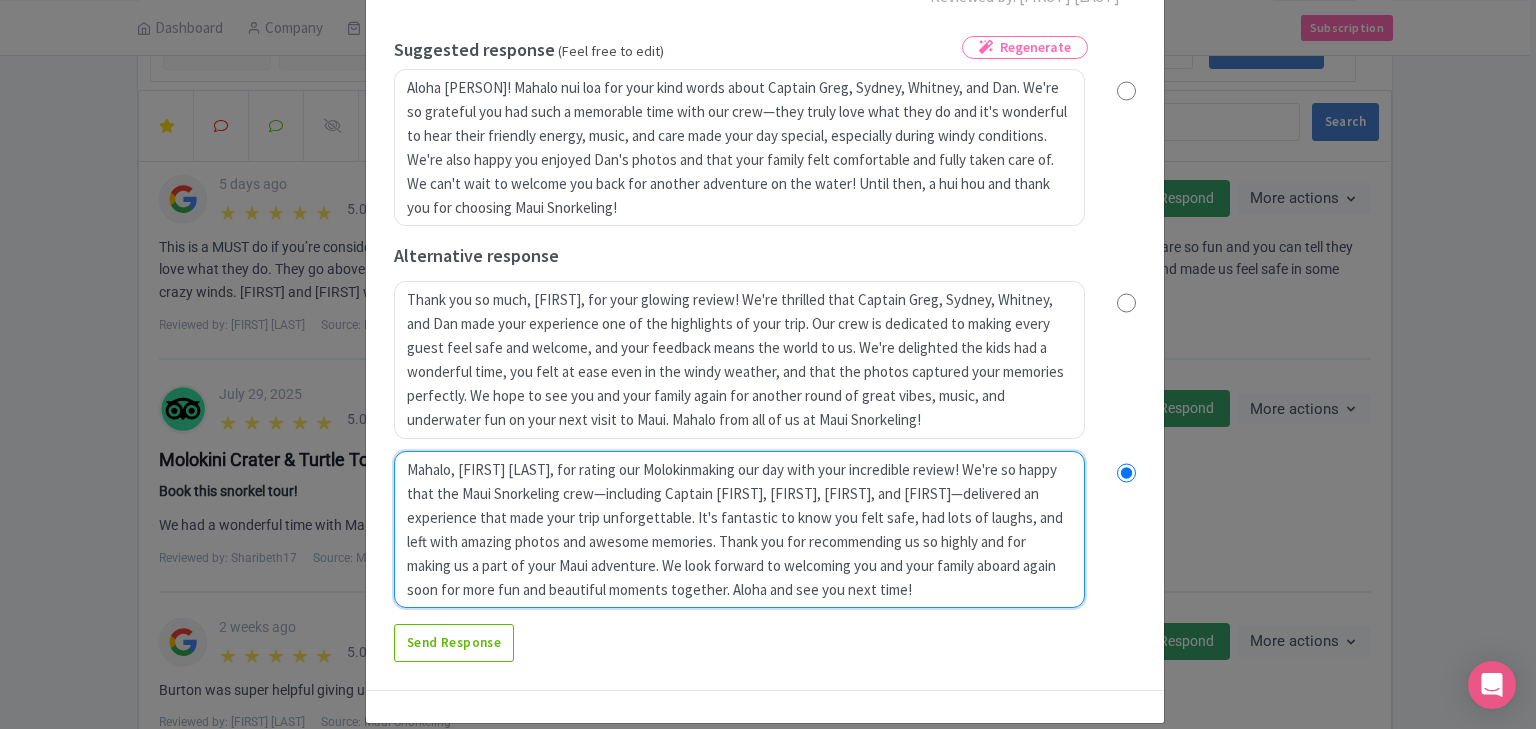 radio on "true" 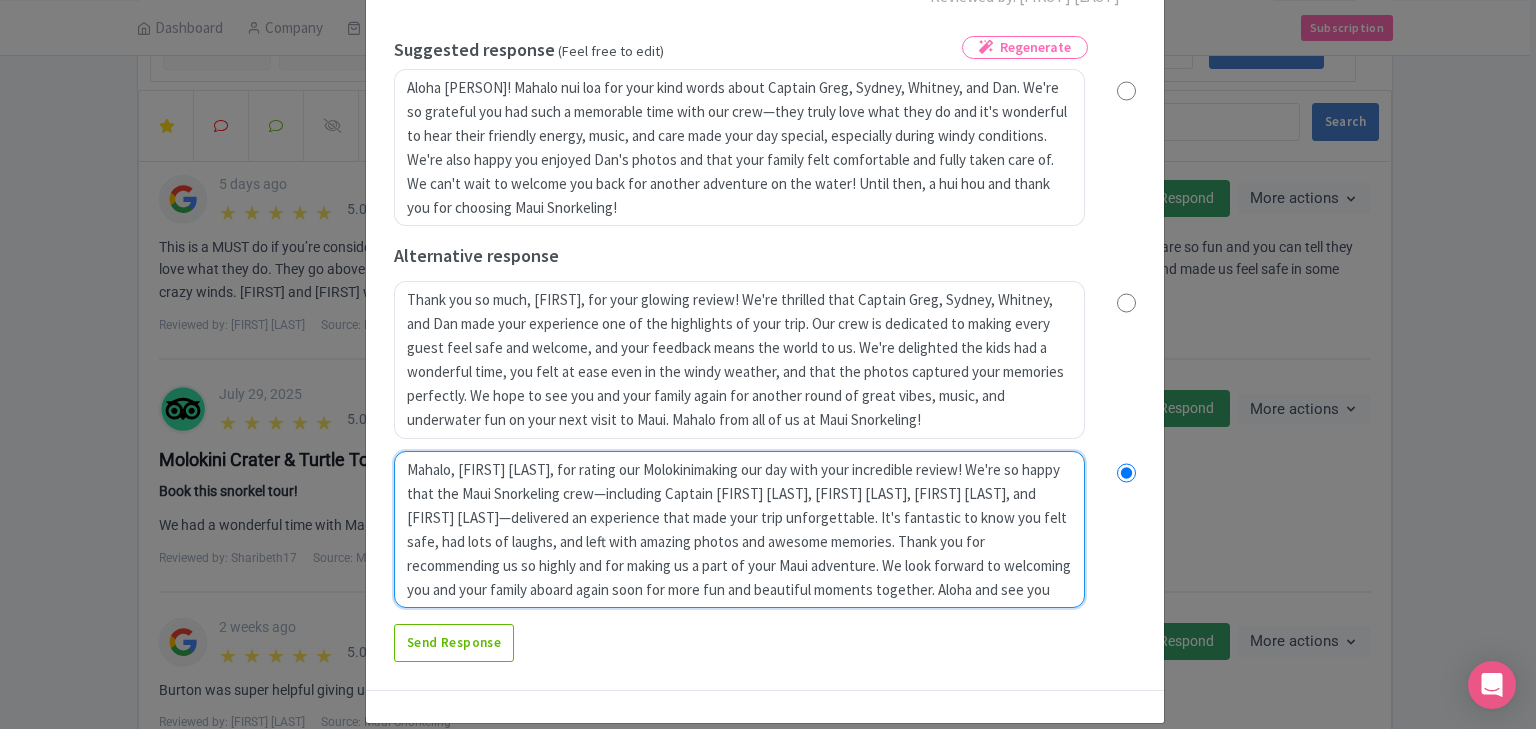 radio on "true" 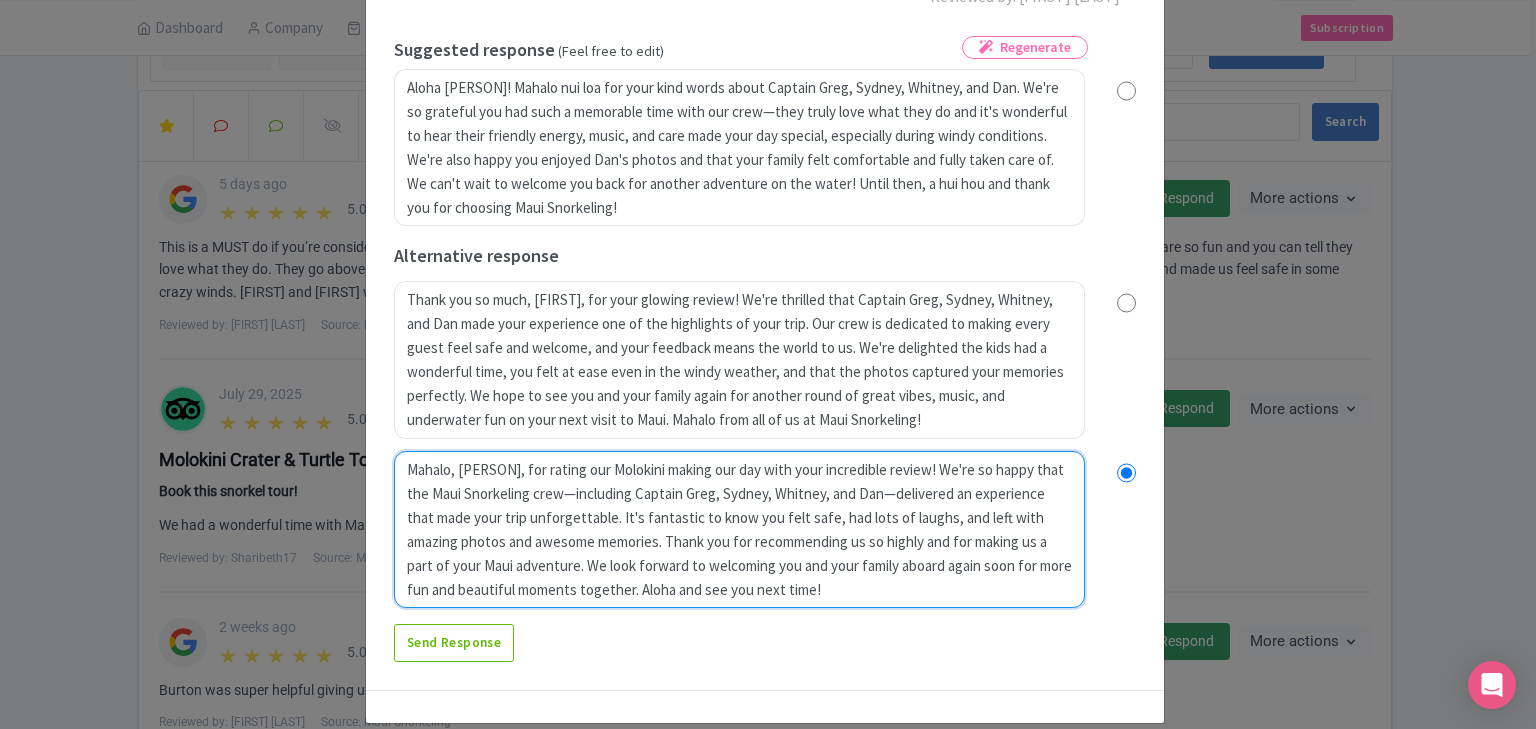 radio on "true" 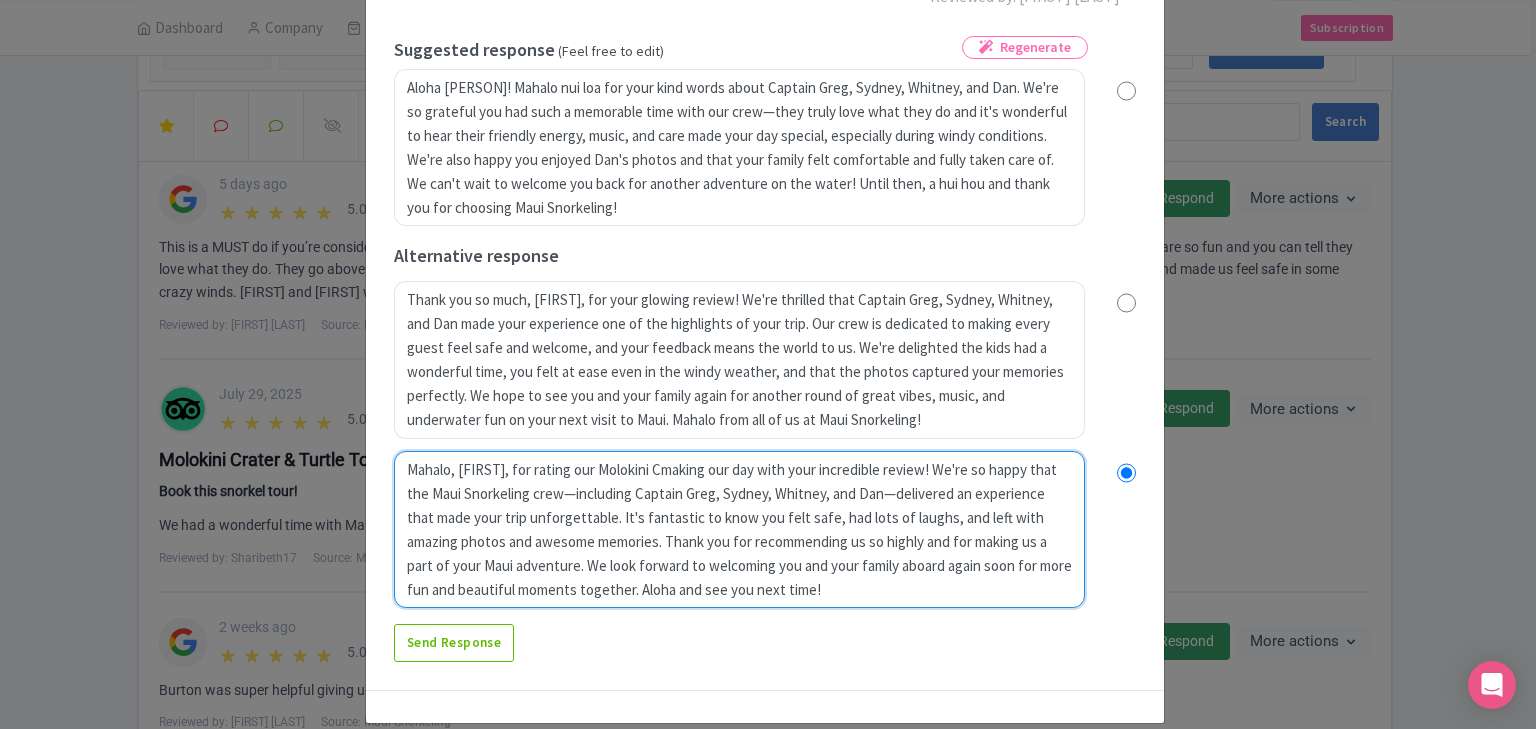 radio on "true" 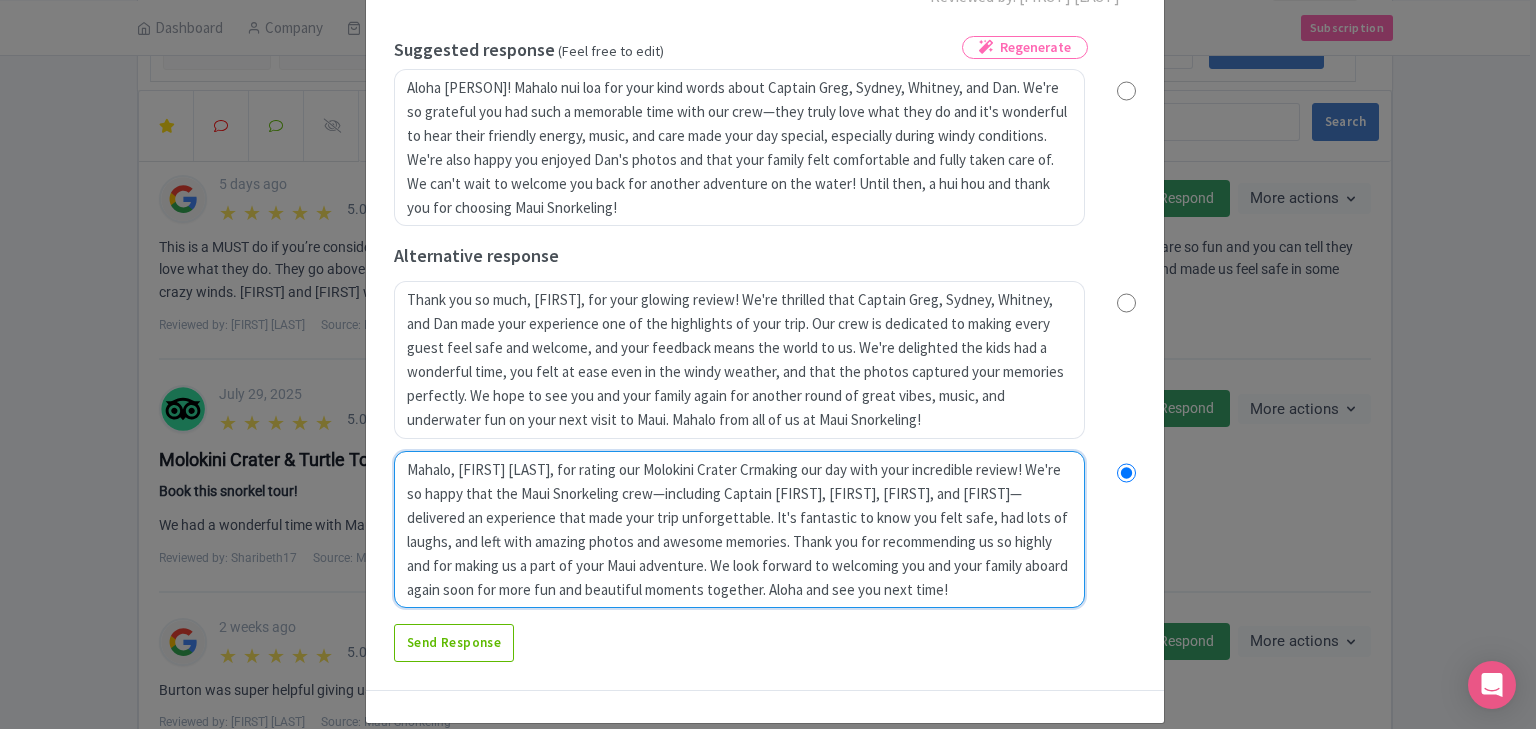radio on "true" 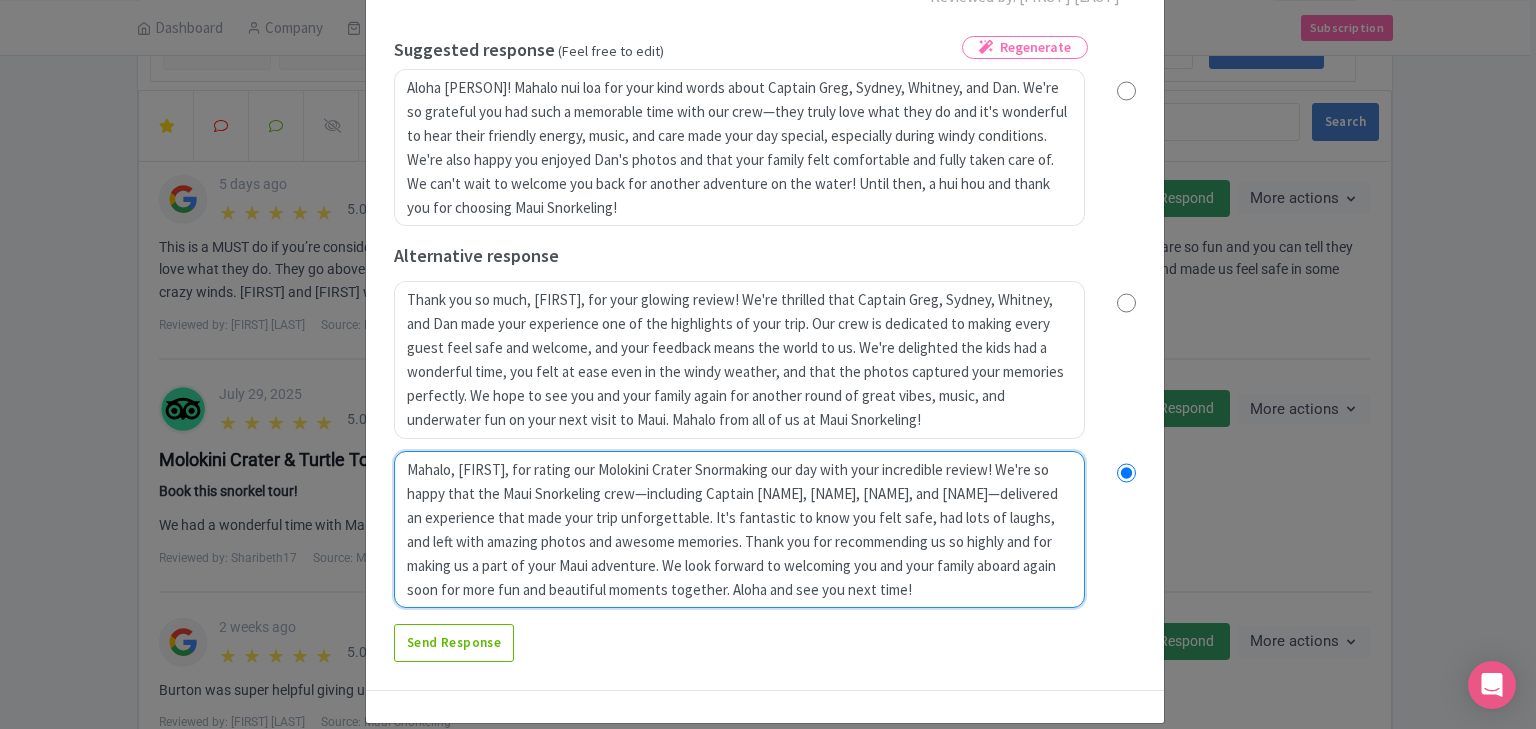 type on "Mahalo, [FIRST] [LAST], for rating our Molokini Crater Snorkeling tour as a must-do! We're so happy that the Maui Snorkeling crew—including Captain [FIRST], [LAST], [LAST], and [LAST]—delivered an experience that made your trip unforgettable. It's fantastic to know you felt safe, had lots of laughs, and left with amazing photos and awesome memories. Thank you for recommending us so highly and for making us a part of your Maui adventure. We look forward to welcoming you and your family aboard again soon for more fun and beautiful moments together. Aloha and see you next time!" 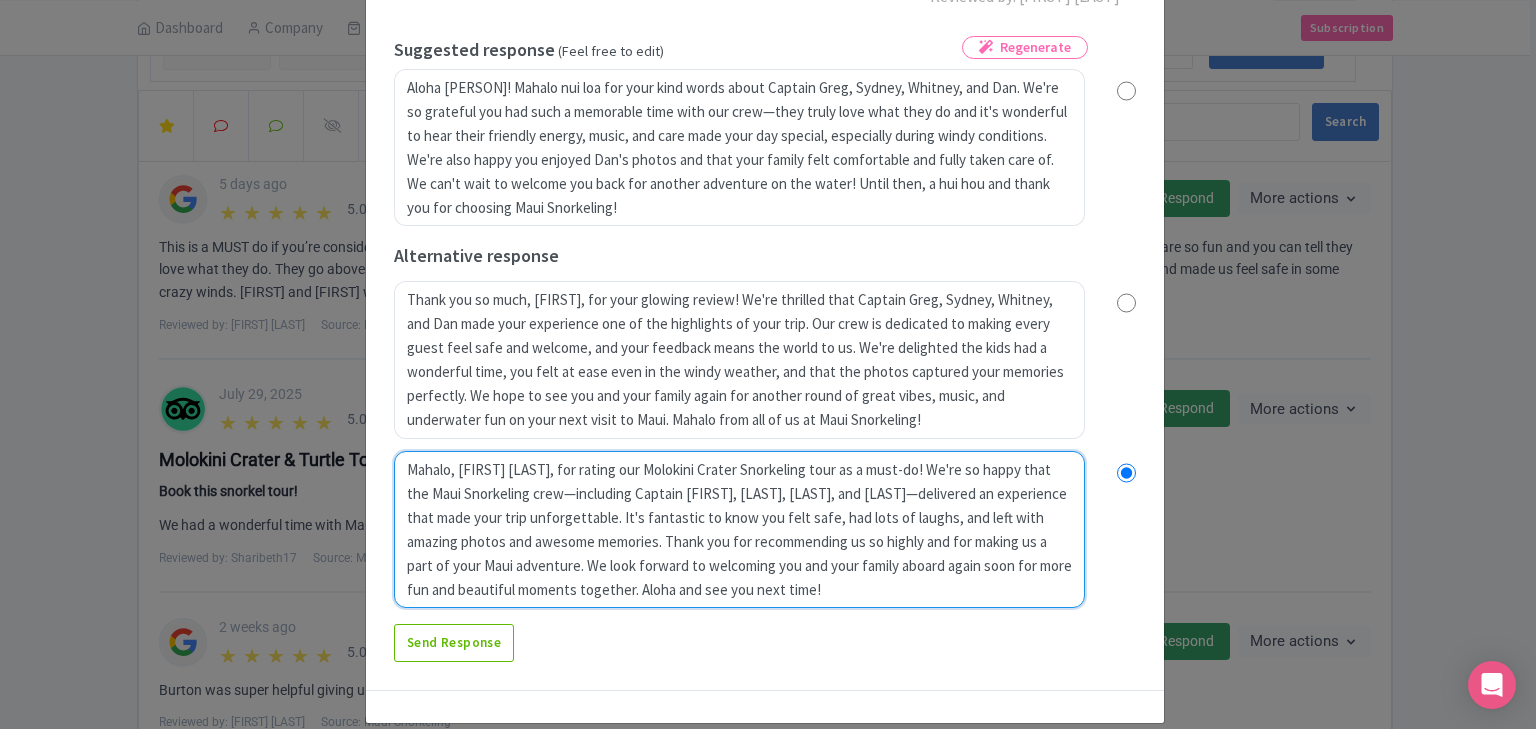 radio on "true" 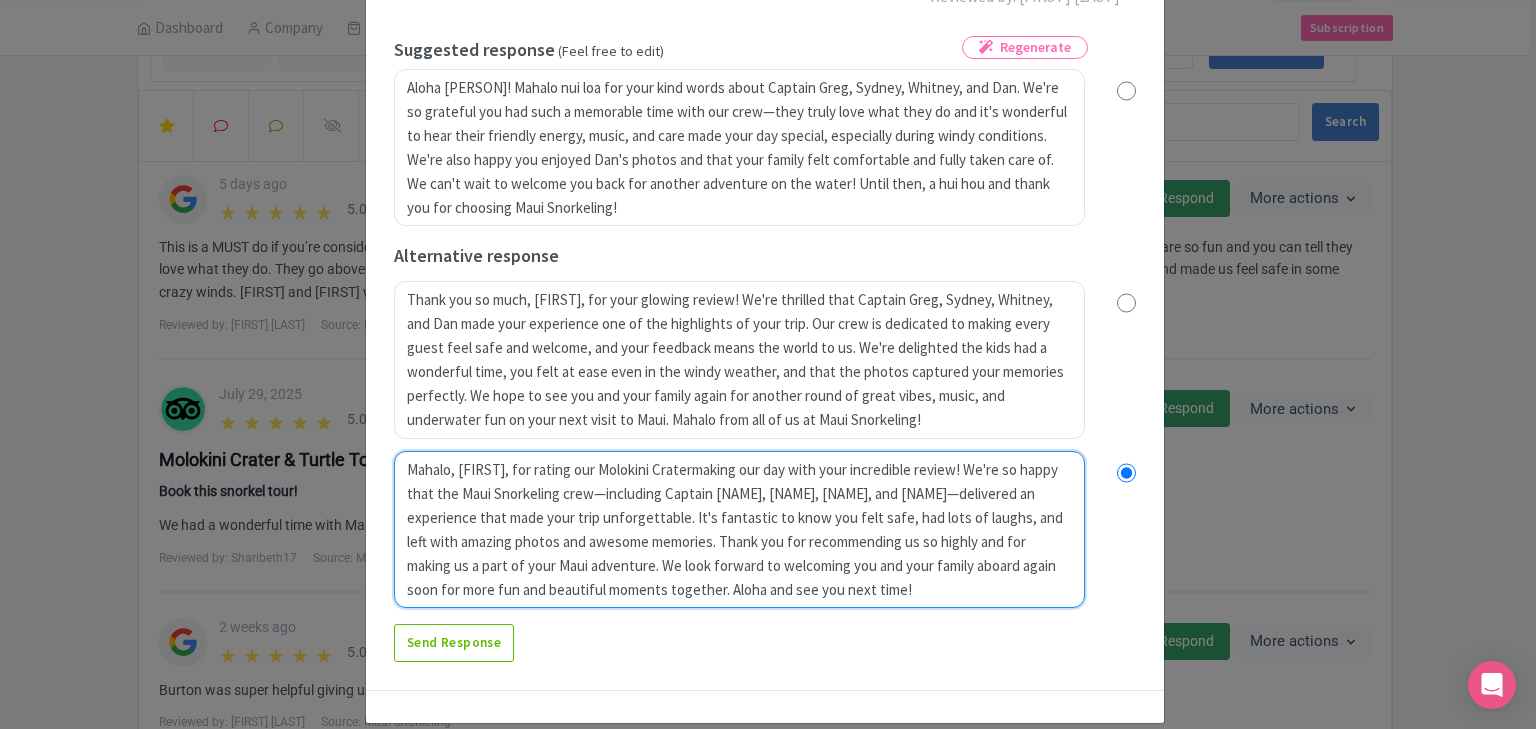 radio on "true" 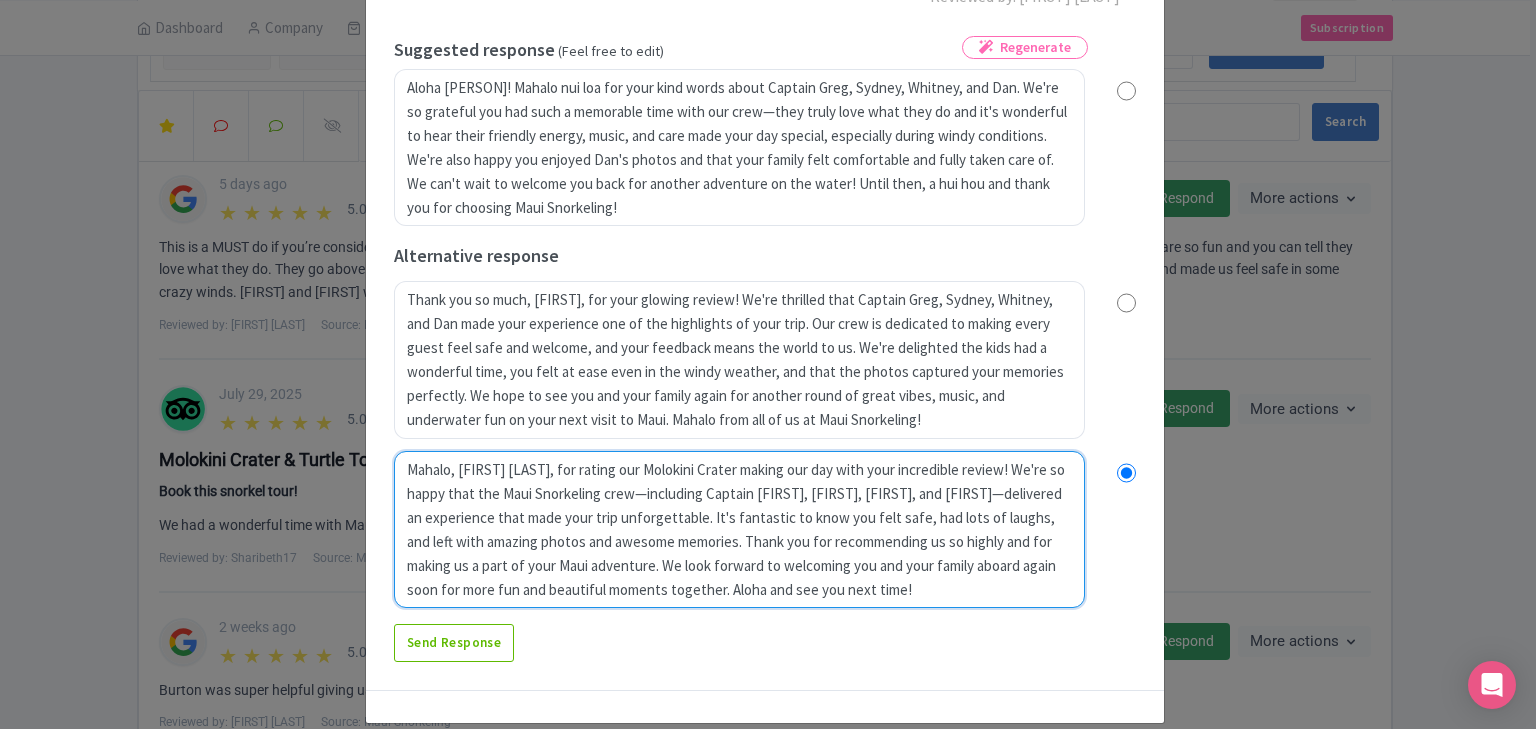 radio on "true" 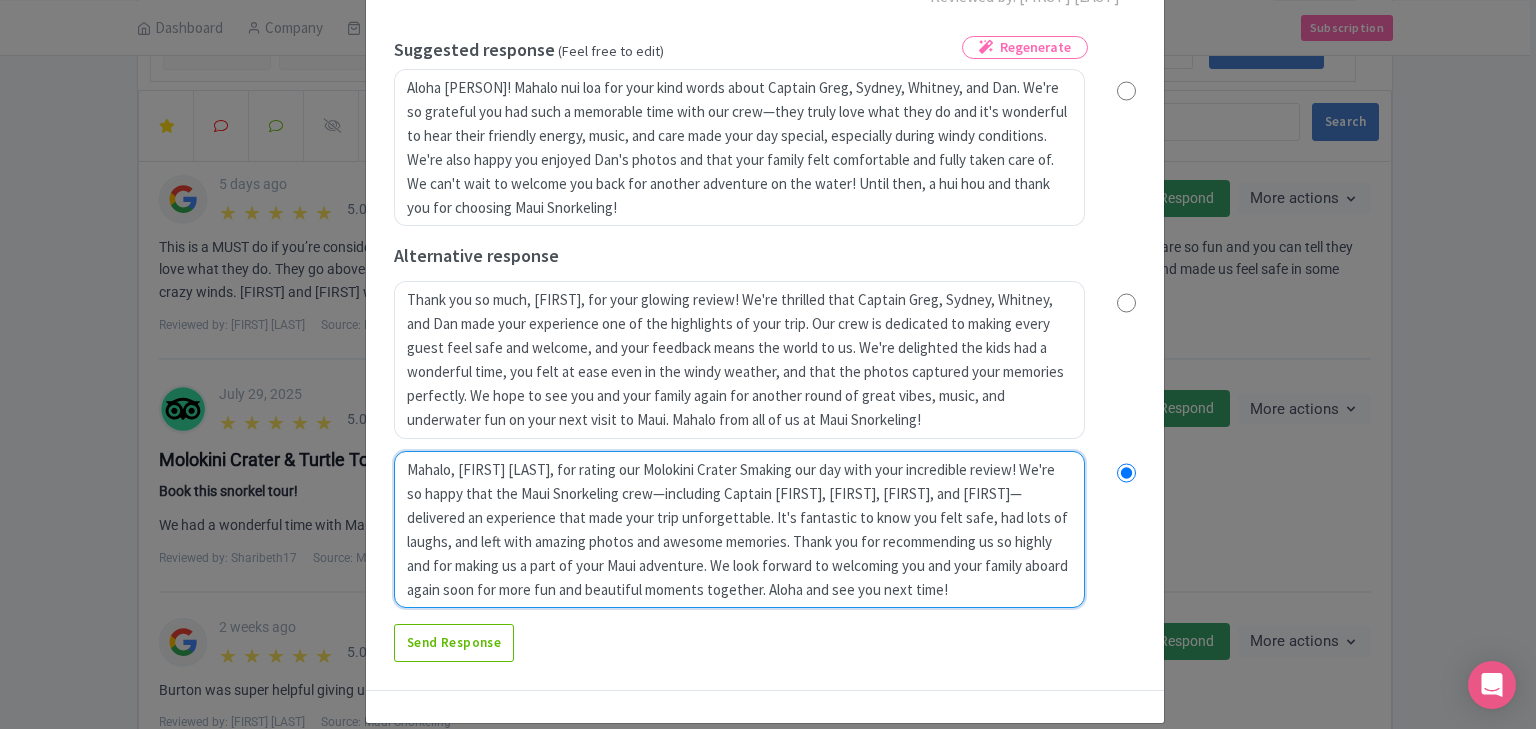 radio on "true" 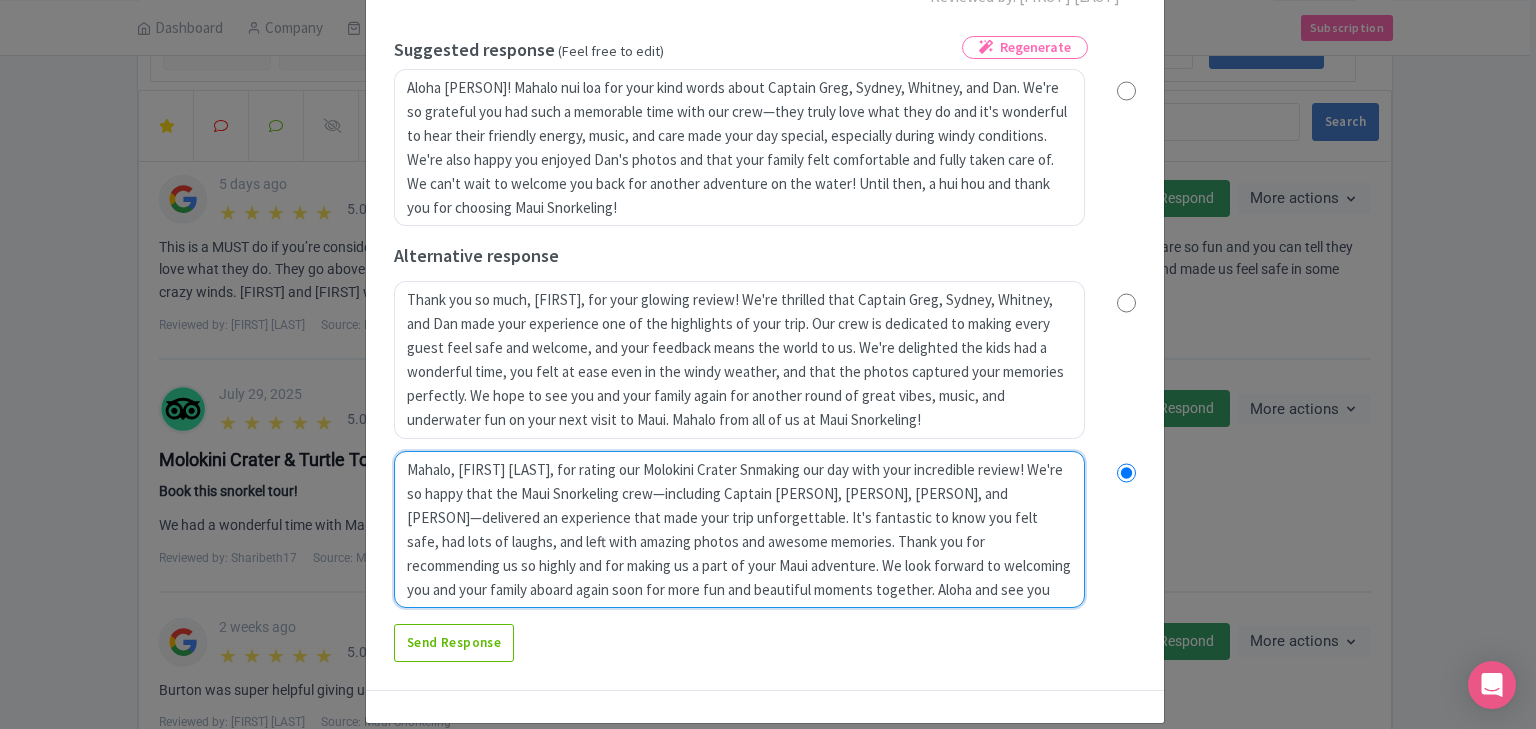 radio on "true" 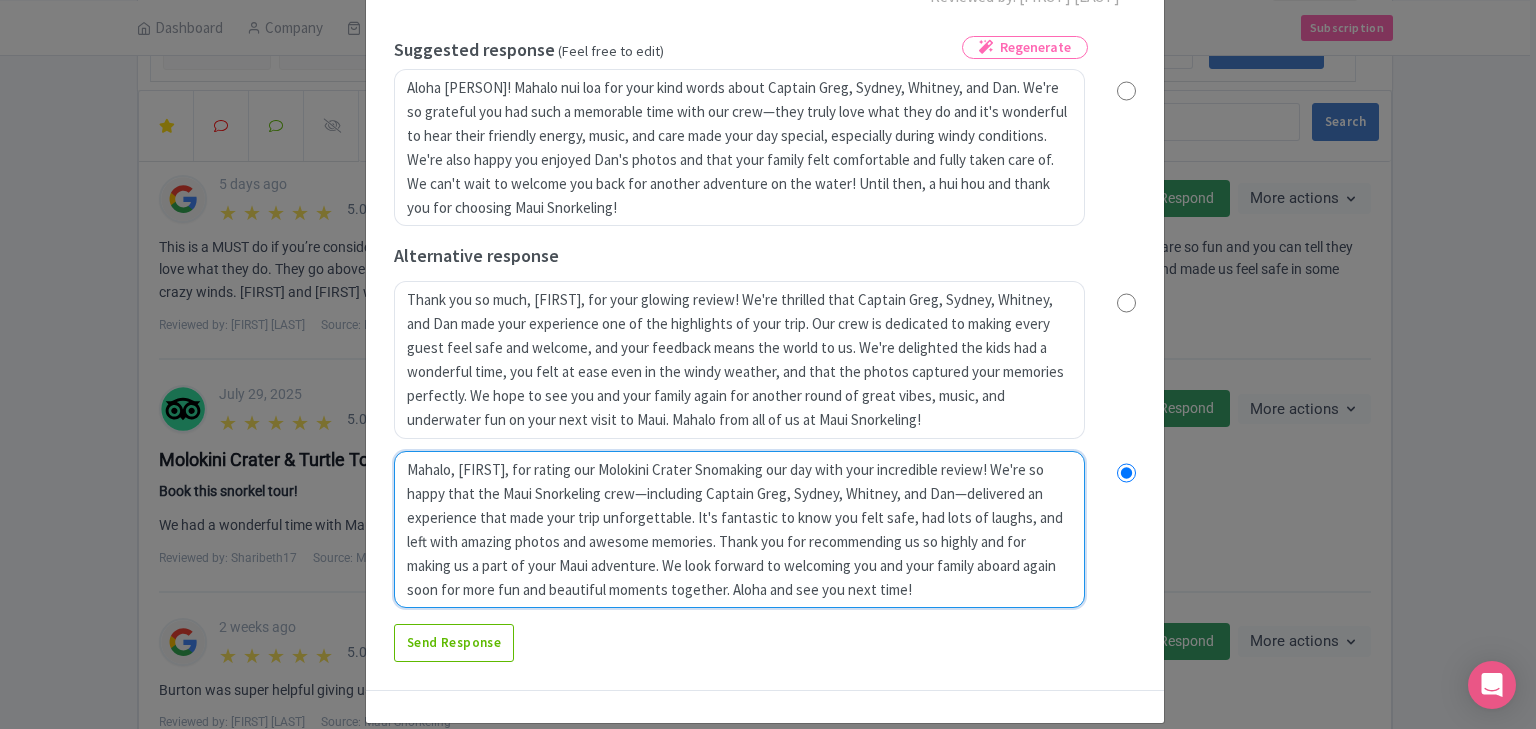 type on "Mahalo, [FIRST], for rating our Molokini Crater Snormaking our day with your incredible review! We're so happy that the Maui Snorkeling crew—including Captain [NAME], [NAME], [NAME], and [NAME]—delivered an experience that made your trip unforgettable. It's fantastic to know you felt safe, had lots of laughs, and left with amazing photos and awesome memories. Thank you for recommending us so highly and for making us a part of your Maui adventure. We look forward to welcoming you and your family aboard again soon for more fun and beautiful moments together. Aloha and see you next time!" 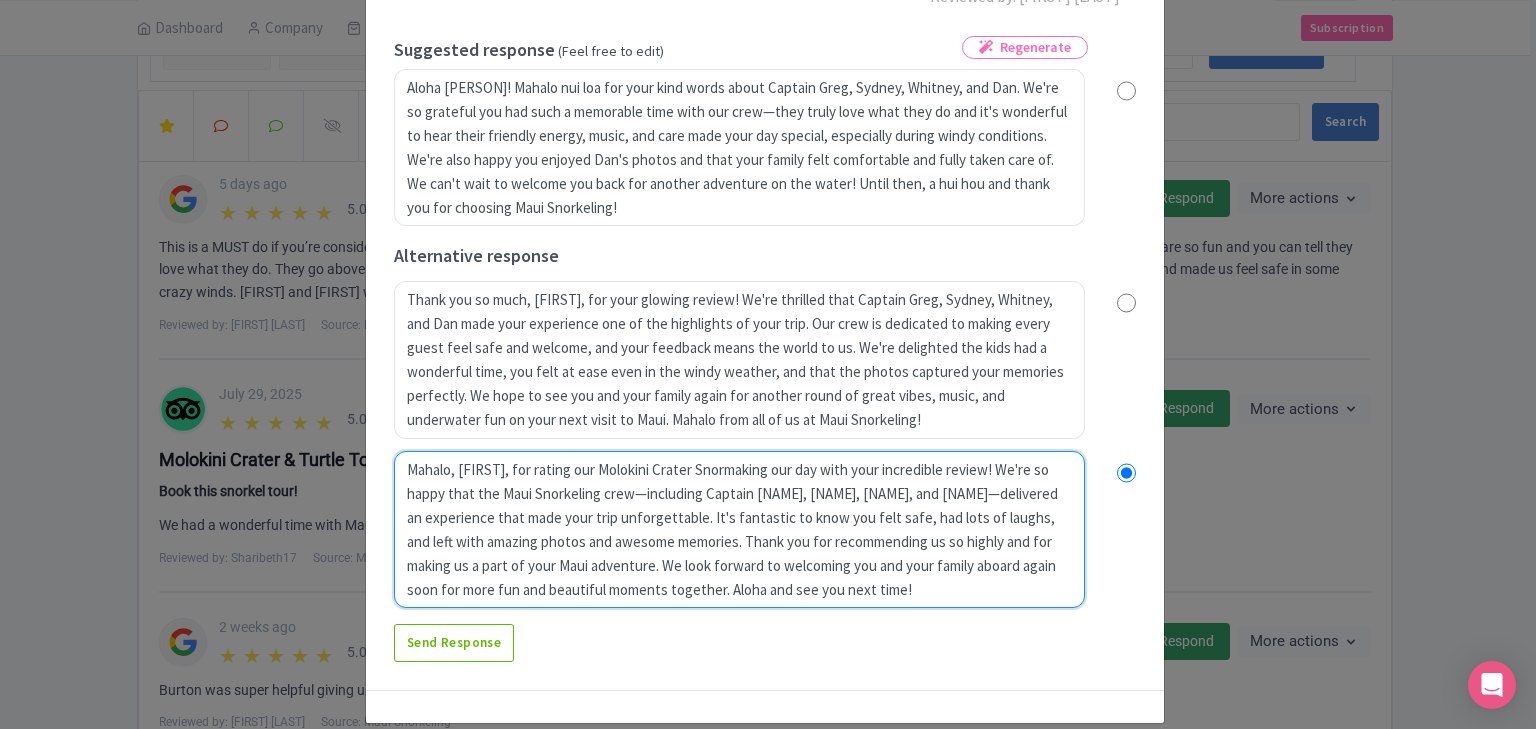 radio on "true" 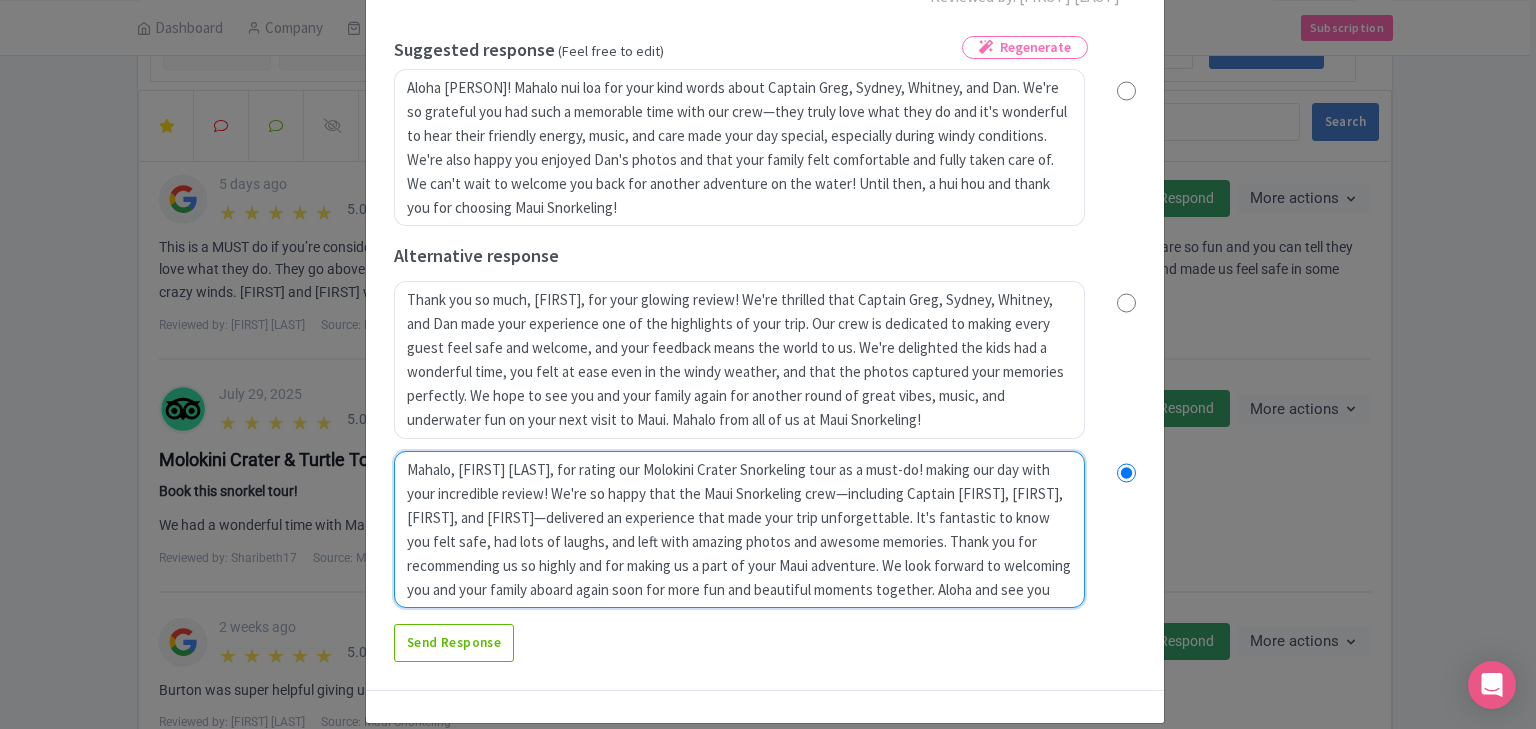 radio on "true" 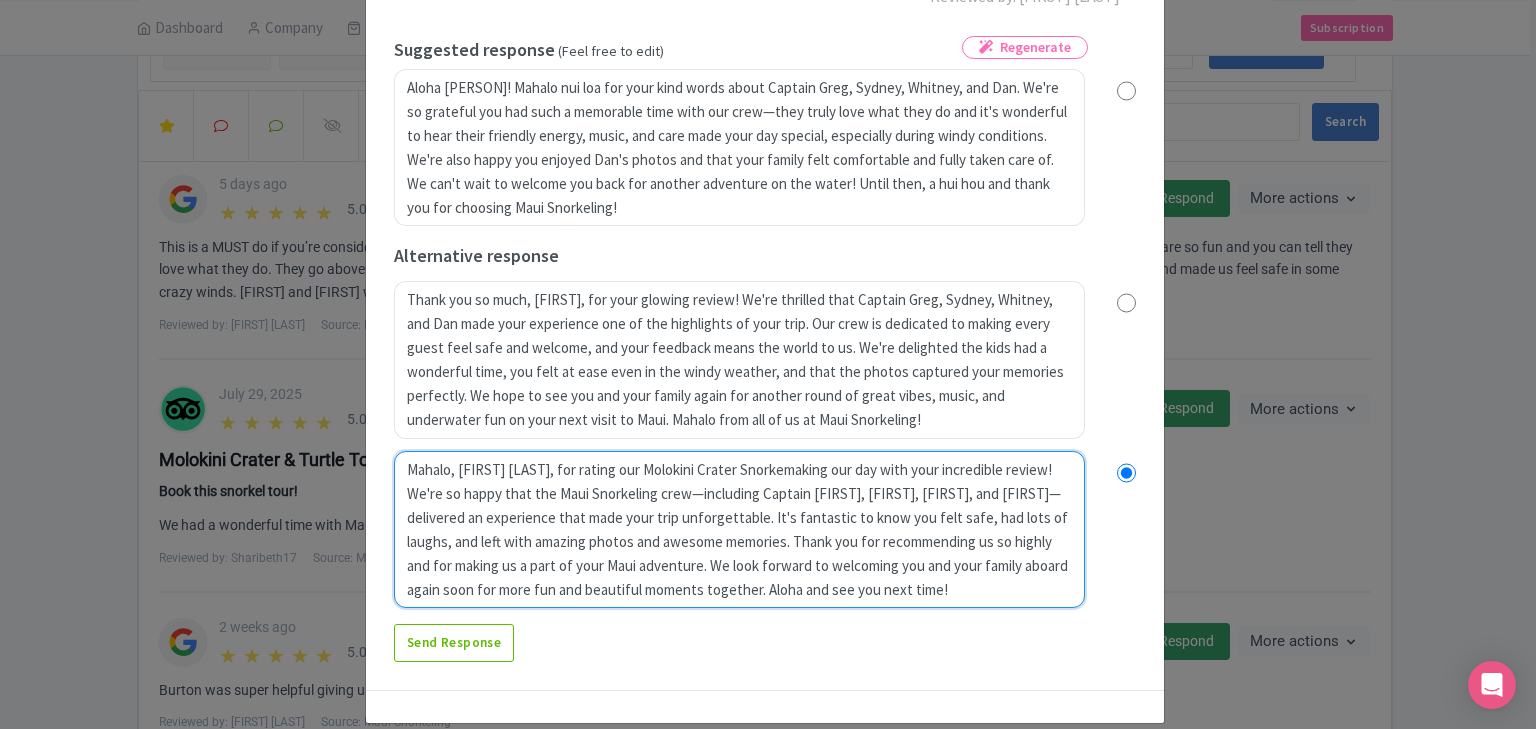 type on "Mahalo, [FIRST] [LAST], for rating our Molokini Crater Snorkelmaking our day with your incredible review! We're so happy that the Maui Snorkeling crew—including Captain [PERSON], [PERSON], [PERSON], and [PERSON]—delivered an experience that made your trip unforgettable. It's fantastic to know you felt safe, had lots of laughs, and left with amazing photos and awesome memories. Thank you for recommending us so highly and for making us a part of your Maui adventure. We look forward to welcoming you and your family aboard again soon for more fun and beautiful moments together. Aloha and see you next time!" 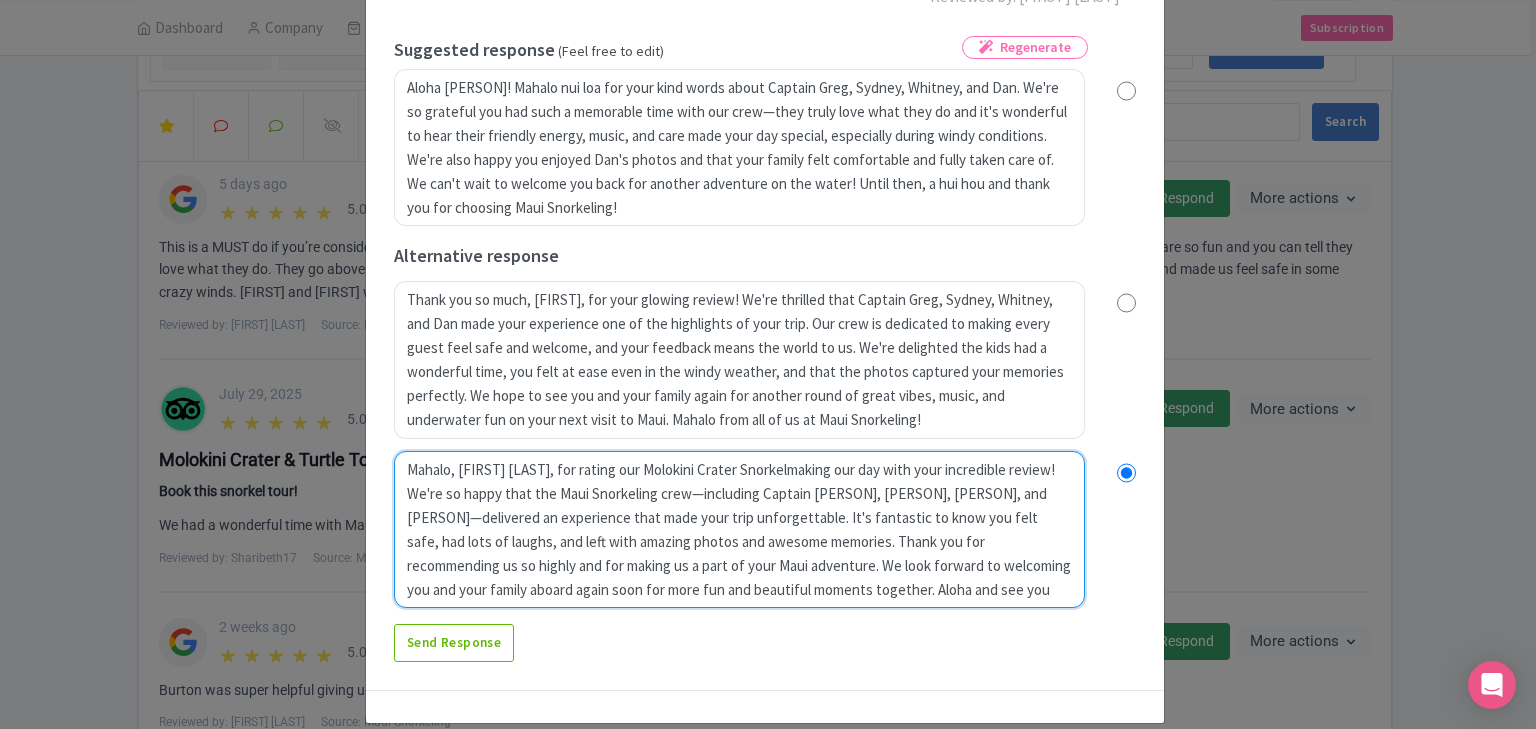 radio on "true" 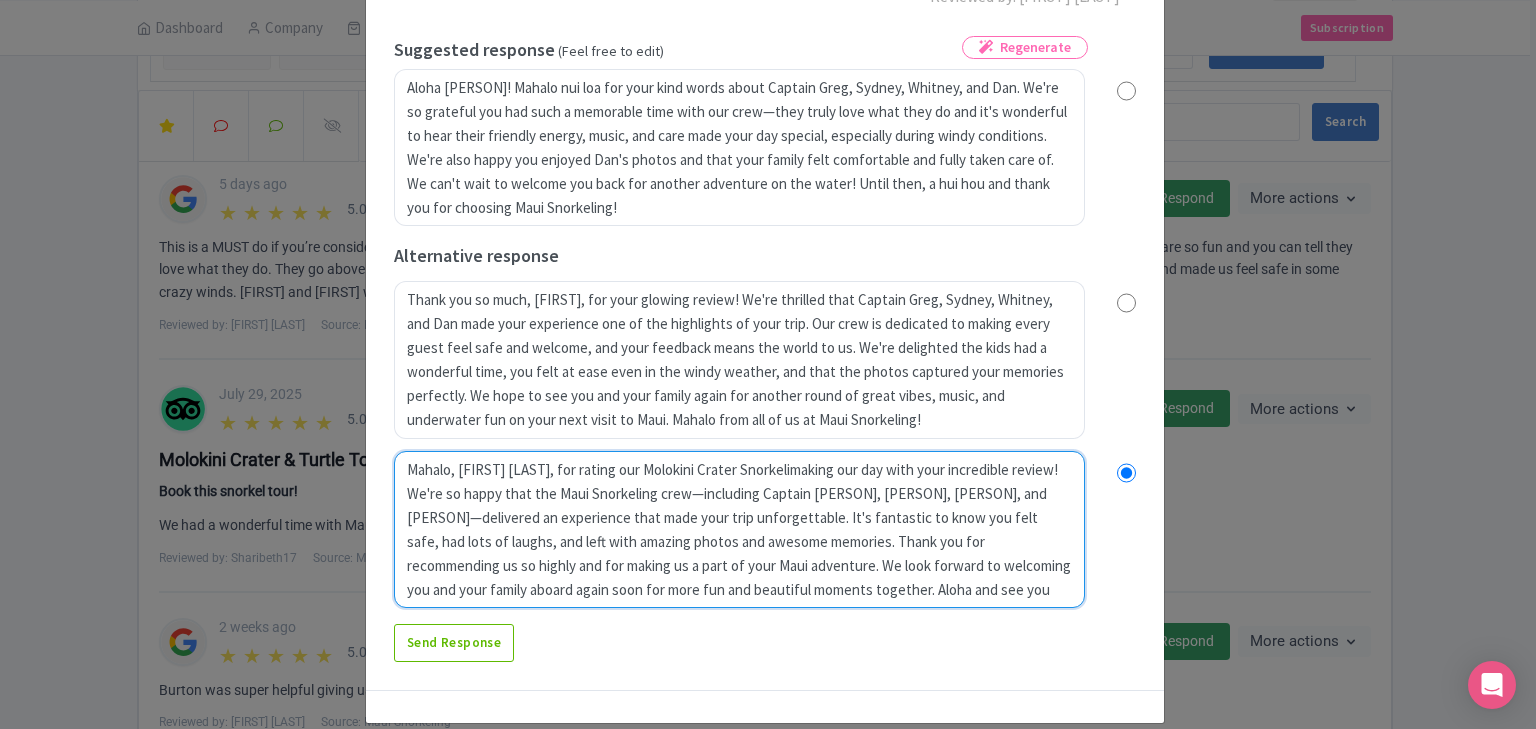 radio on "true" 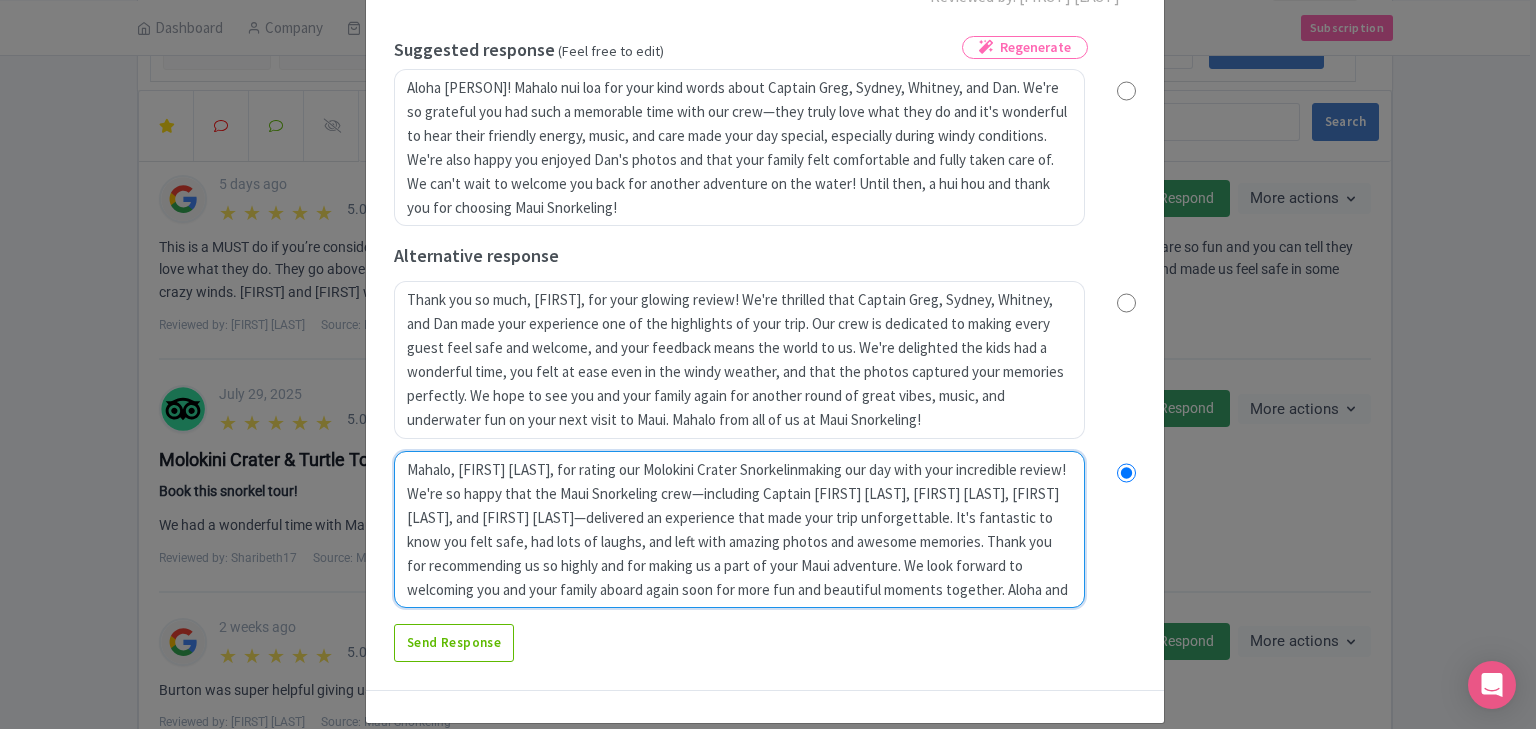 type on "Mahalo, [FIRST], for rating our Molokini Crater Snorkelingmaking our day with your incredible review! We're so happy that the Maui Snorkeling crew—including Captain [NAME], [NAME], [NAME], and [NAME]—delivered an experience that made your trip unforgettable. It's fantastic to know you felt safe, had lots of laughs, and left with amazing photos and awesome memories. Thank you for recommending us so highly and for making us a part of your Maui adventure. We look forward to welcoming you and your family aboard again soon for more fun and beautiful moments together. Aloha and see you next time!" 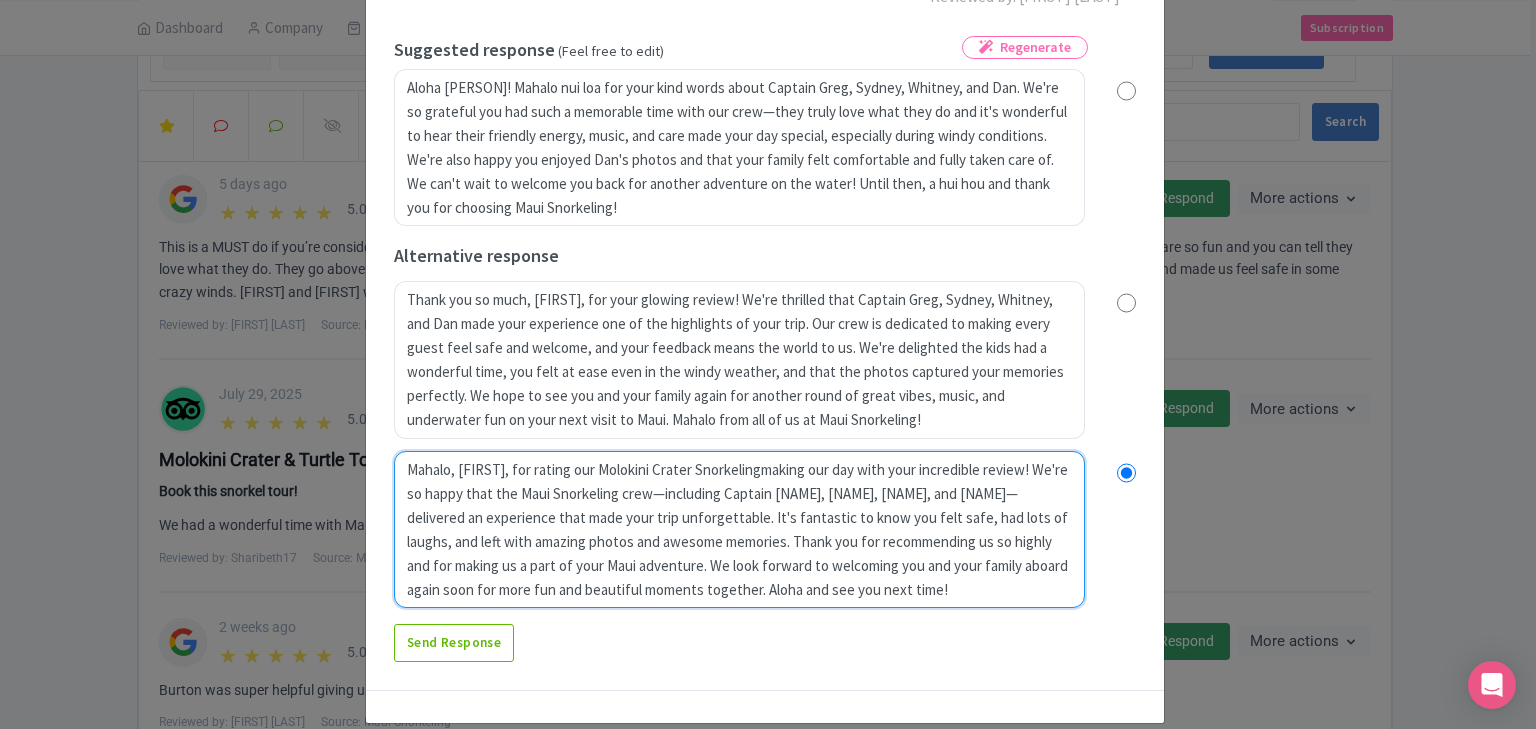 radio on "true" 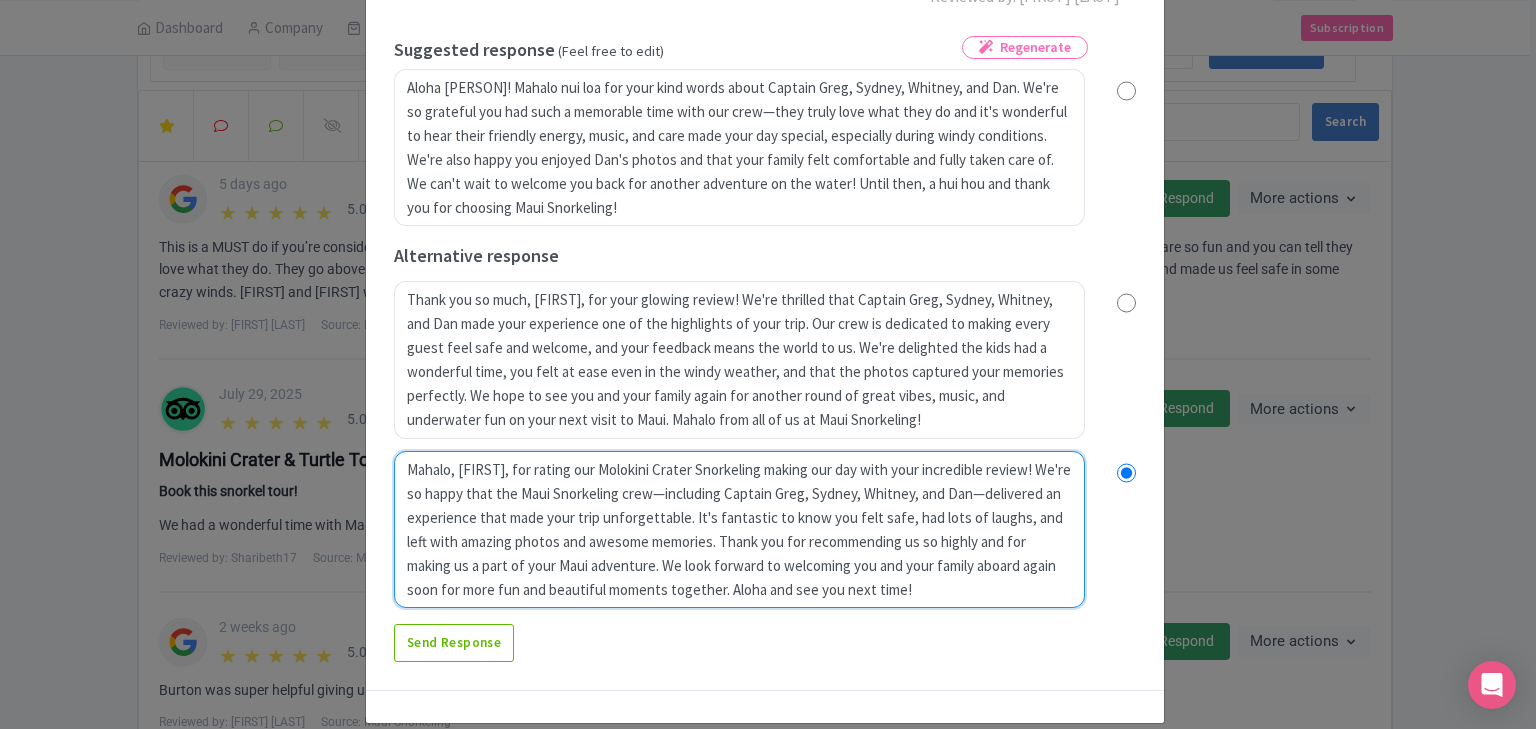 radio on "true" 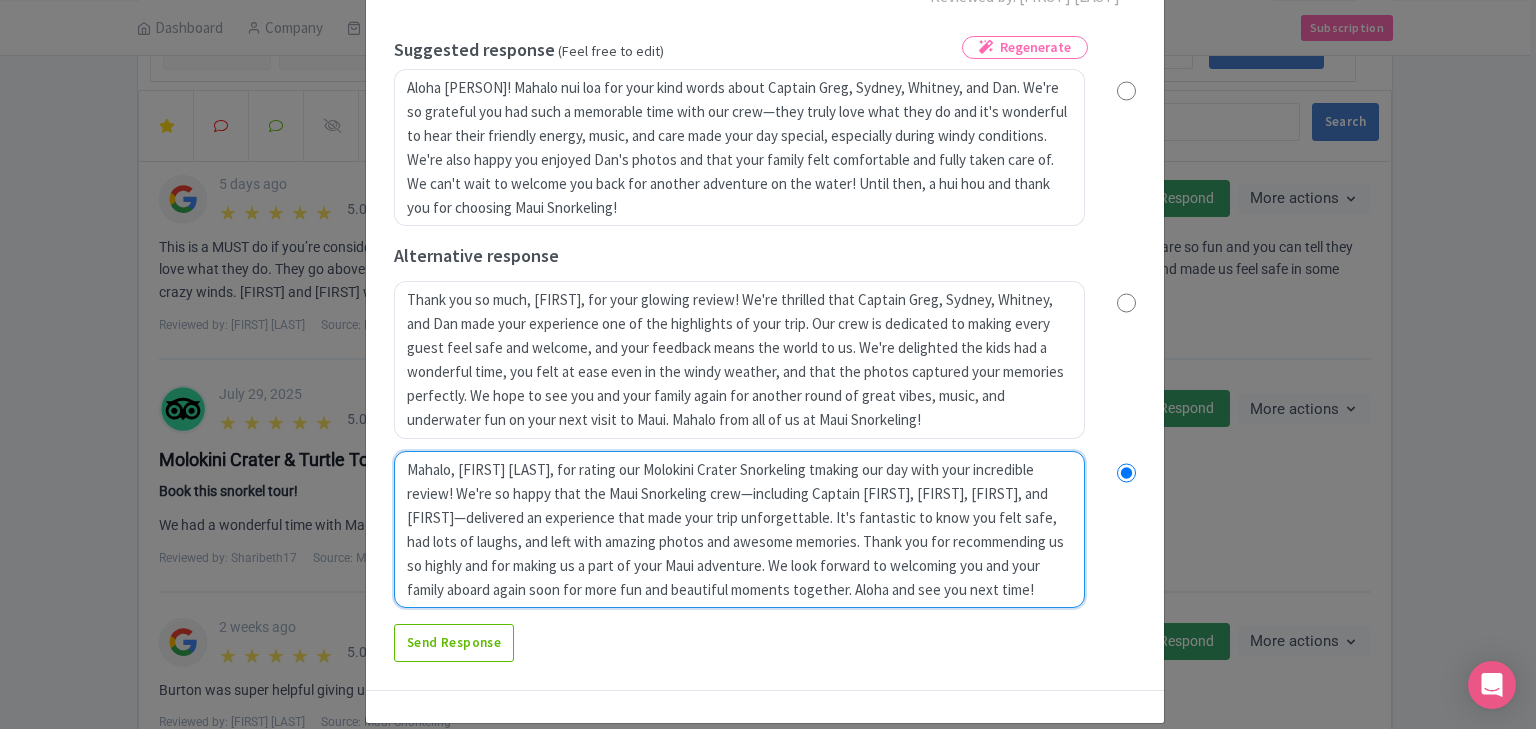 radio on "true" 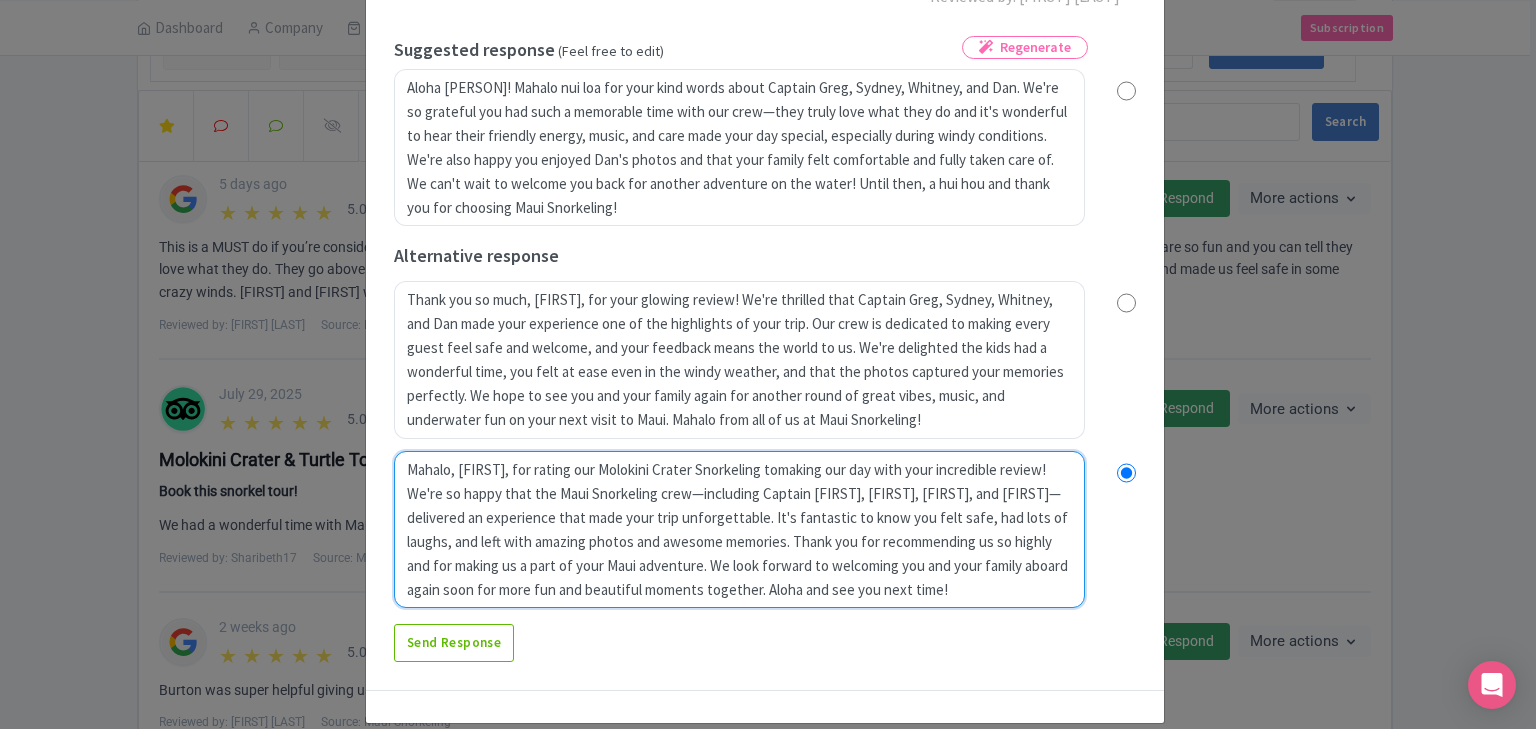 type on "Mahalo, [FIRST] [LAST], for rating our Molokini Crater Snorkeling tour as a must-do! making our day with your incredible review! We're so happy that the Maui Snorkeling crew—including Captain [FIRST], [FIRST], [FIRST], and [FIRST]—delivered an experience that made your trip unforgettable. It's fantastic to know you felt safe, had lots of laughs, and left with amazing photos and awesome memories. Thank you for recommending us so highly and for making us a part of your Maui adventure. We look forward to welcoming you and your family aboard again soon for more fun and beautiful moments together. Aloha and see you next time!" 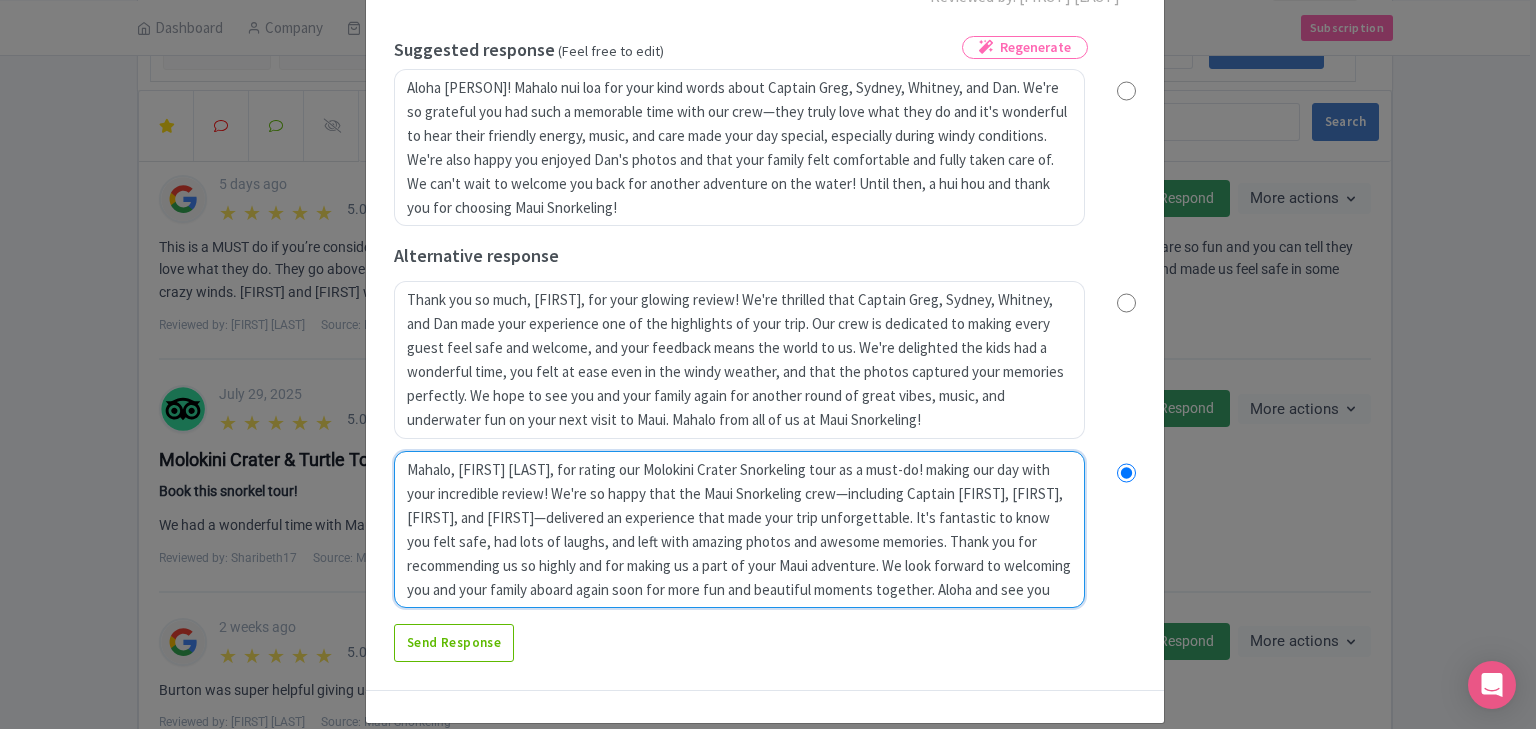 radio on "true" 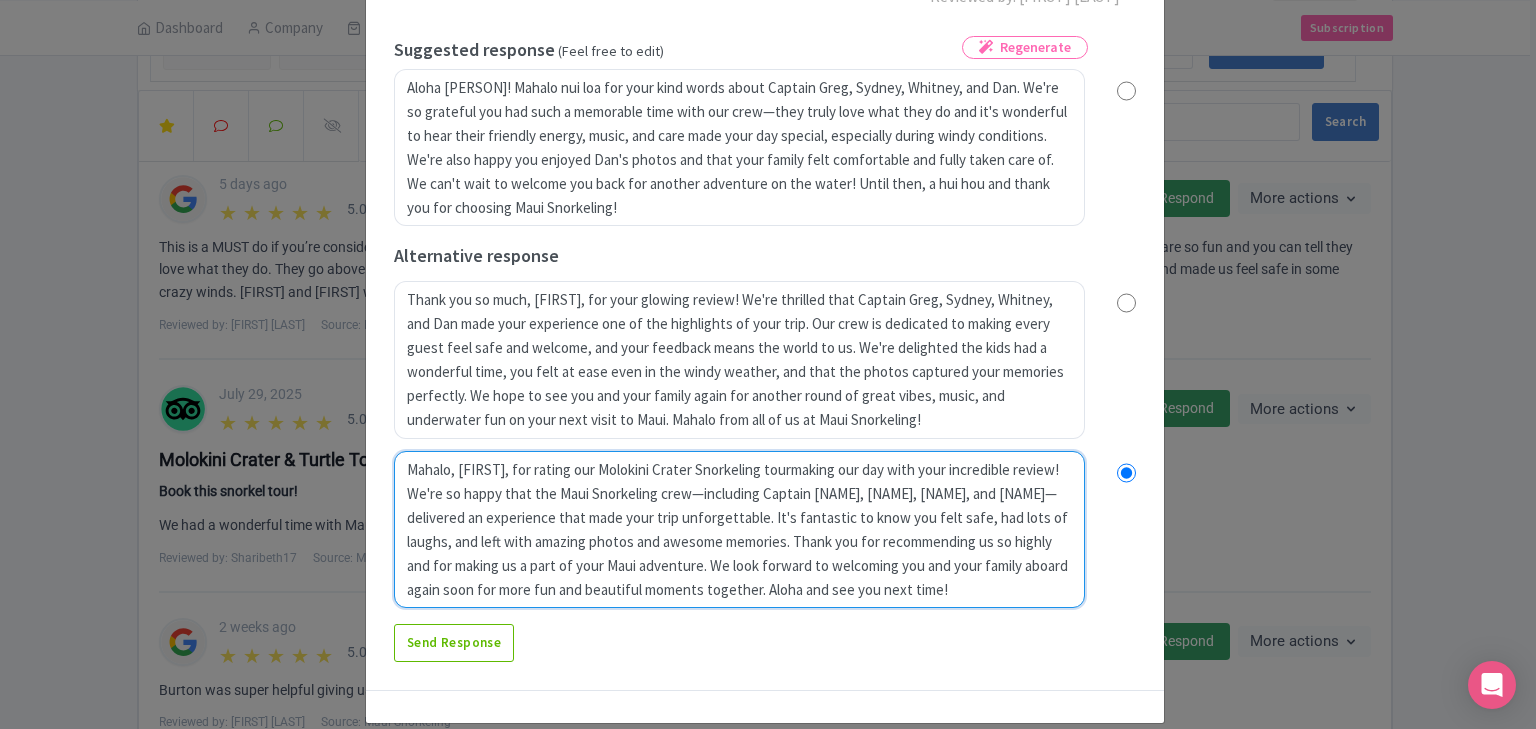 radio on "true" 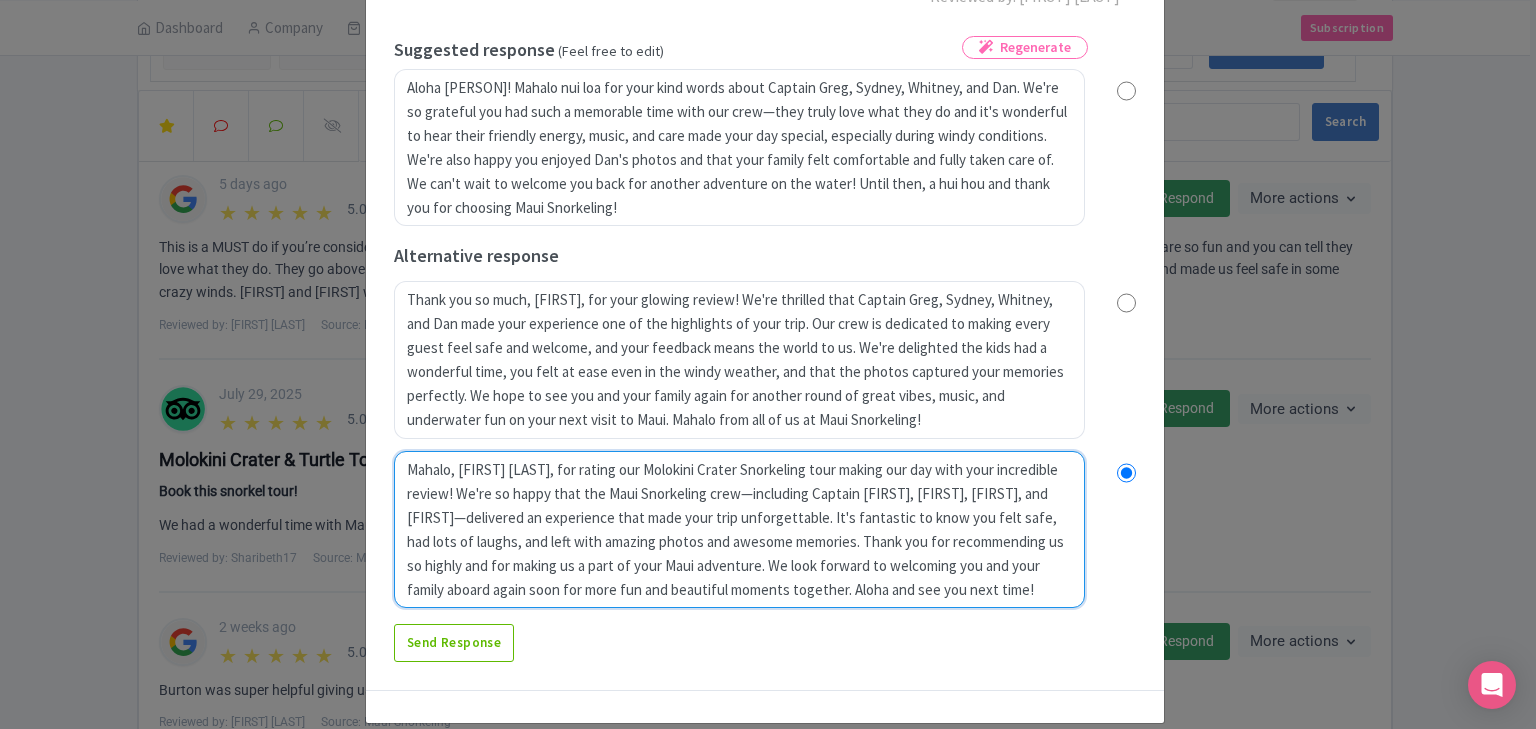 radio on "true" 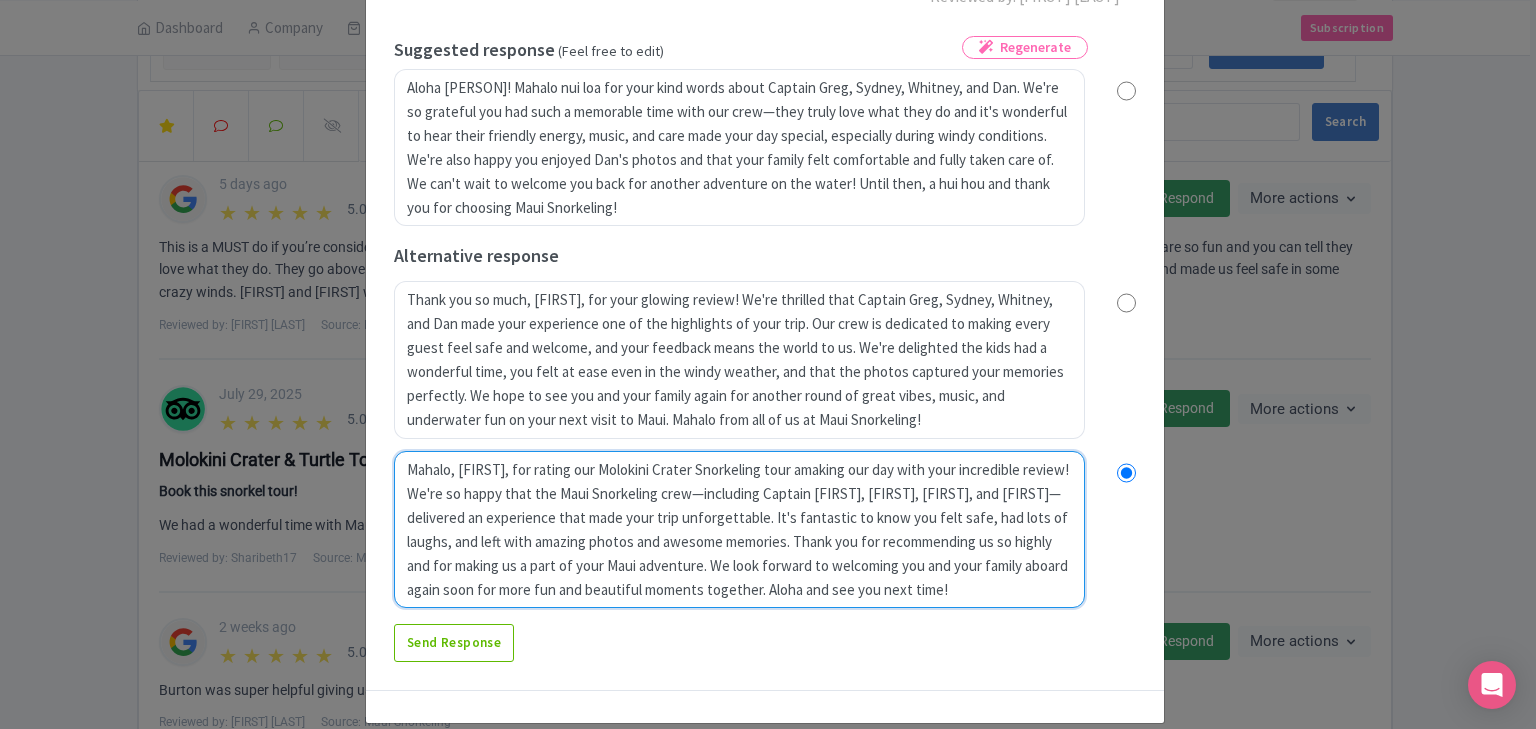 radio on "true" 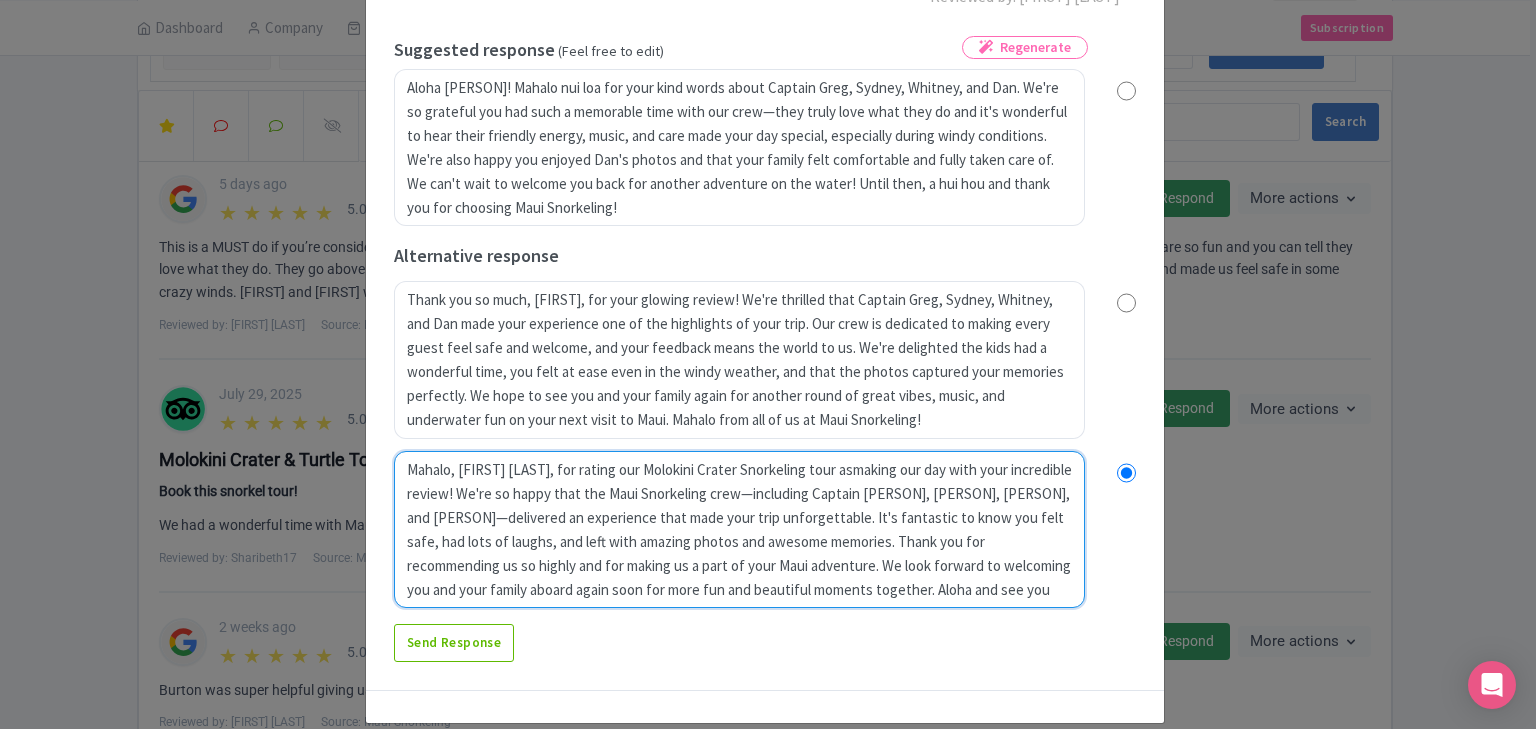 radio on "true" 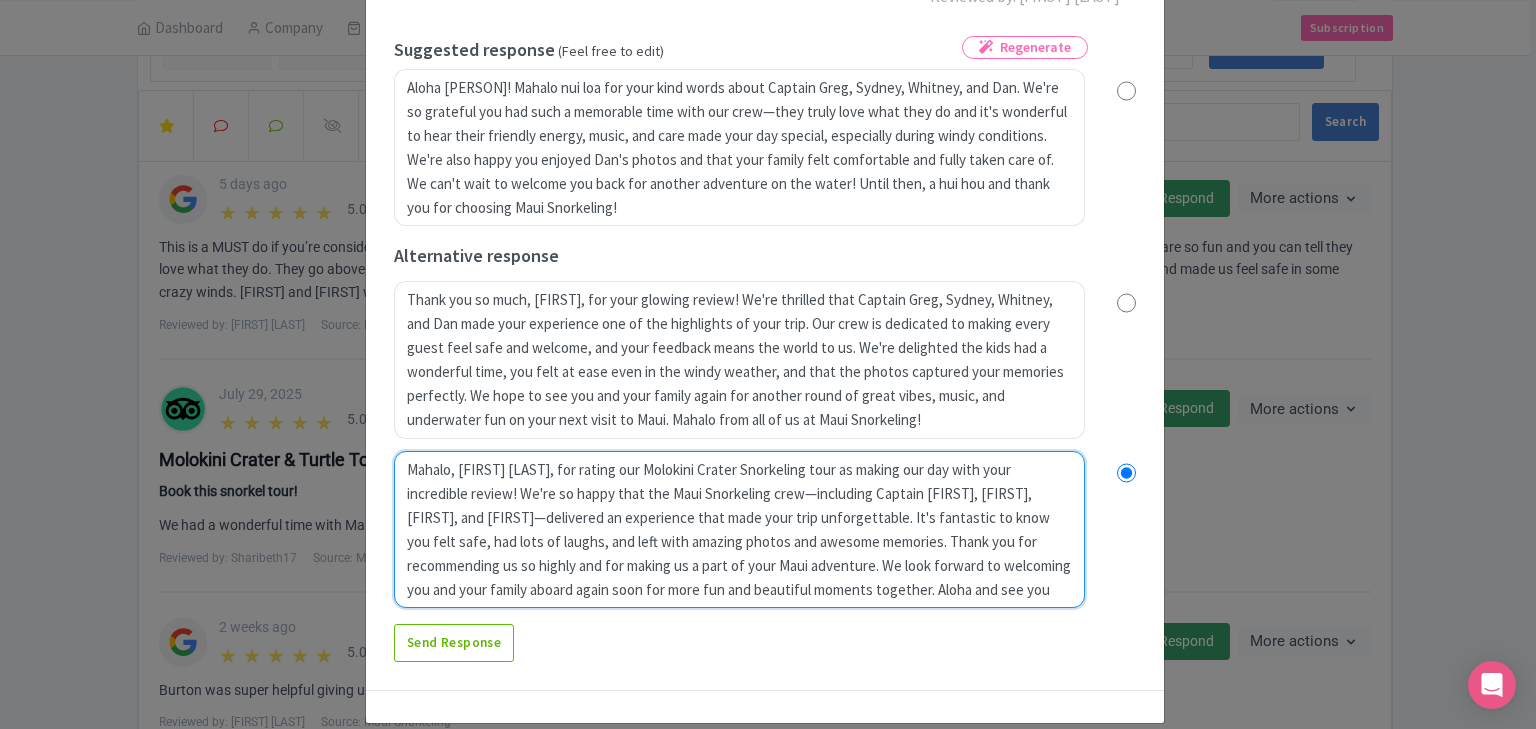 radio on "true" 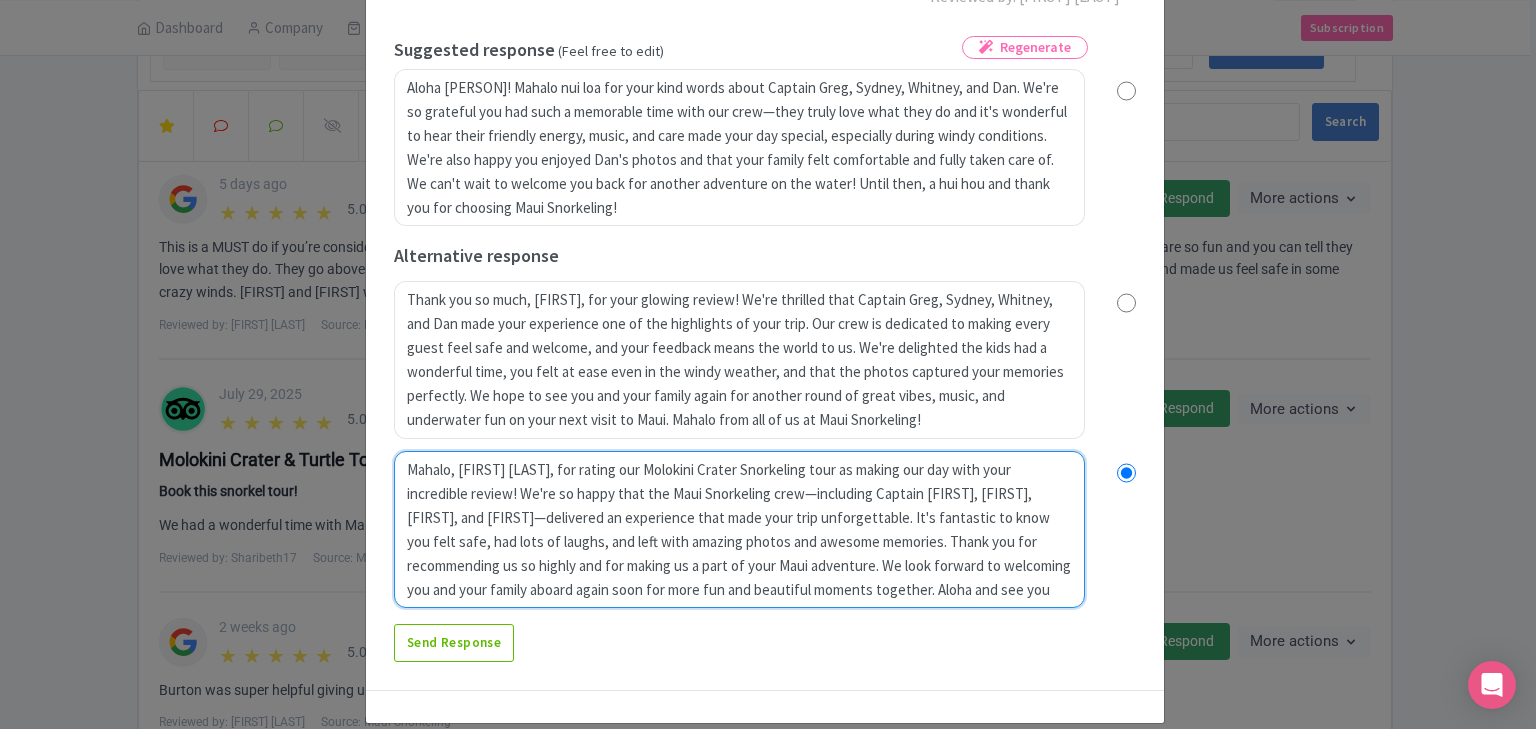 type on "Mahalo, [FIRST] [LAST], for rating our Molokini Crater Snorkeling tour as amaking our day with your incredible review! We're so happy that the Maui Snorkeling crew—including Captain [FIRST] [LAST], [FIRST] [LAST], [FIRST] [LAST], and [FIRST] [LAST]—delivered an experience that made your trip unforgettable. It's fantastic to know you felt safe, had lots of laughs, and left with amazing photos and awesome memories. Thank you for recommending us so highly and for making us a part of your Maui adventure. We look forward to welcoming you and your family aboard again soon for more fun and beautiful moments together. Aloha and see you next time!" 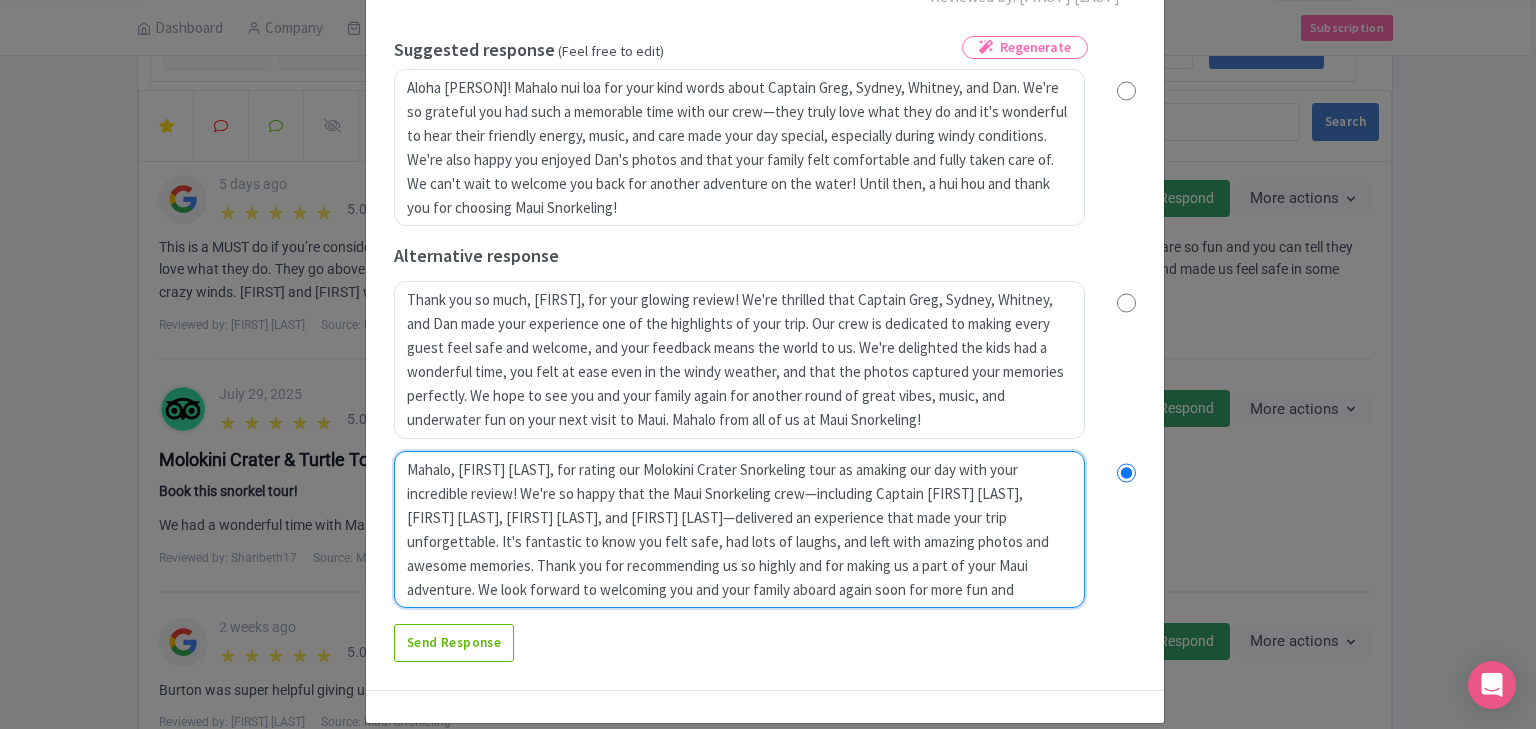 radio on "true" 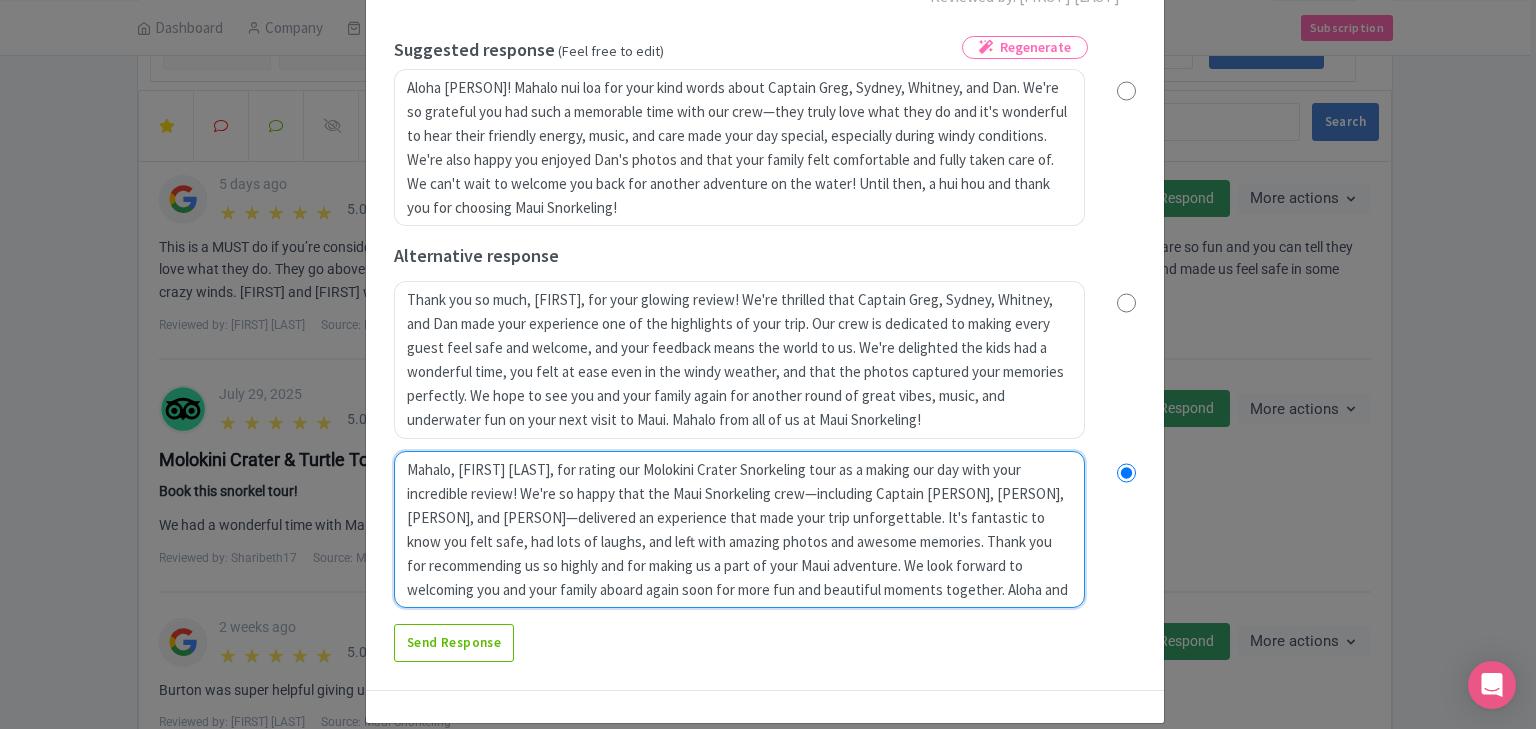 radio on "true" 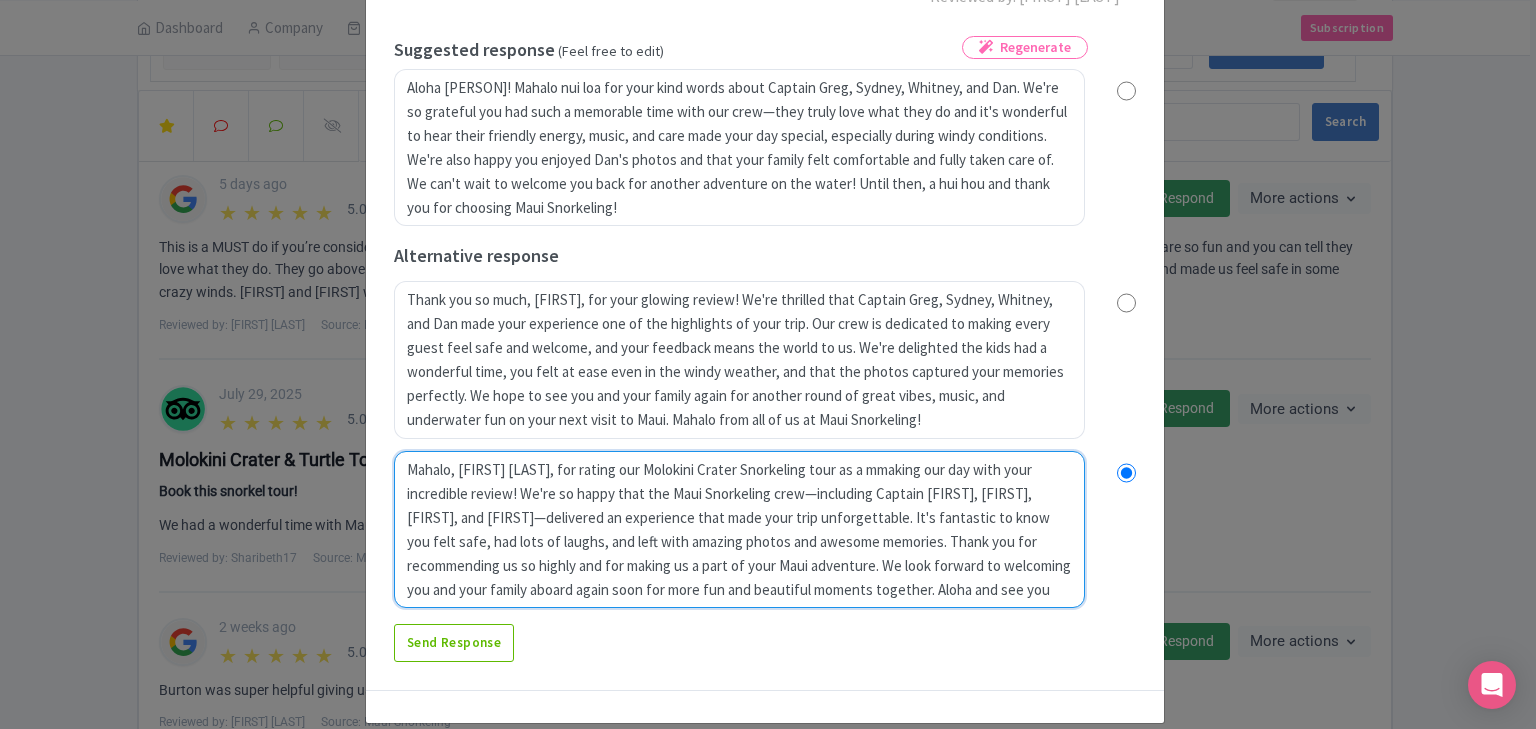 radio on "true" 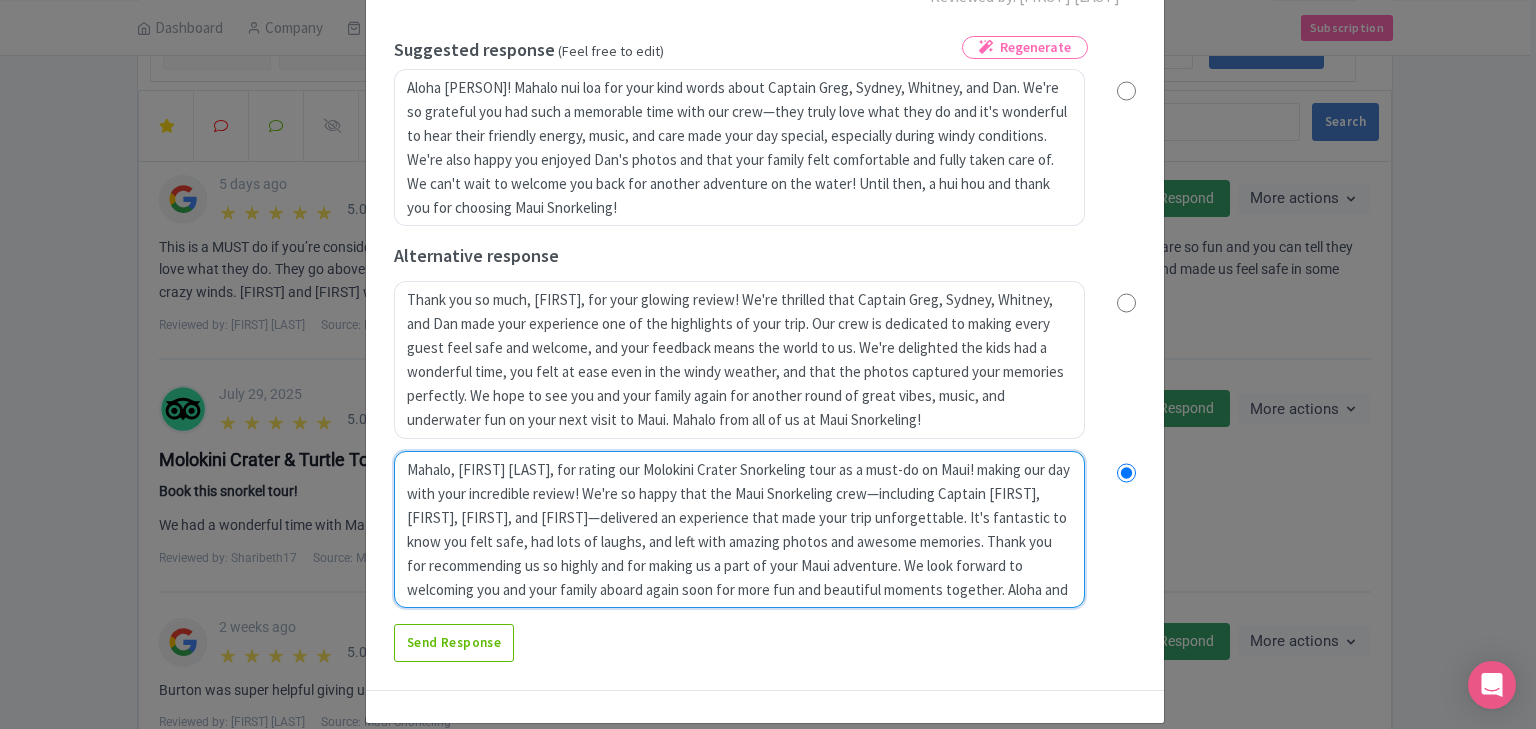 radio on "true" 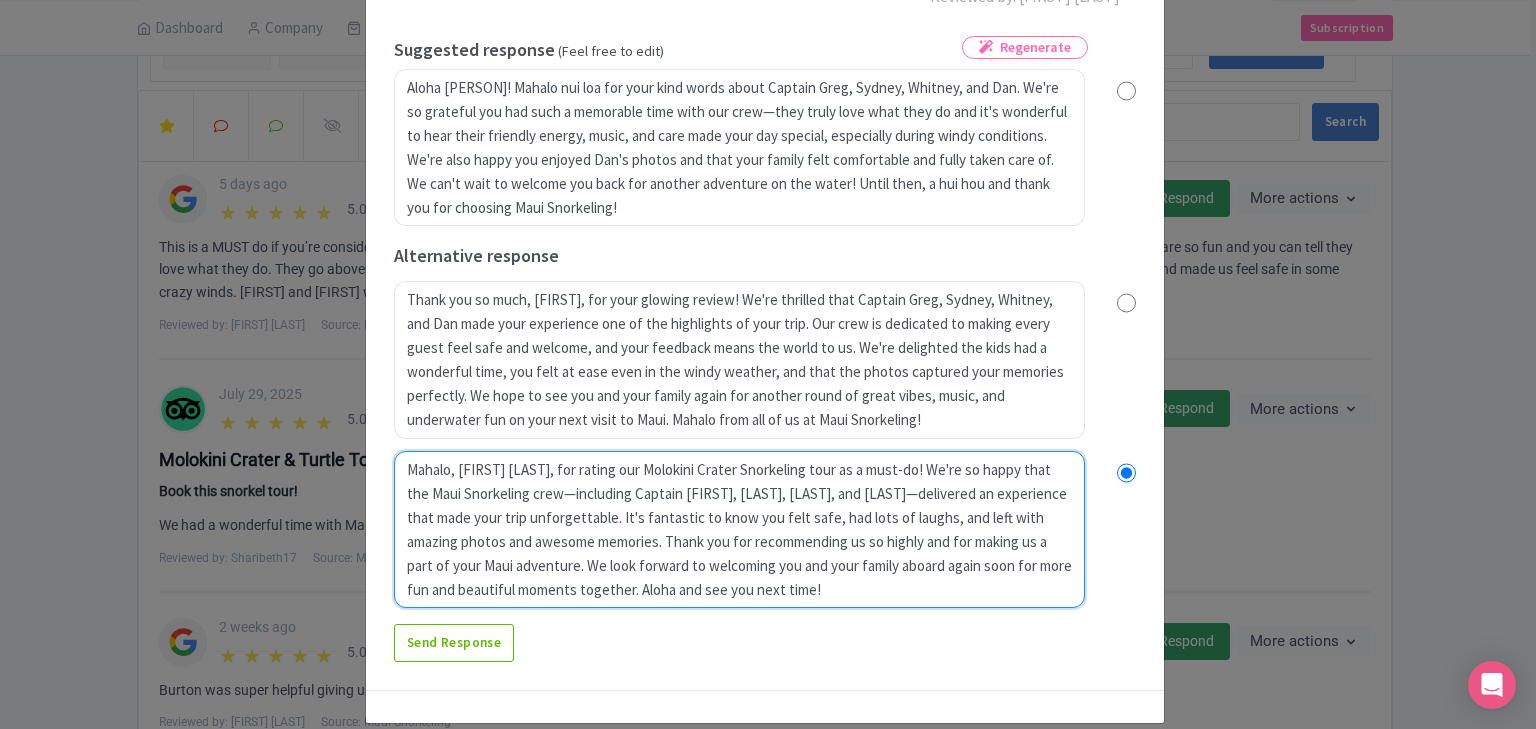 radio on "true" 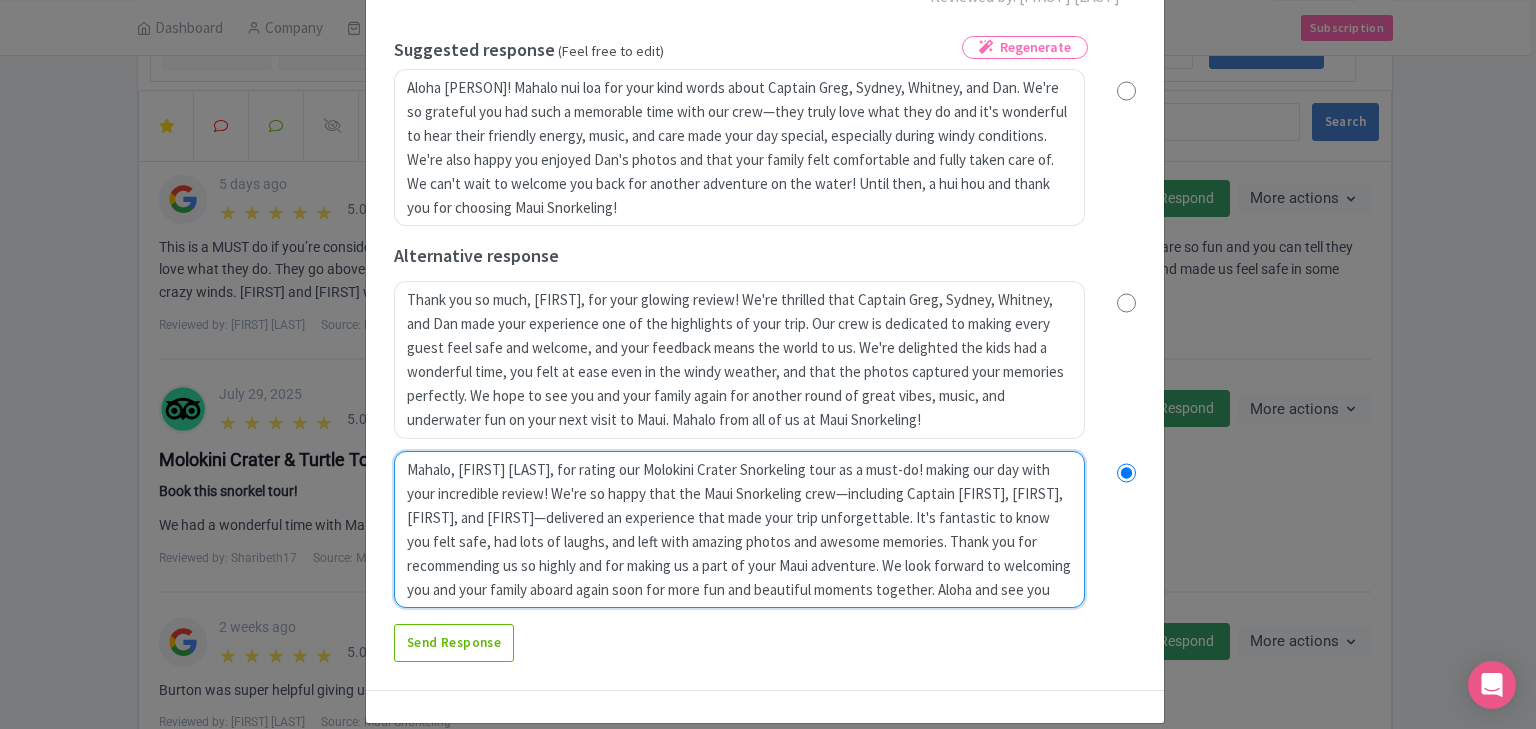 radio on "true" 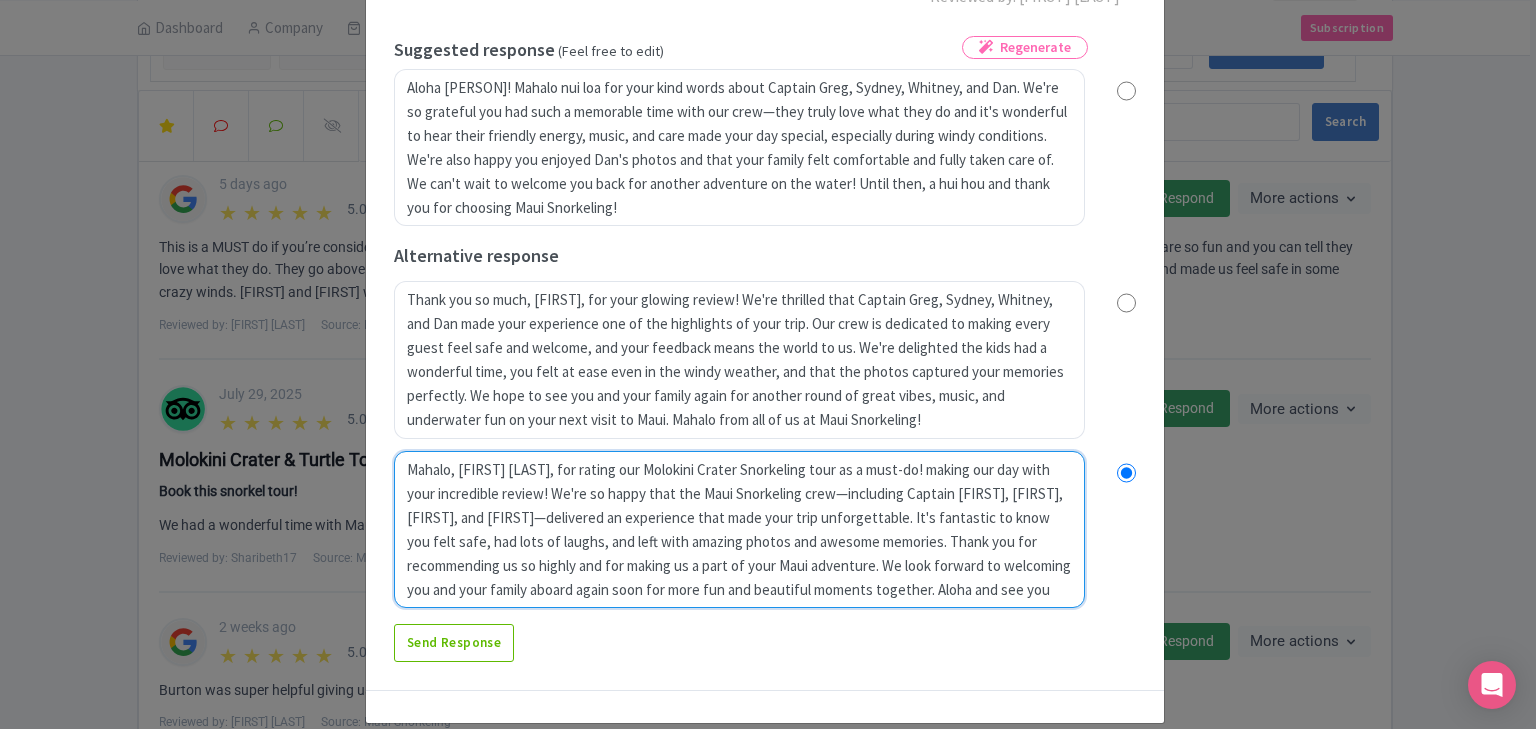 type on "Mahalo, [FIRST], for rating our Molokini Crater Snorkeling tour as a must-making our day with your incredible review! We're so happy that the Maui Snorkeling crew—including Captain [NAME], [NAME], [NAME], and [NAME]—delivered an experience that made your trip unforgettable. It's fantastic to know you felt safe, had lots of laughs, and left with amazing photos and awesome memories. Thank you for recommending us so highly and for making us a part of your Maui adventure. We look forward to welcoming you and your family aboard again soon for more fun and beautiful moments together. Aloha and see you next time!" 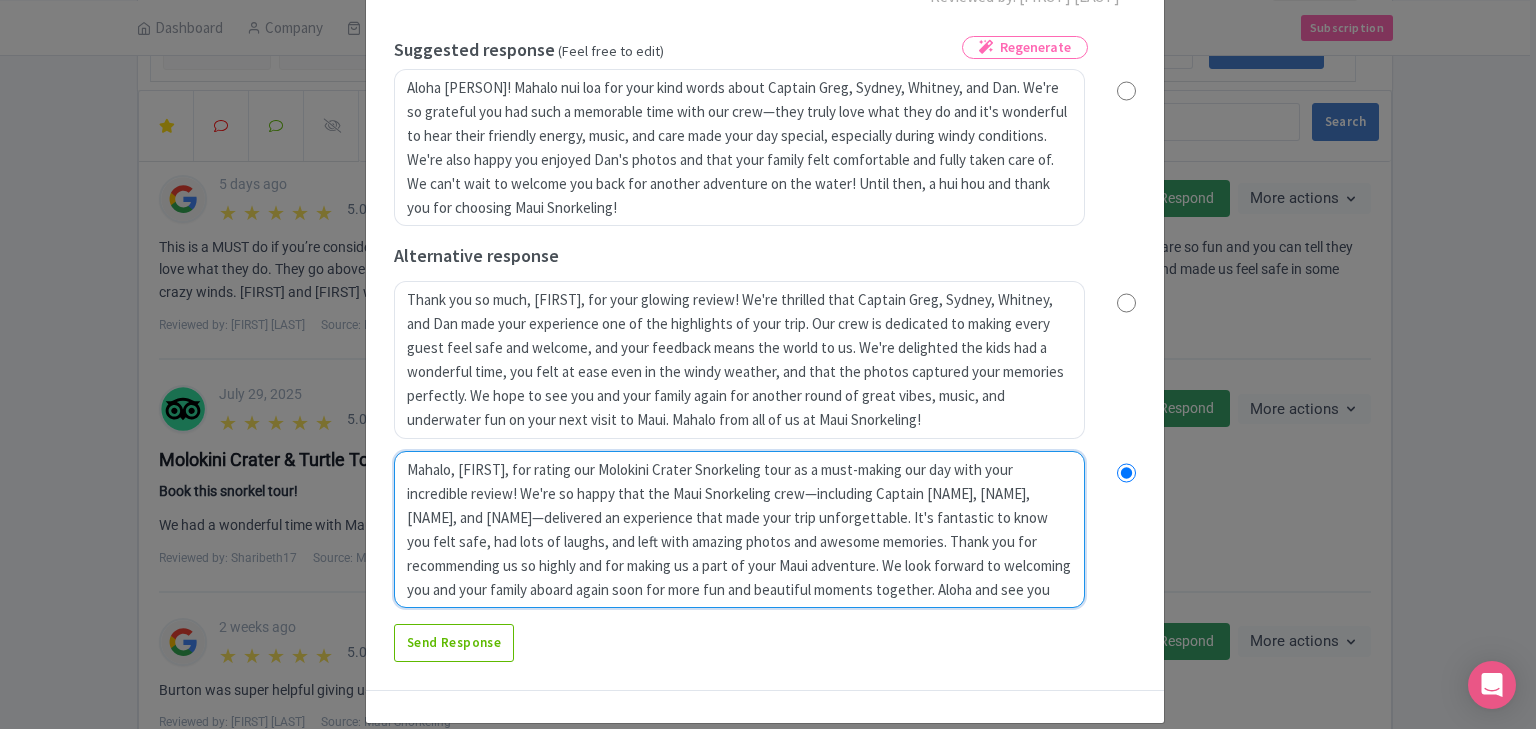 radio on "true" 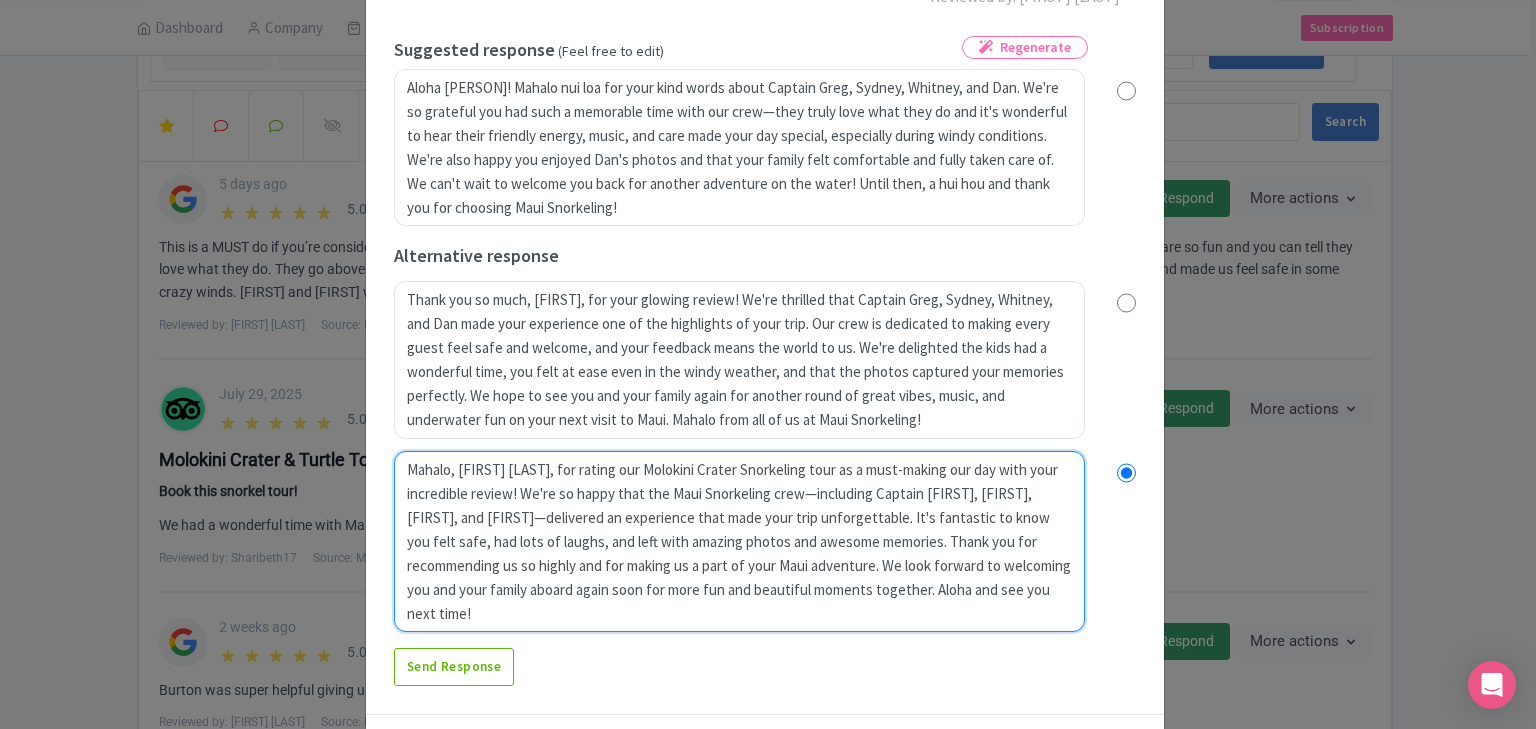 radio on "true" 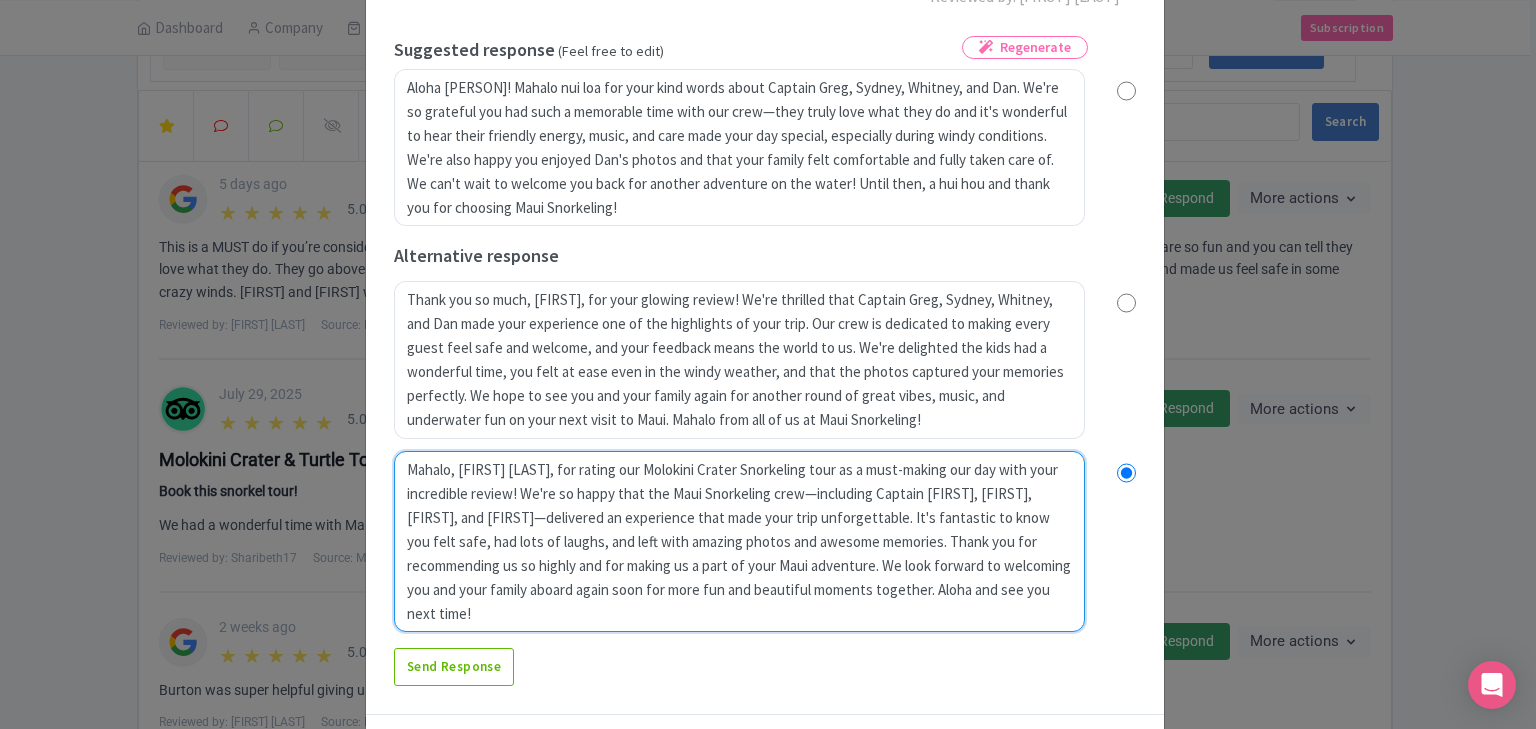 type on "Mahalo, [FIRST] [LAST], for rating our Molokini Crater Snorkeling tour as a must-do!making our day with your incredible review! We're so happy that the Maui Snorkeling crew—including Captain [FIRST], [FIRST], [FIRST], and [FIRST]—delivered an experience that made your trip unforgettable. It's fantastic to know you felt safe, had lots of laughs, and left with amazing photos and awesome memories. Thank you for recommending us so highly and for making us a part of your Maui adventure. We look forward to welcoming you and your family aboard again soon for more fun and beautiful moments together. Aloha and see you next time!" 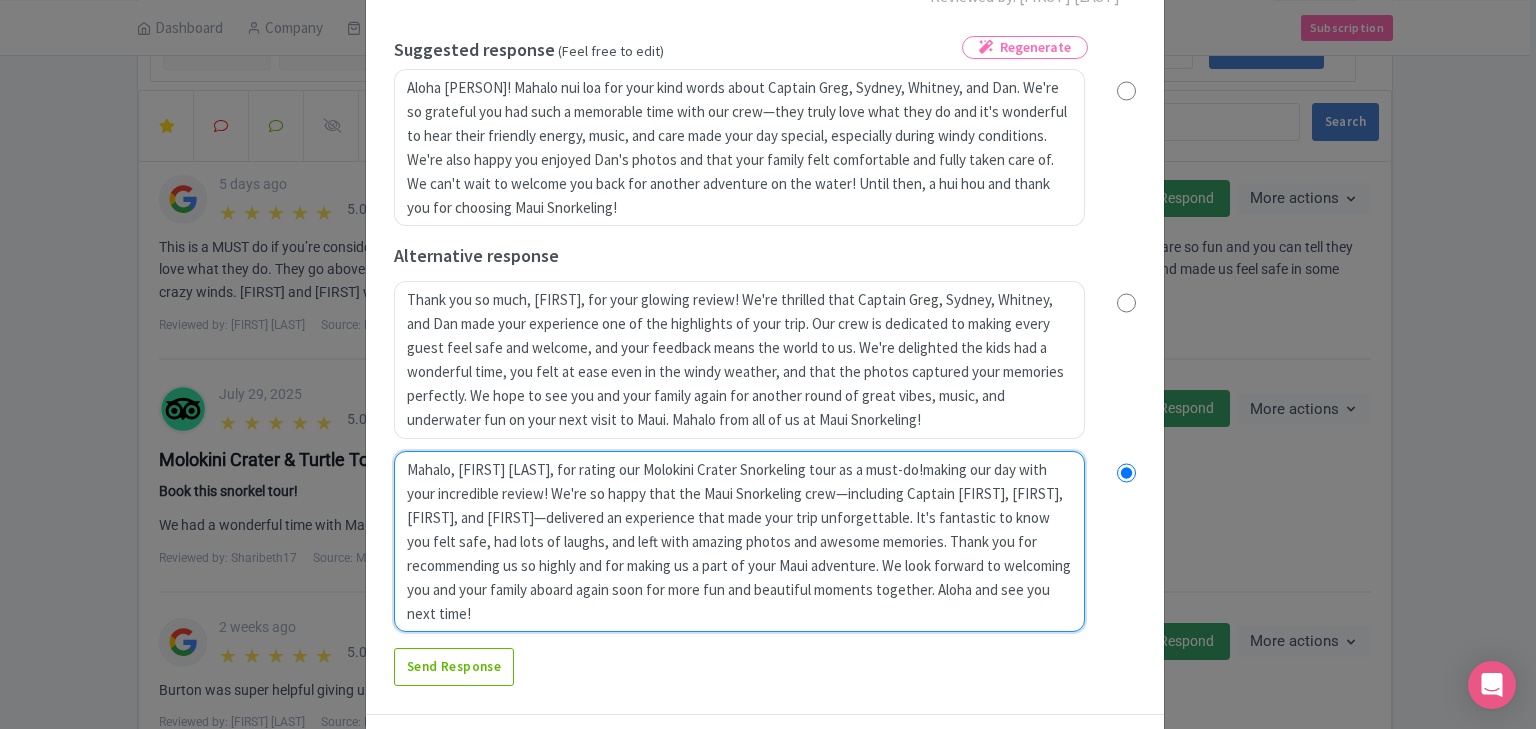 radio on "true" 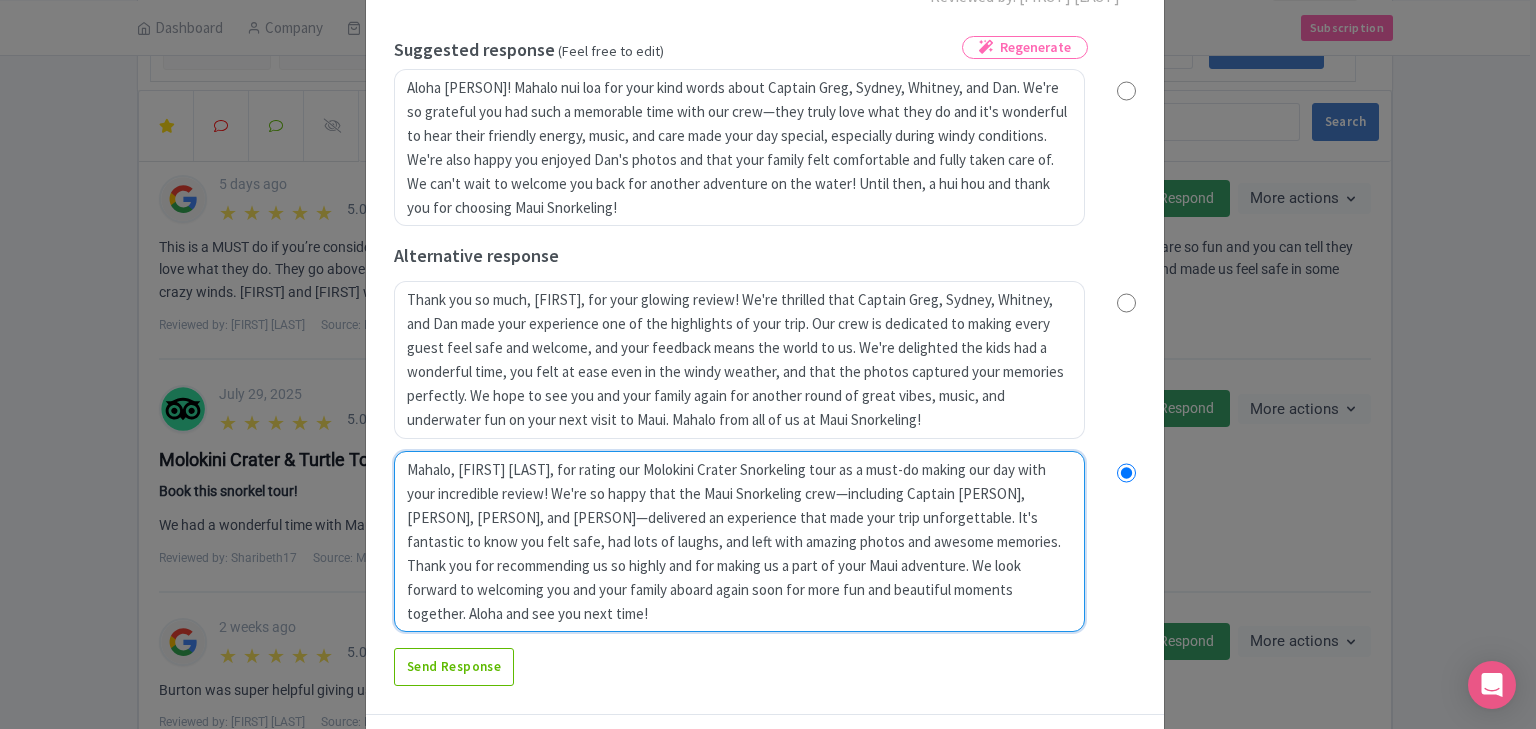 radio on "true" 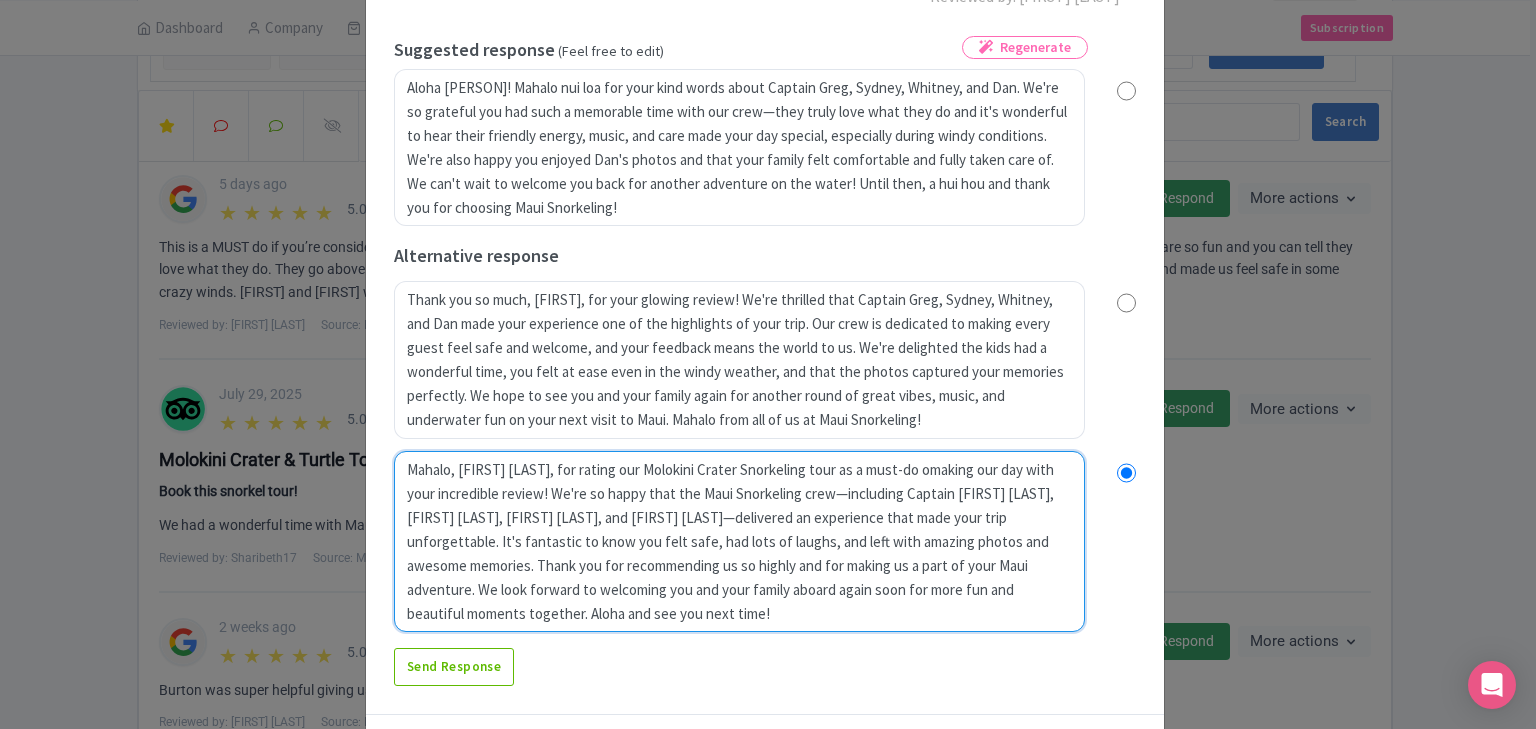 type on "Mahalo, [FIRST] [LAST], for rating our Molokini Crater Snorkeling tour as a must-do onmaking our day with your incredible review! We're so happy that the Maui Snorkeling crew—including Captain [FIRST], [FIRST], [FIRST], and [FIRST]—delivered an experience that made your trip unforgettable. It's fantastic to know you felt safe, had lots of laughs, and left with amazing photos and awesome memories. Thank you for recommending us so highly and for making us a part of your Maui adventure. We look forward to welcoming you and your family aboard again soon for more fun and beautiful moments together. Aloha and see you next time!" 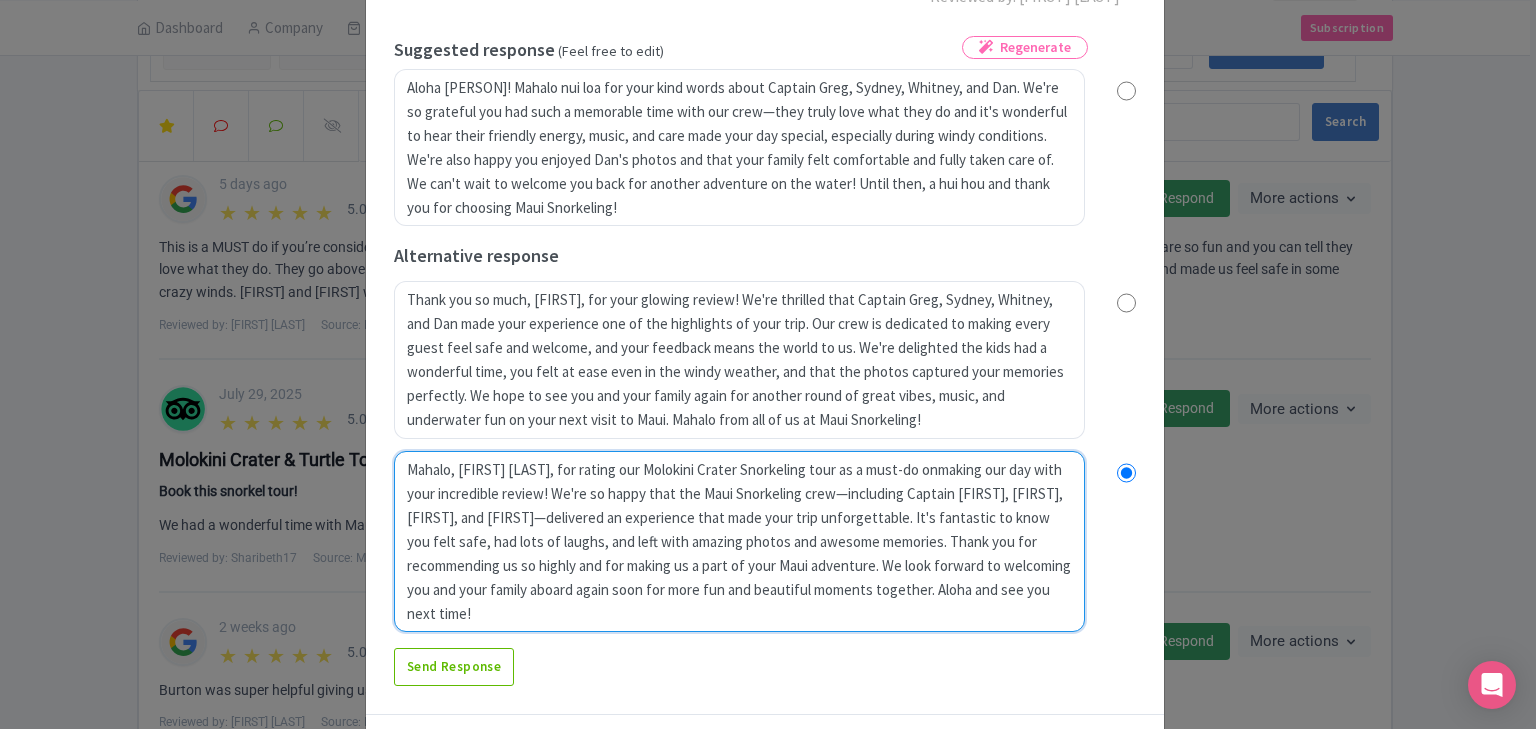 radio on "true" 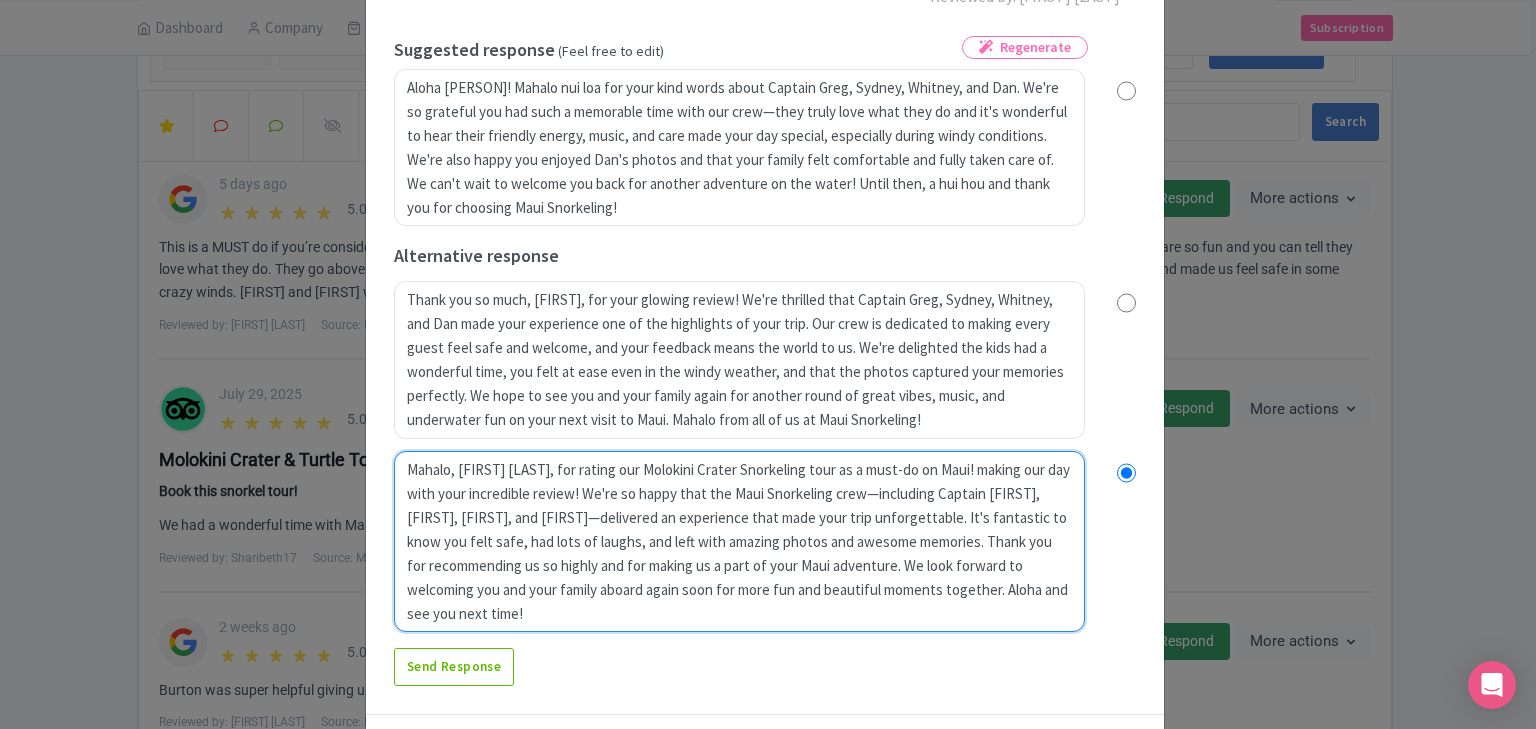 radio on "true" 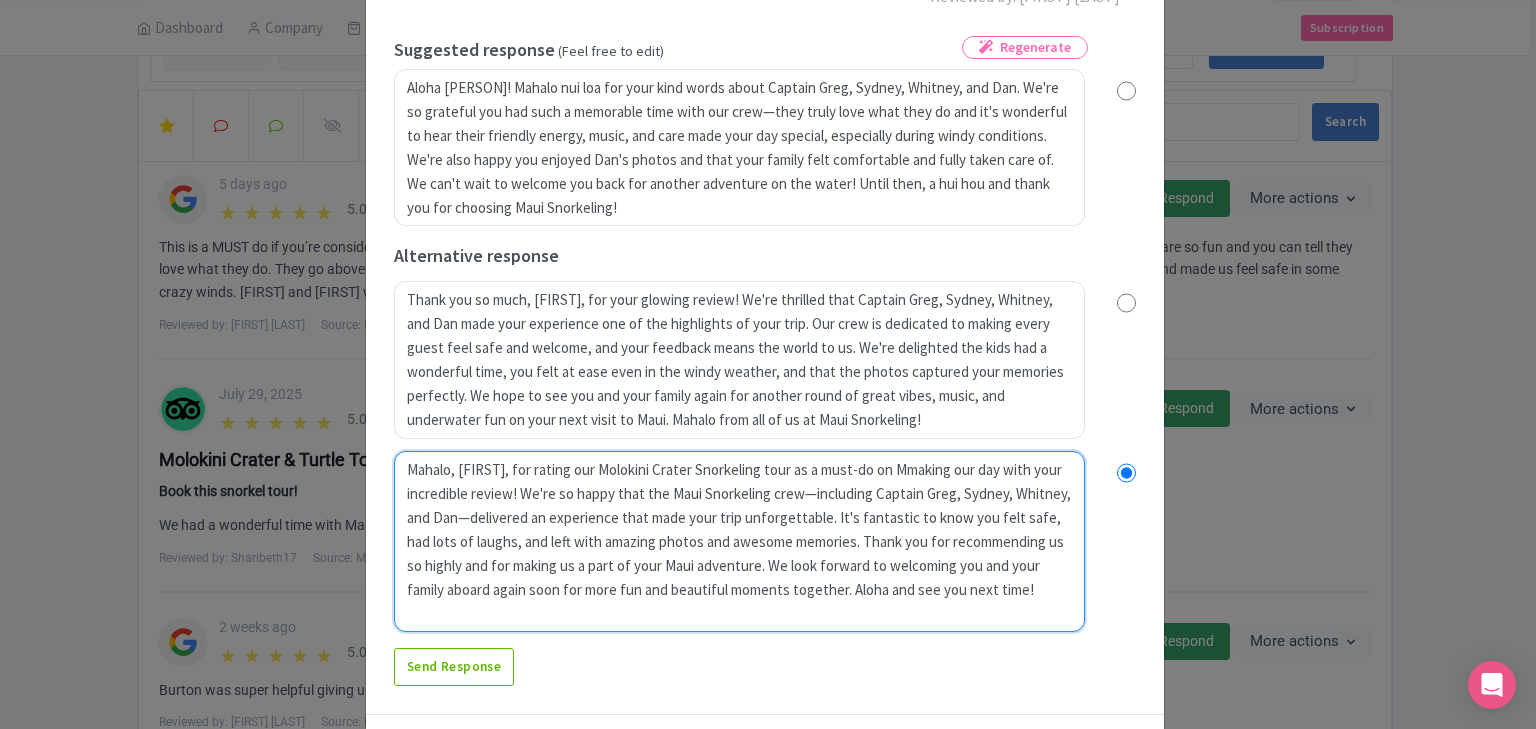 radio on "true" 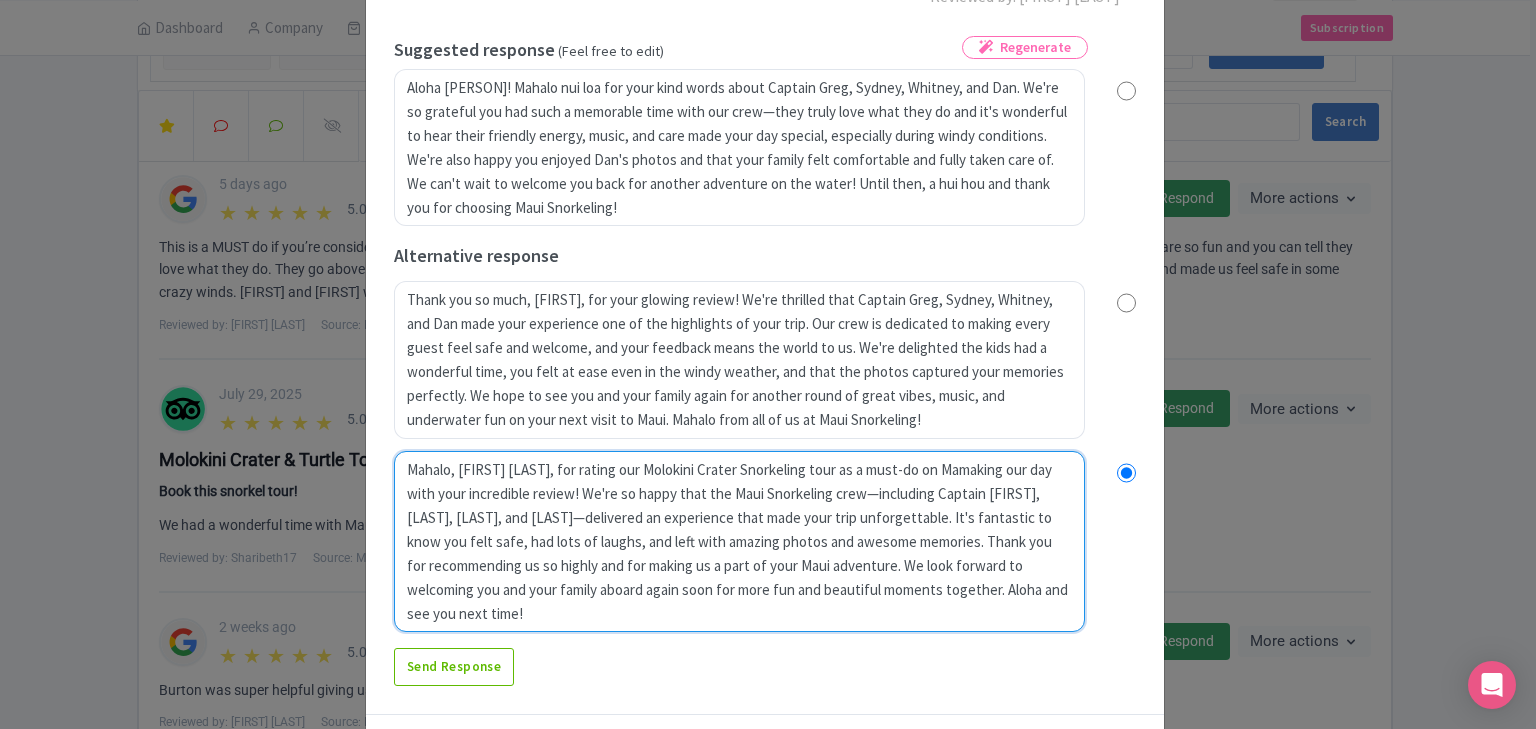 type on "Mahalo, [FIRST], for rating our Molokini Crater Snorkeling tour as a must-do on Maumaking our day with your incredible review! We're so happy that the Maui Snorkeling crew—including Captain Greg, Sydney, Whitney, and Dan—delivered an experience that made your trip unforgettable. It's fantastic to know you felt safe, had lots of laughs, and left with amazing photos and awesome memories. Thank you for recommending us so highly and for making us a part of your Maui adventure. We look forward to welcoming you and your family aboard again soon for more fun and beautiful moments together. Aloha and see you next time!" 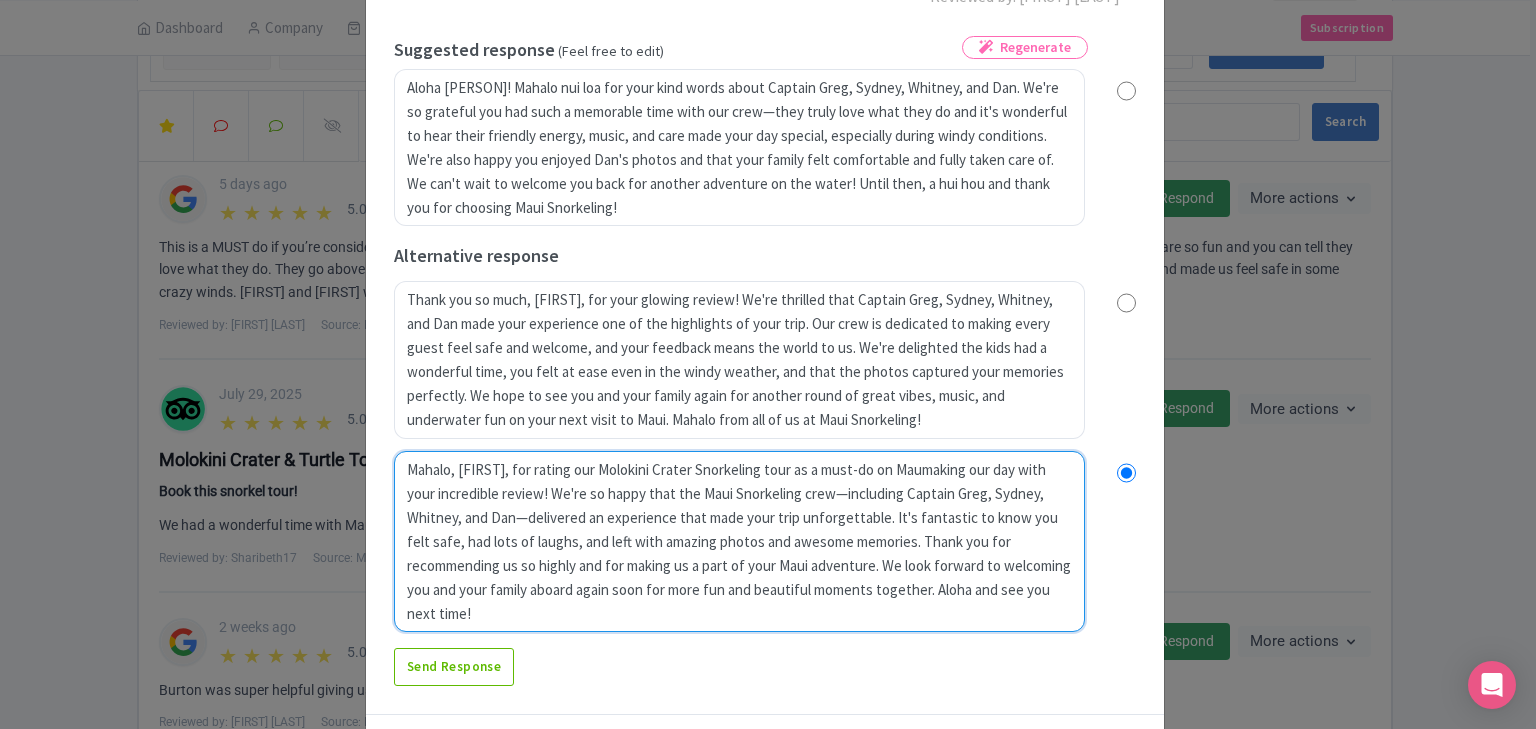 radio on "true" 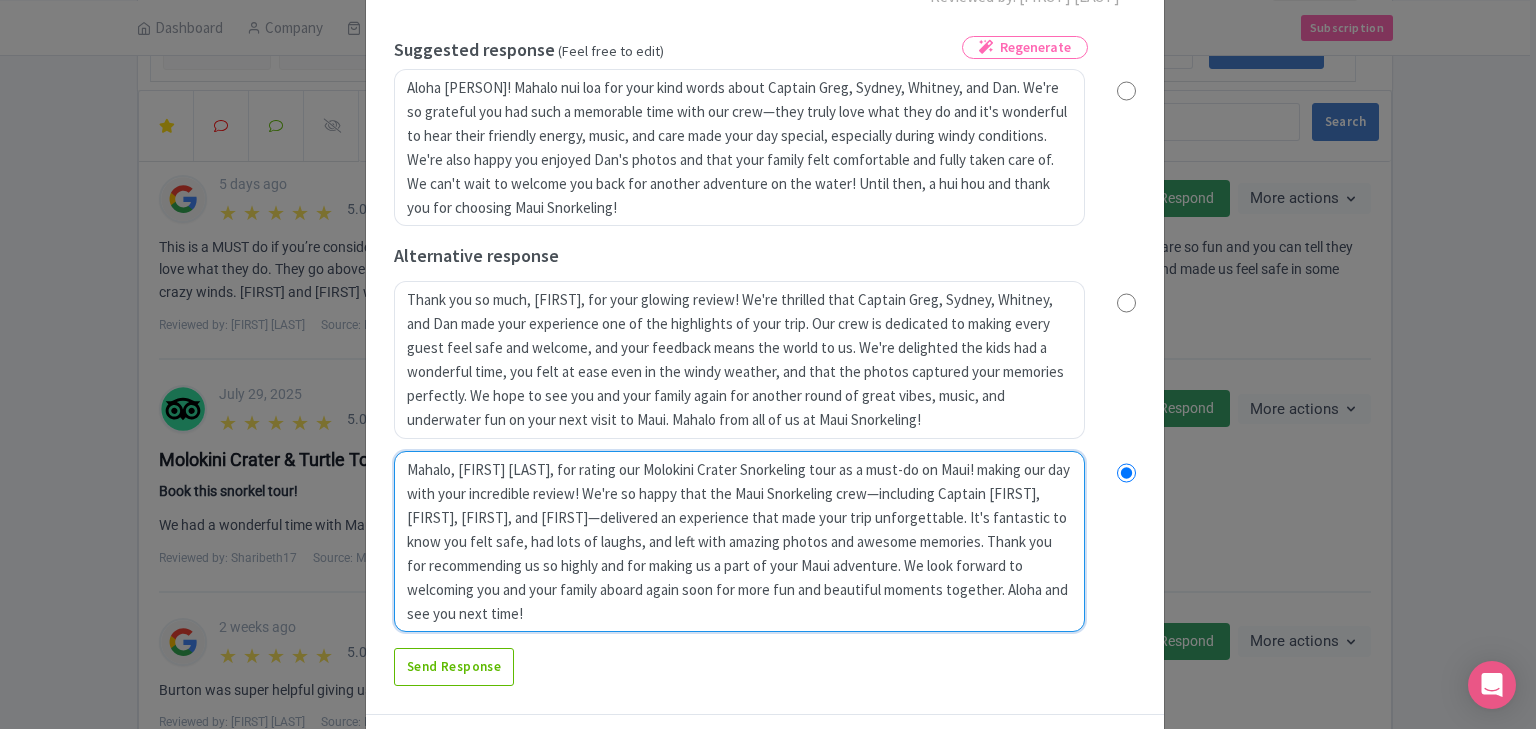 radio on "true" 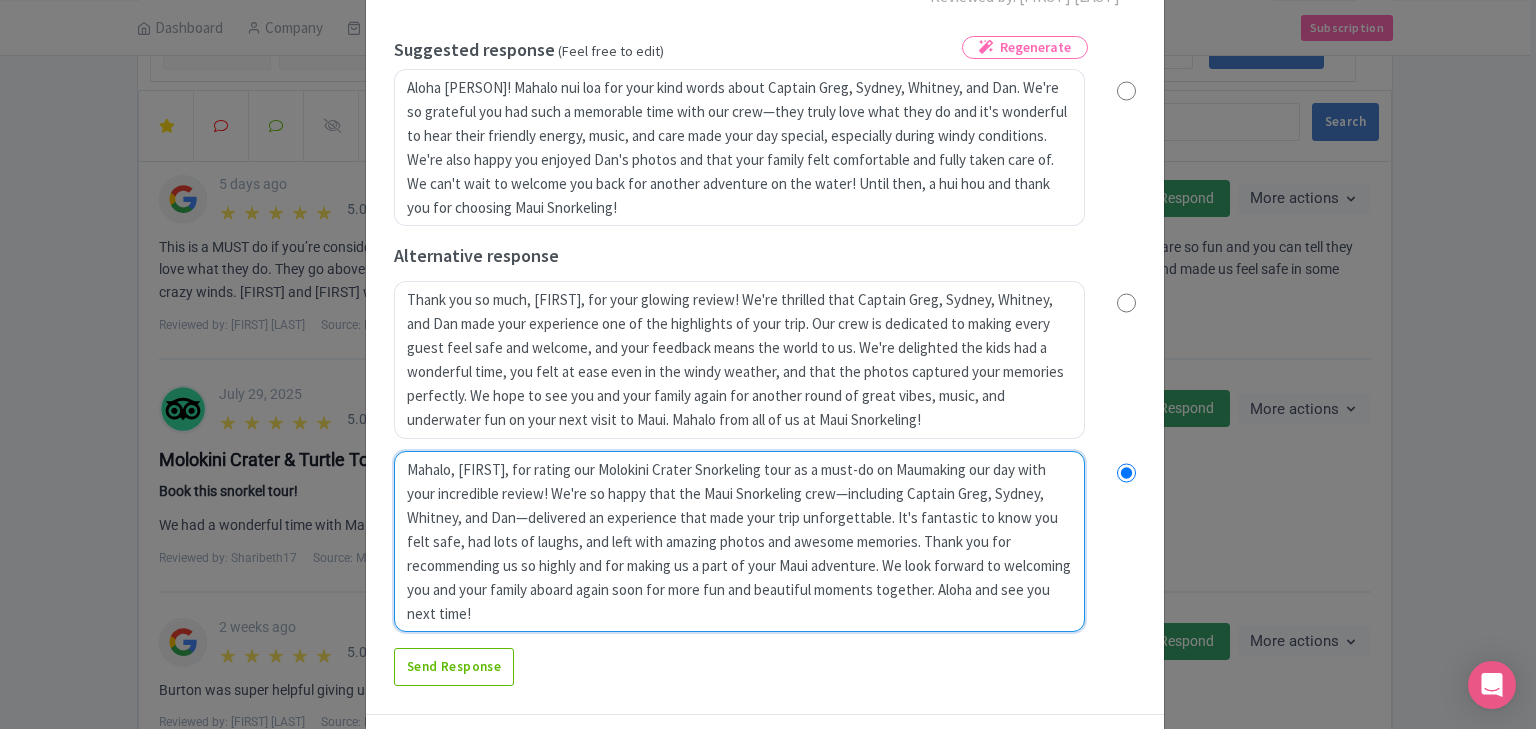 radio on "true" 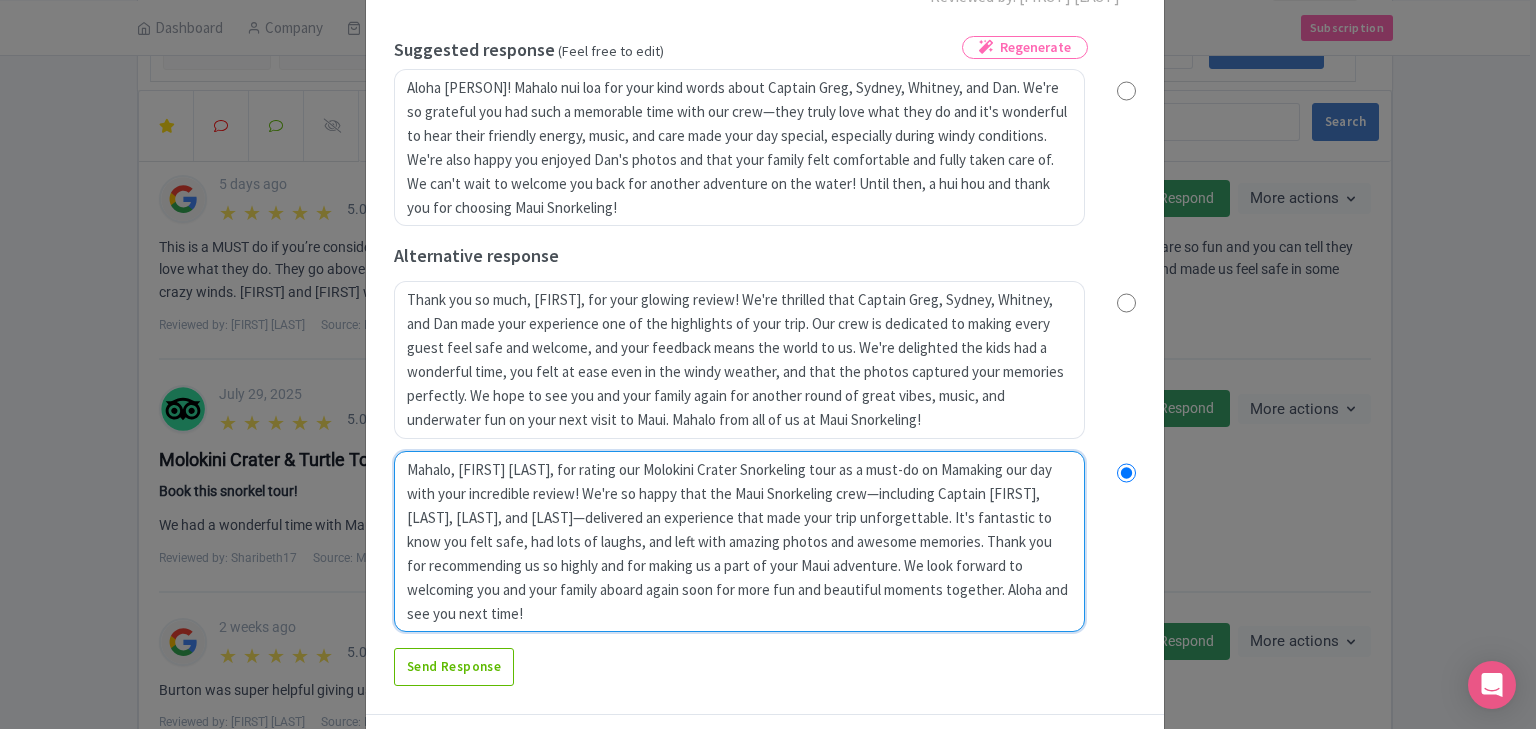 radio on "true" 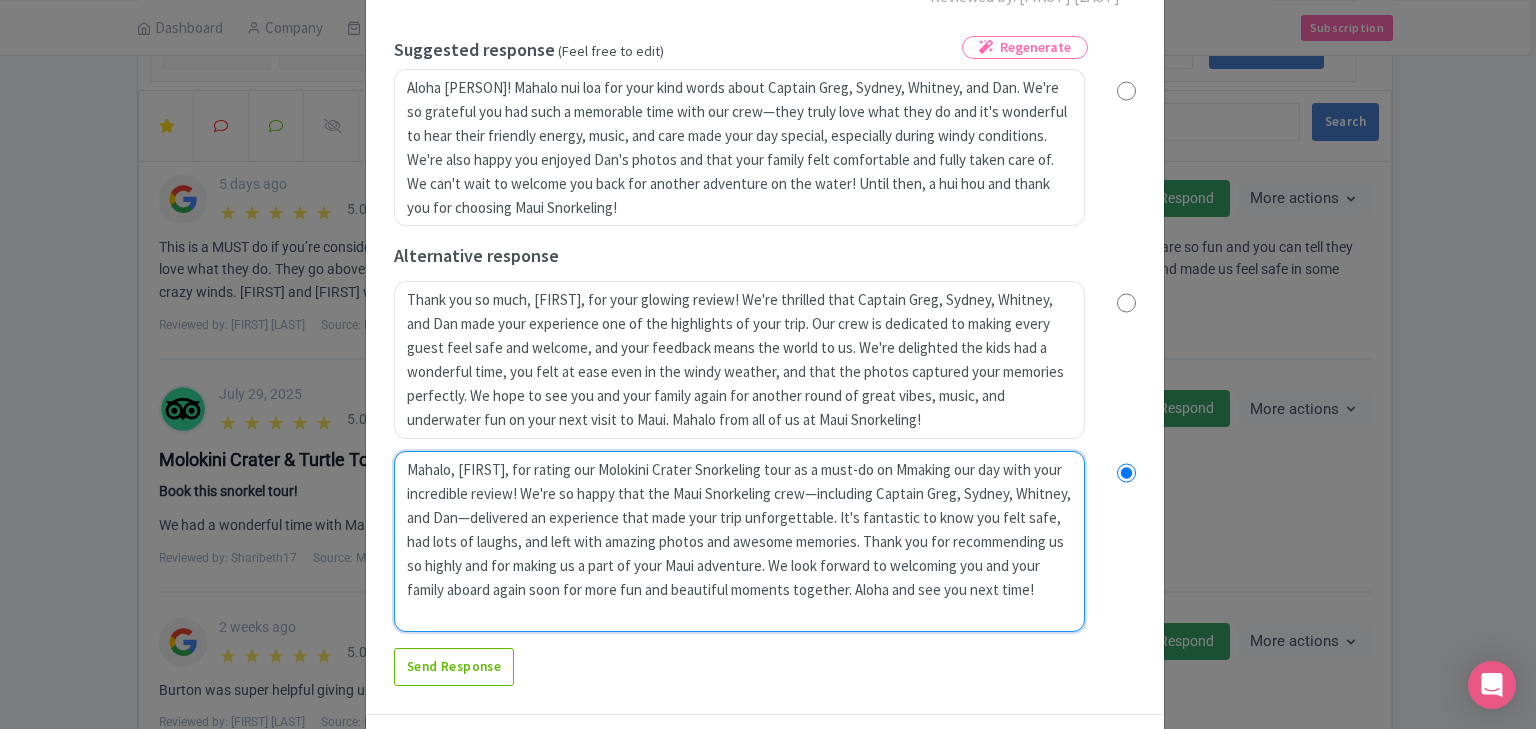 radio on "true" 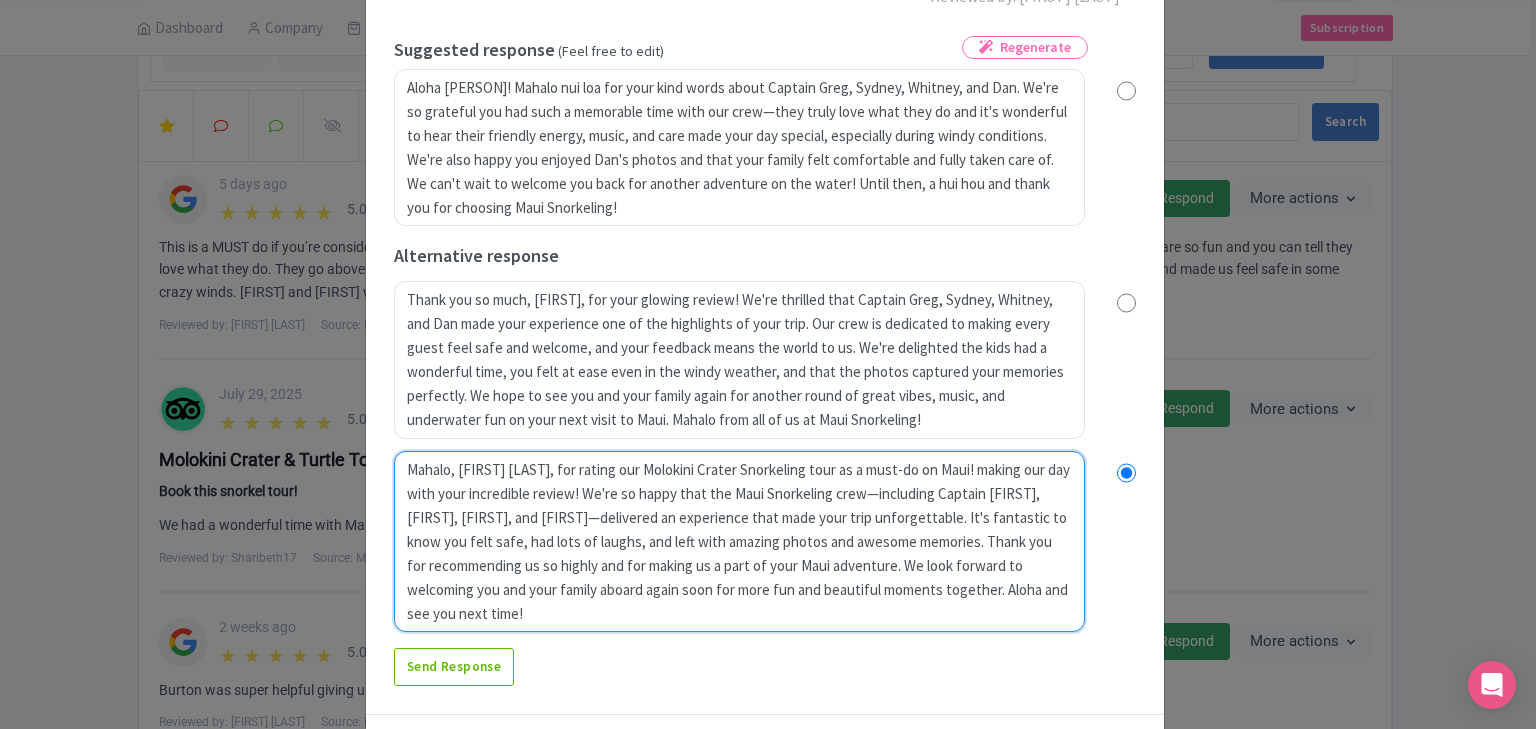 radio on "true" 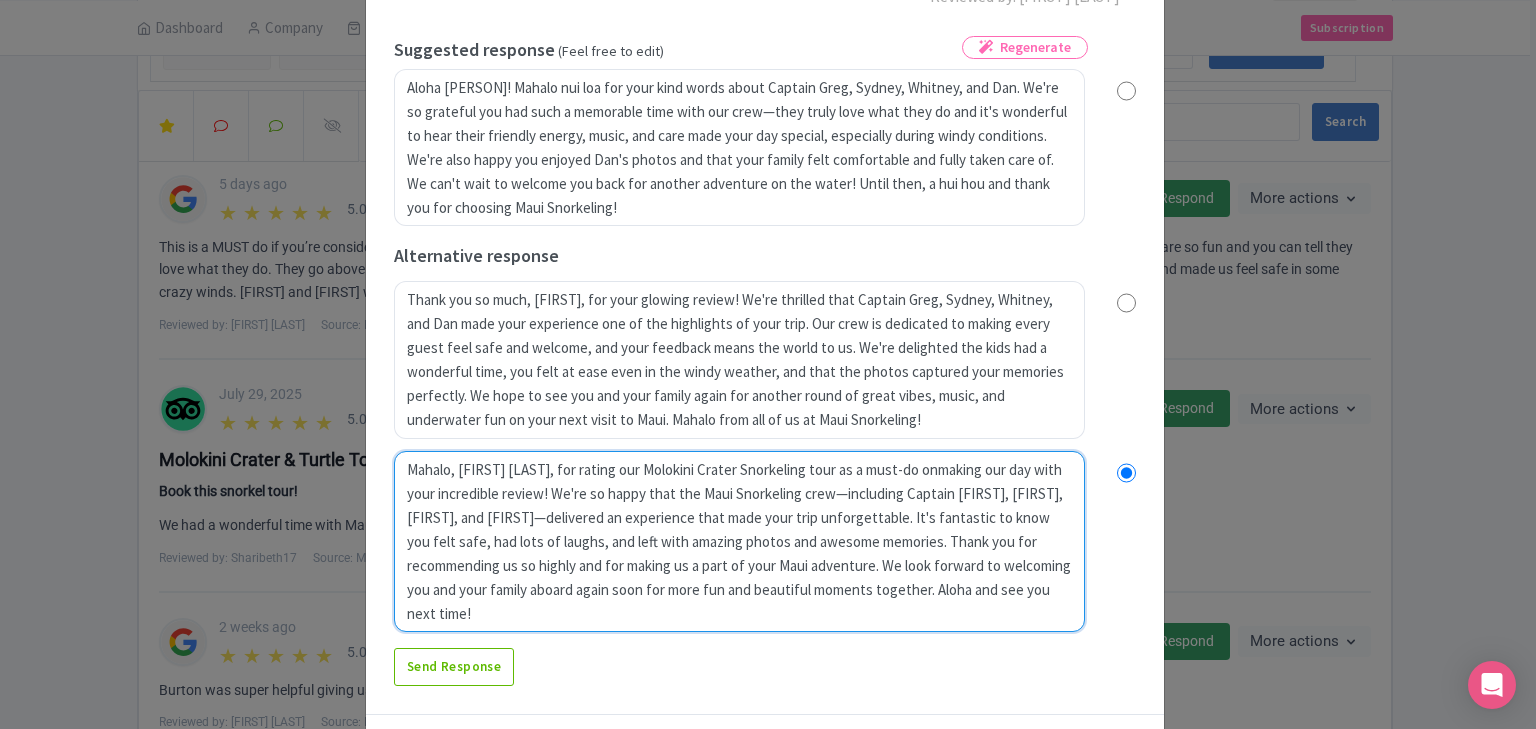 radio on "true" 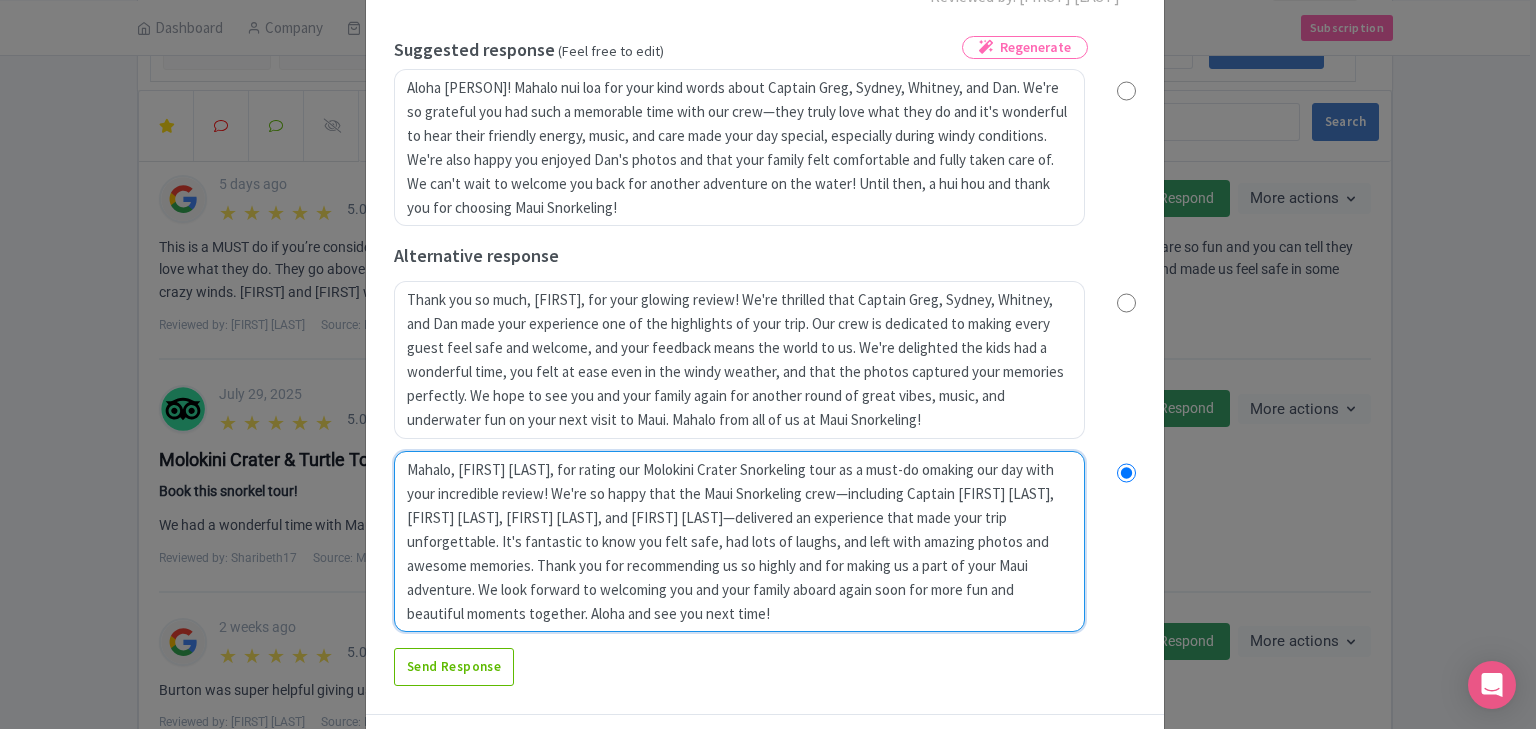 radio on "true" 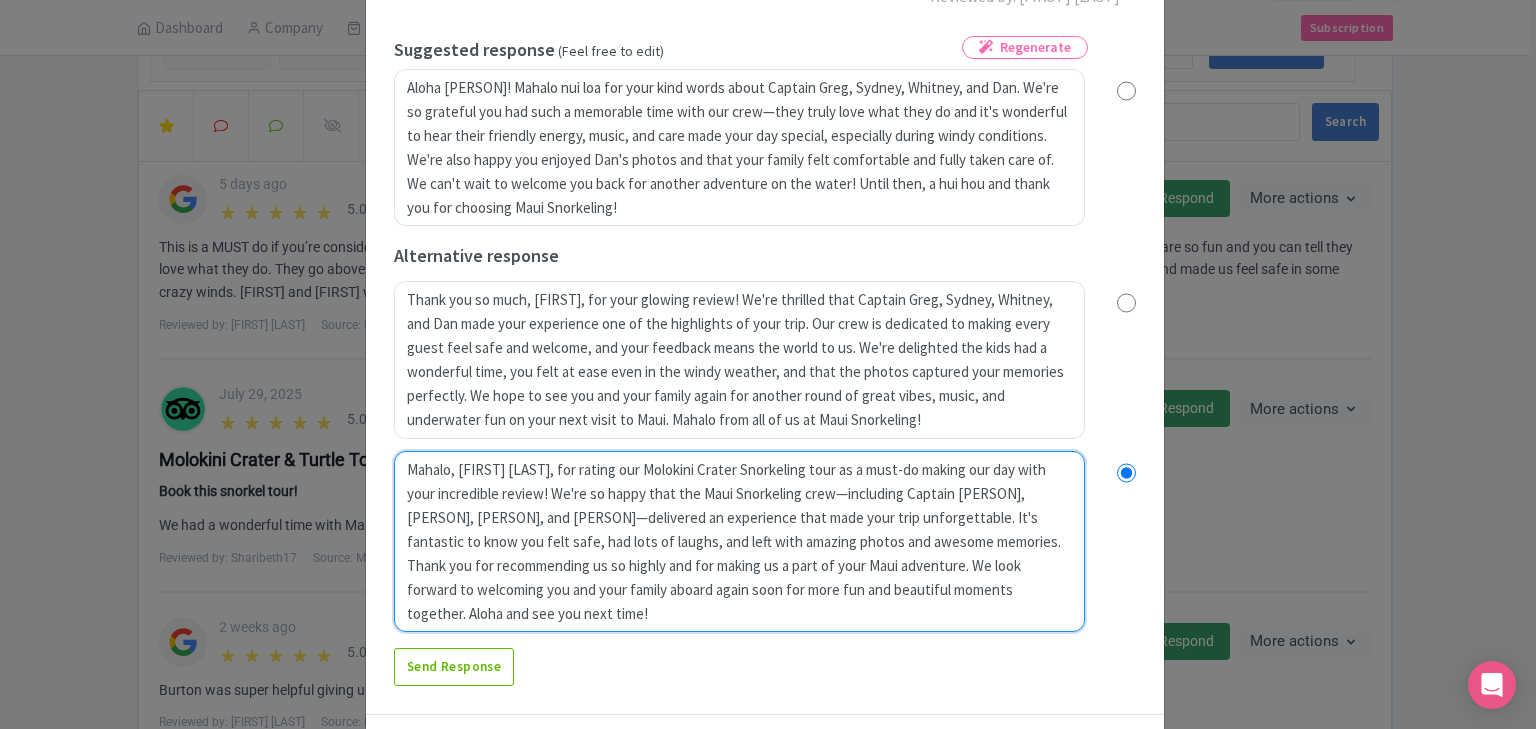 radio on "true" 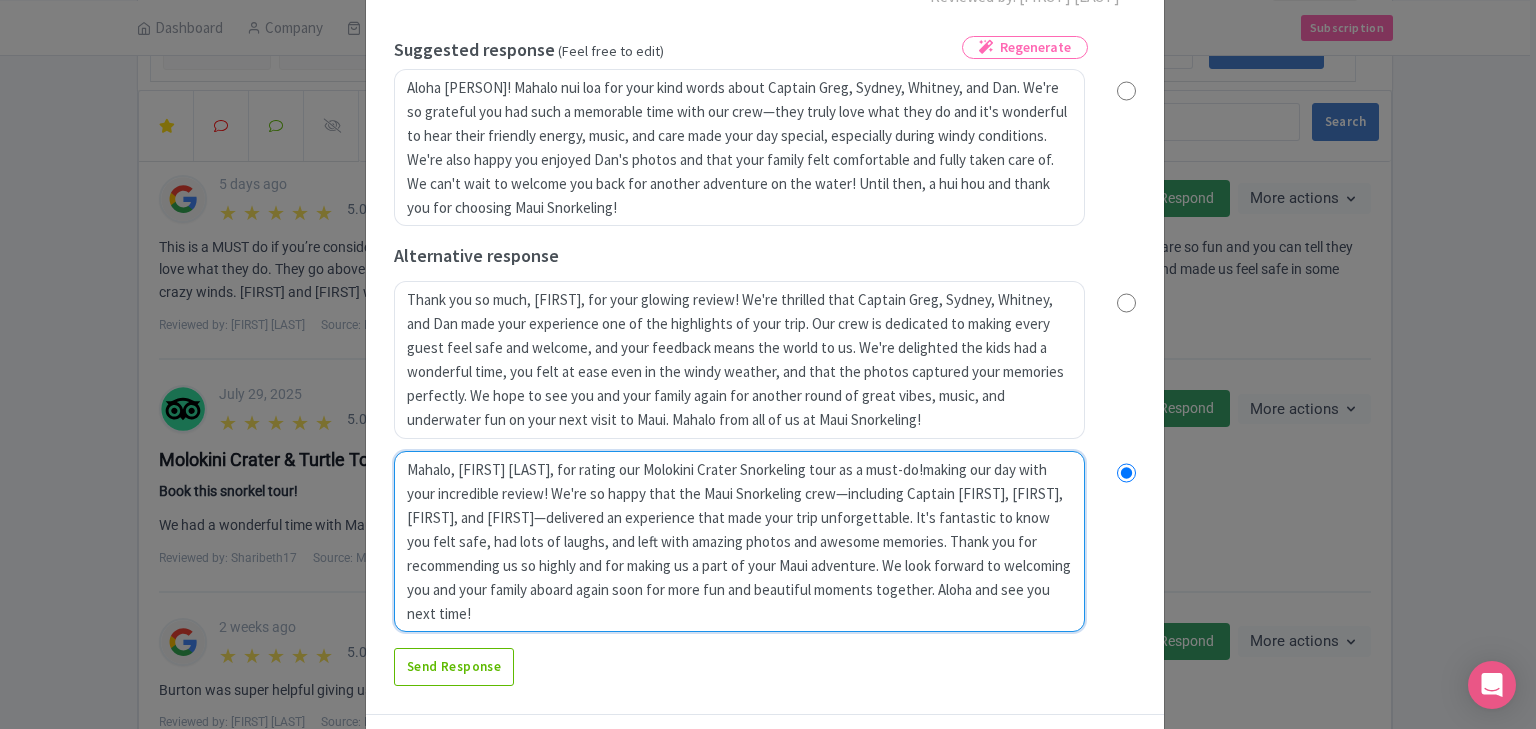 radio on "true" 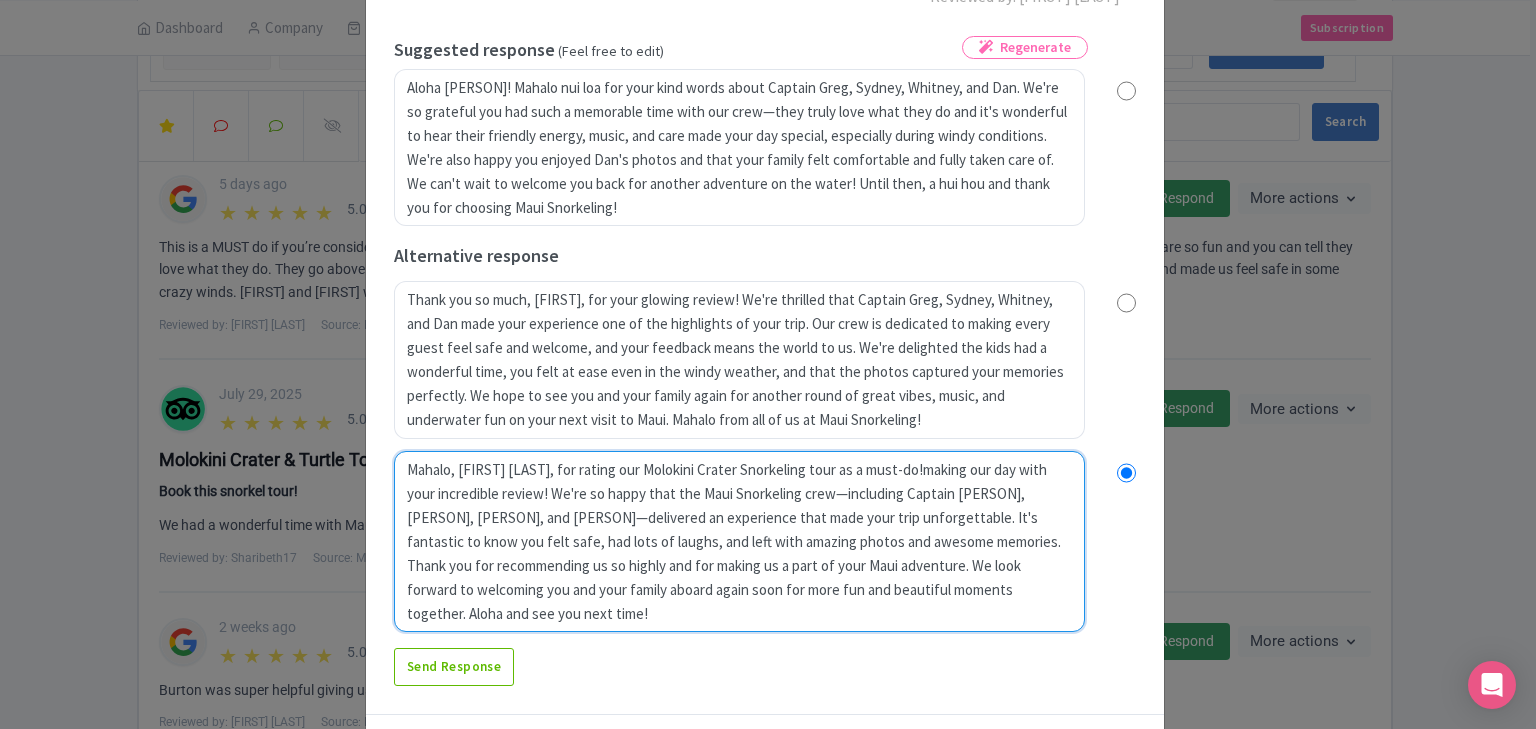radio on "true" 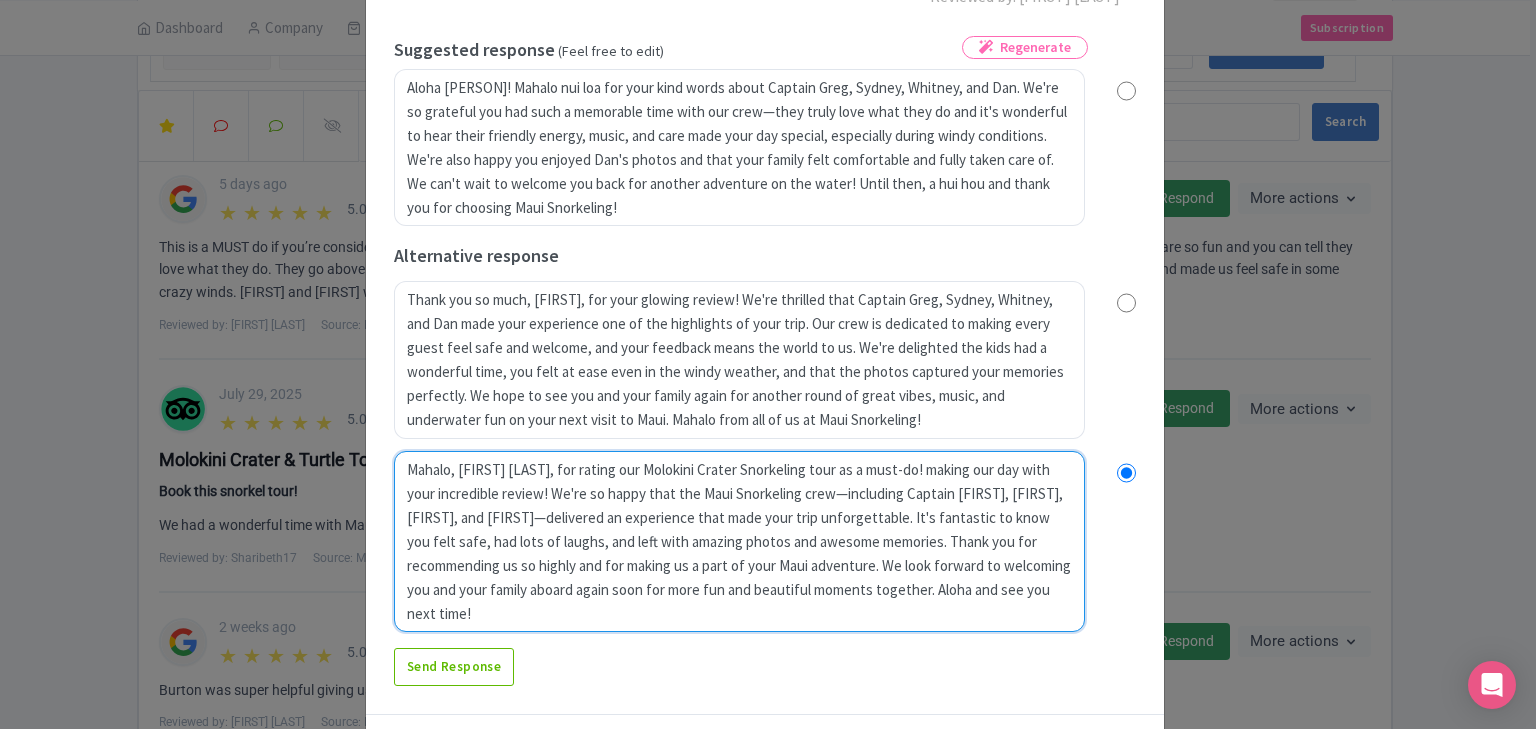 radio on "true" 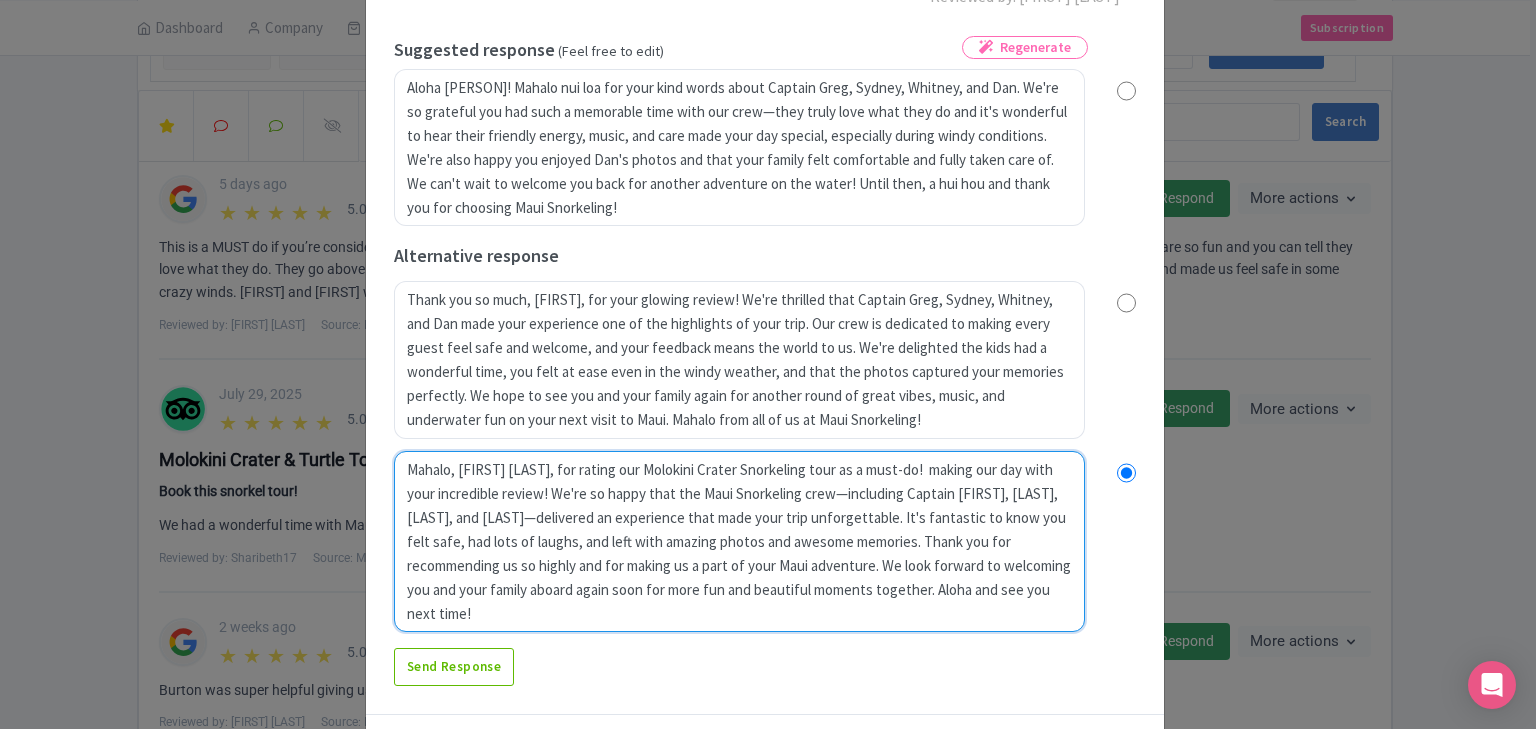 radio on "true" 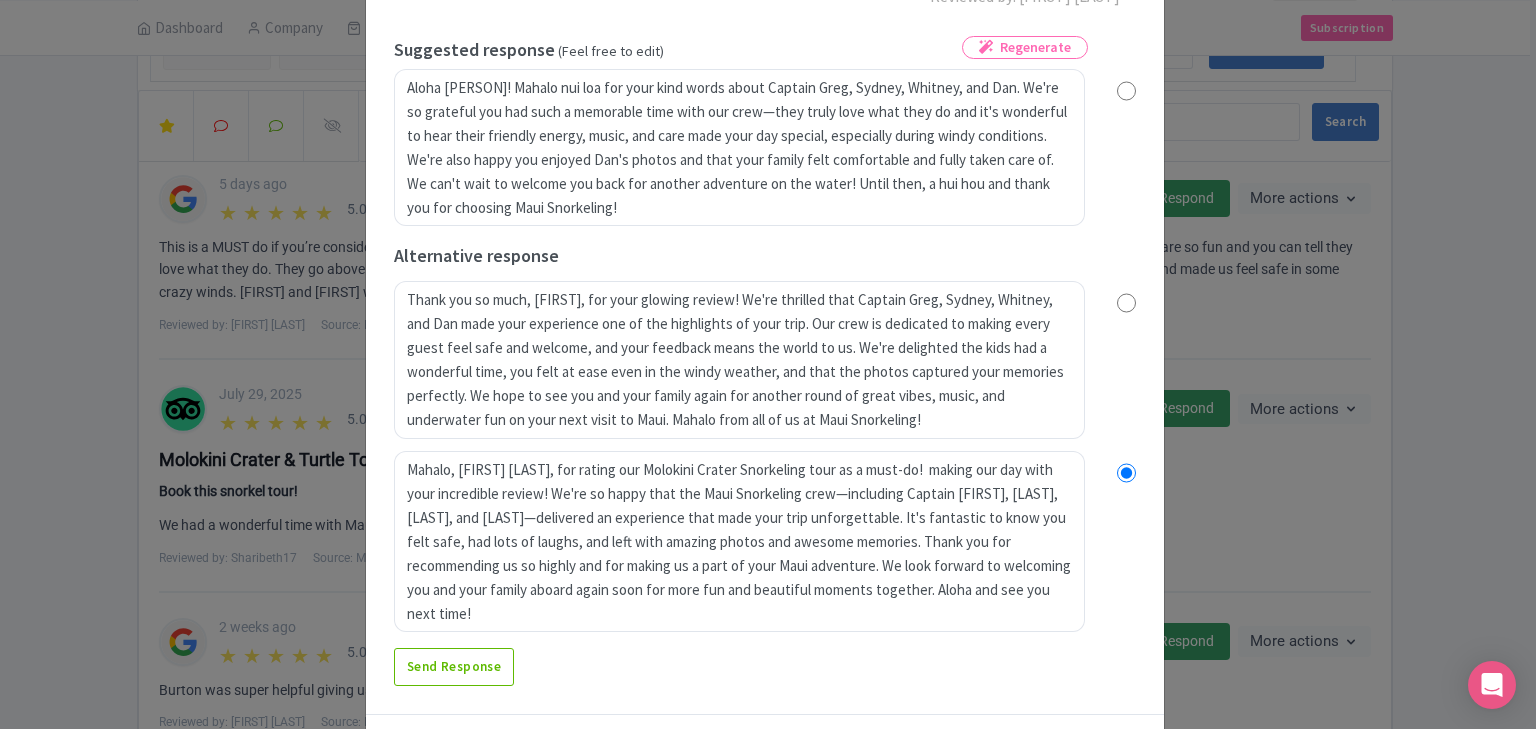 click on "[TIME] ago
[RATING] Stars
This is a MUST do if you’re considering a snorkel tour/water activity! Hands down one of the best parts of our trip was Captain [FIRST] and his amazing crew! They are so fun and you can tell they love what they do. They go above and beyond to make sure everyone was comfortable and taken care of. [FIRST] played awesome music, kept everyone laughing and made us feel safe in some crazy winds. [FIRST] and [FIRST] were so sweet to the kids
... See more
Reviewed by: [FIRST] [LAST]
Regenerate
true
Suggested response
(Feel free to edit)
Alternative response
Send Response
Send Response
dab075b0-5f25-47b7-acb8-782558b29036
Prompt
Result
Warning: Did you check the response carefully. Auto-generated responses are created with AI and can make some clear errors if not checked properly" at bounding box center [765, 230] 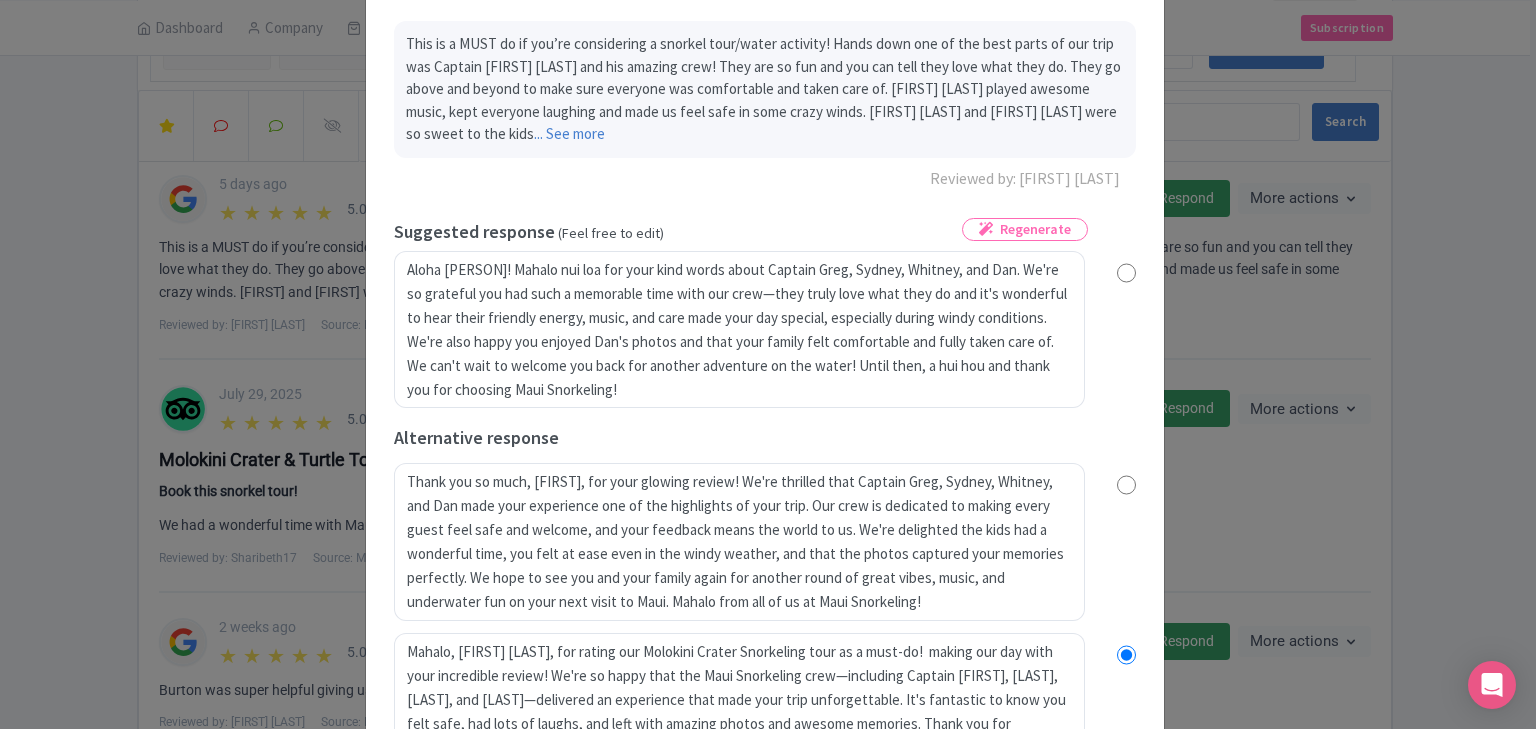 scroll, scrollTop: 0, scrollLeft: 0, axis: both 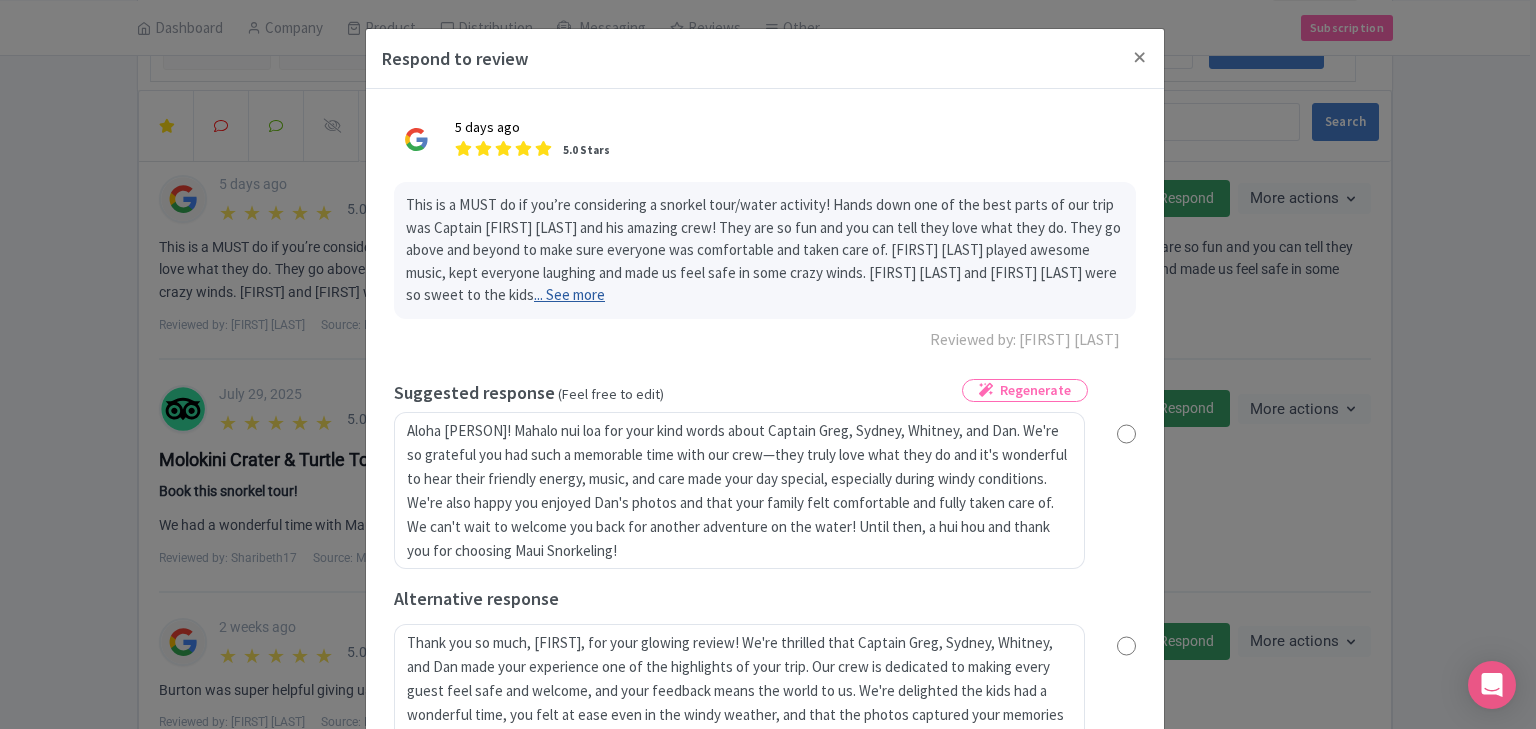 click on "... See more" at bounding box center (569, 294) 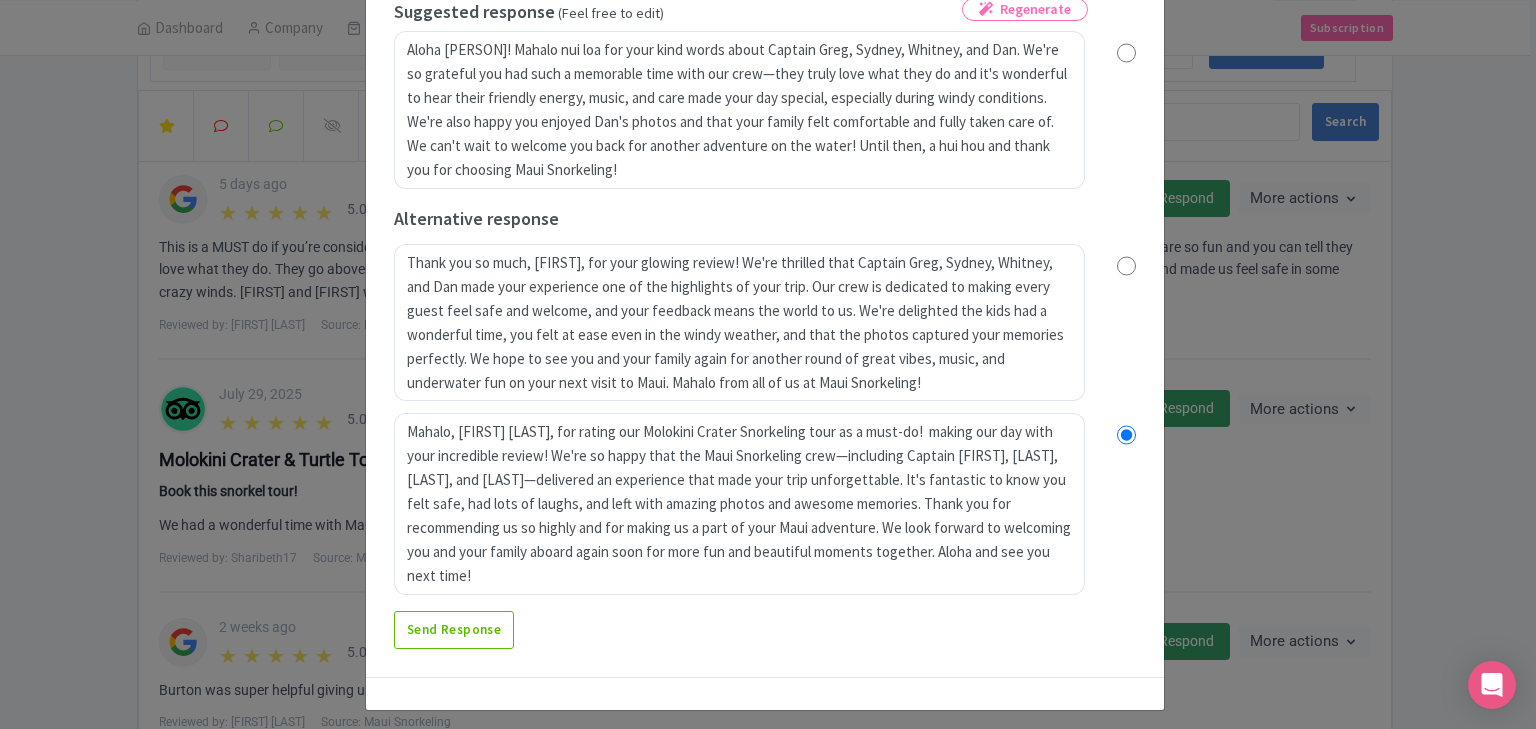 scroll, scrollTop: 456, scrollLeft: 0, axis: vertical 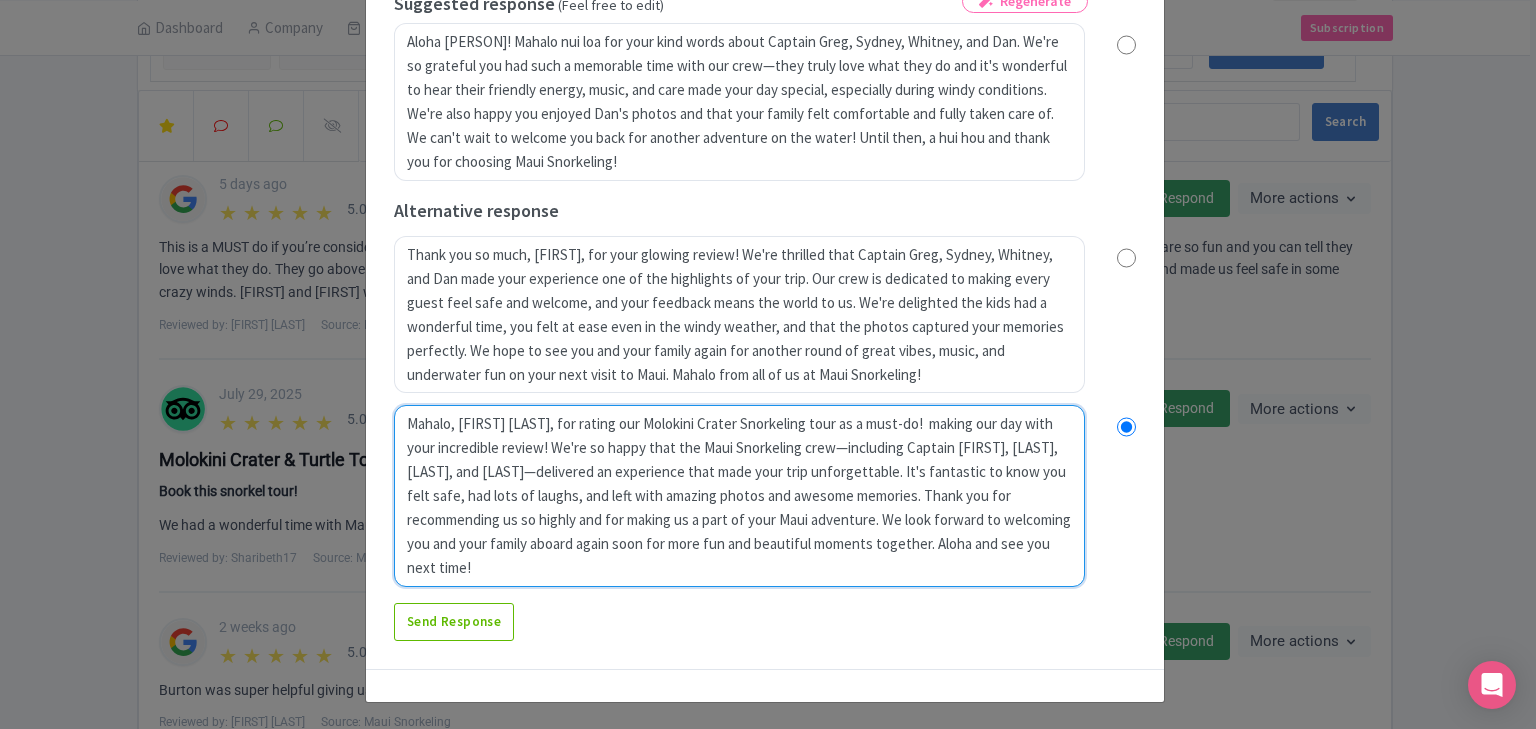 click on "Mahalo, [FIRST], for making our day with your incredible review! We're so happy that the Maui Snorkeling crew—including Captain [NAME], [NAME], [NAME], and [NAME]—delivered an experience that made your trip unforgettable. It's fantastic to know you felt safe, had lots of laughs, and left with amazing photos and awesome memories. Thank you for recommending us so highly and for making us a part of your Maui adventure. We look forward to welcoming you and your family aboard again soon for more fun and beautiful moments together. Aloha and see you next time!" at bounding box center [739, 496] 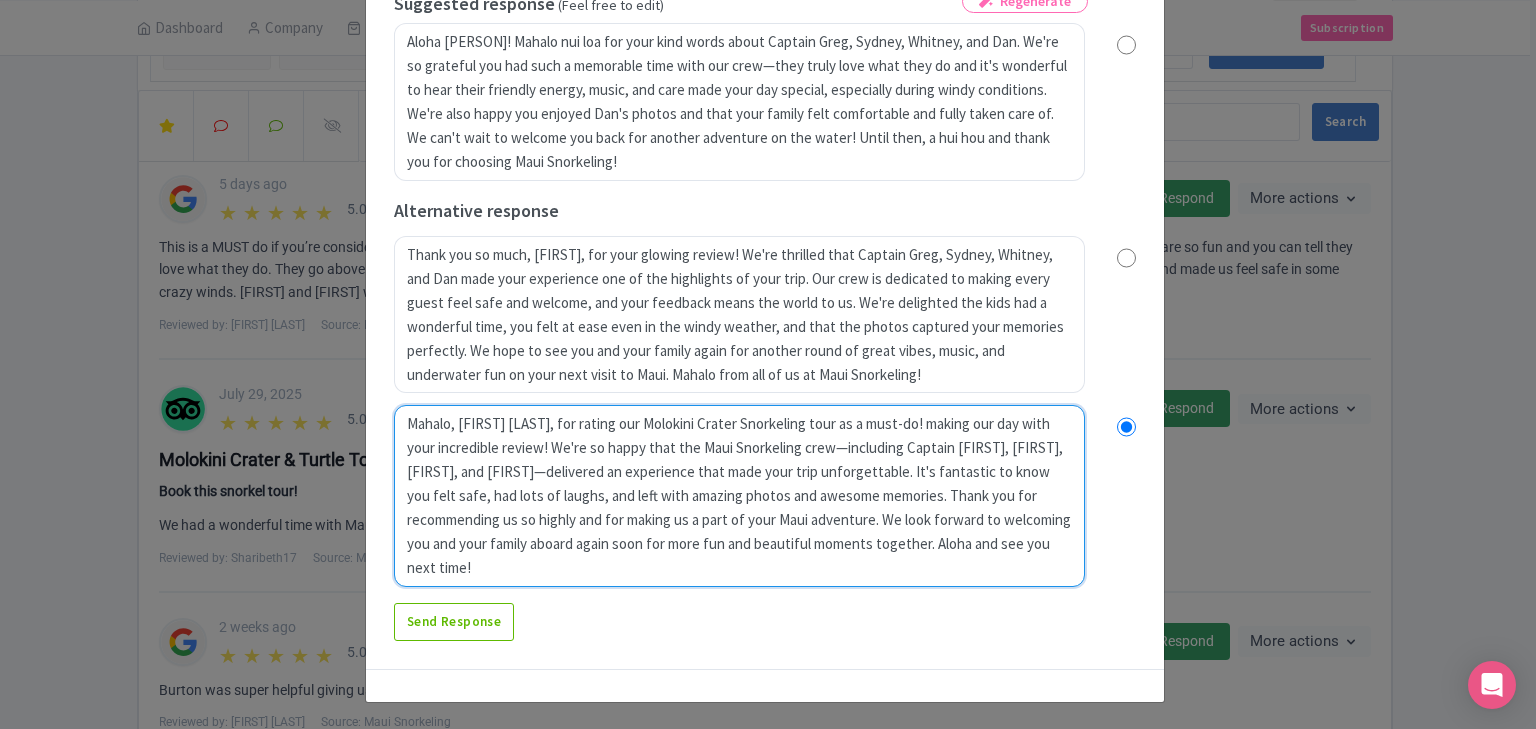 radio on "true" 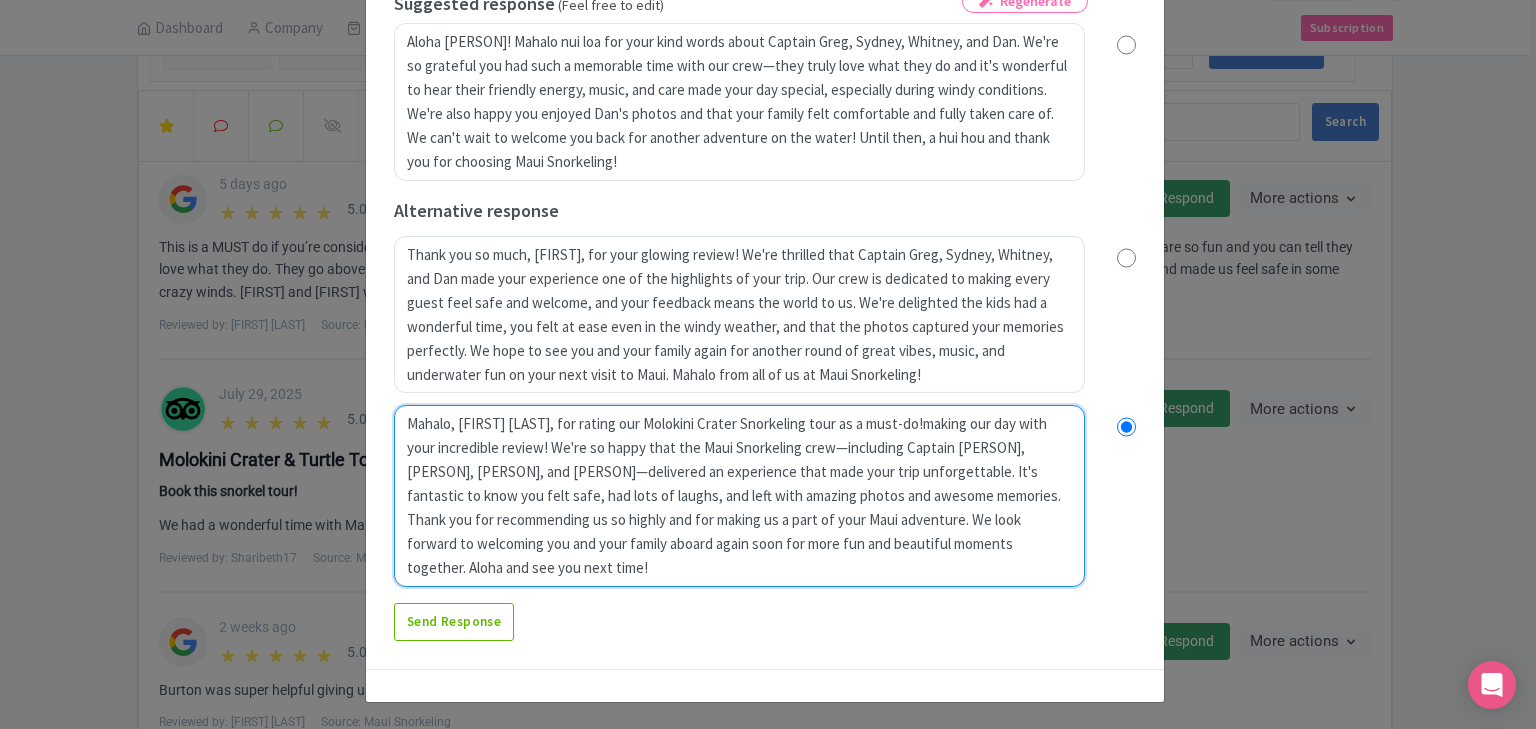 radio on "true" 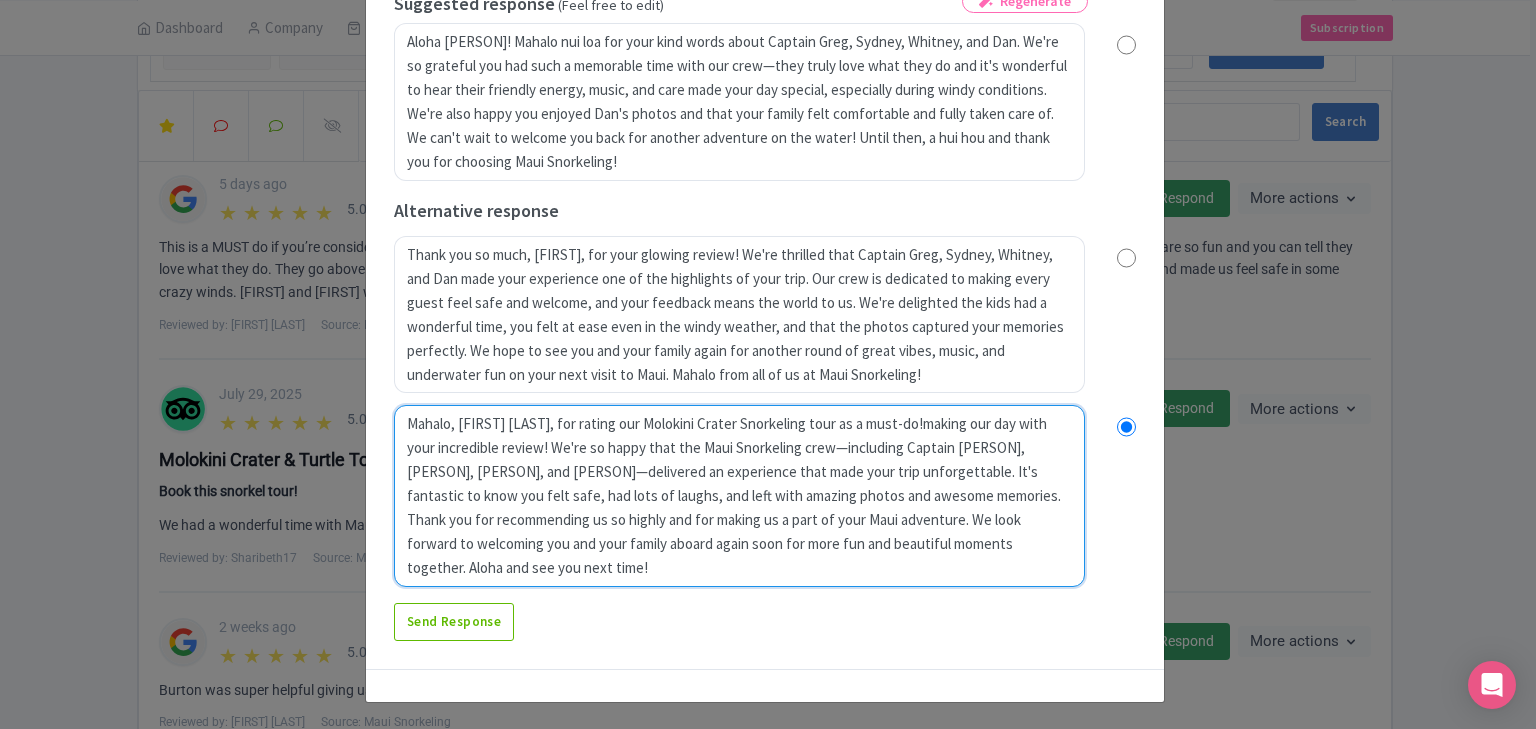 type on "Mahalo, [FIRST] [LAST], for rating our Molokini Crater Snorkeling tour as a must-do! making our day with your incredible review! We're so happy that the Maui Snorkeling crew—including Captain [FIRST], [FIRST], [FIRST], and [FIRST]—delivered an experience that made your trip unforgettable. It's fantastic to know you felt safe, had lots of laughs, and left with amazing photos and awesome memories. Thank you for recommending us so highly and for making us a part of your Maui adventure. We look forward to welcoming you and your family aboard again soon for more fun and beautiful moments together. Aloha and see you next time!" 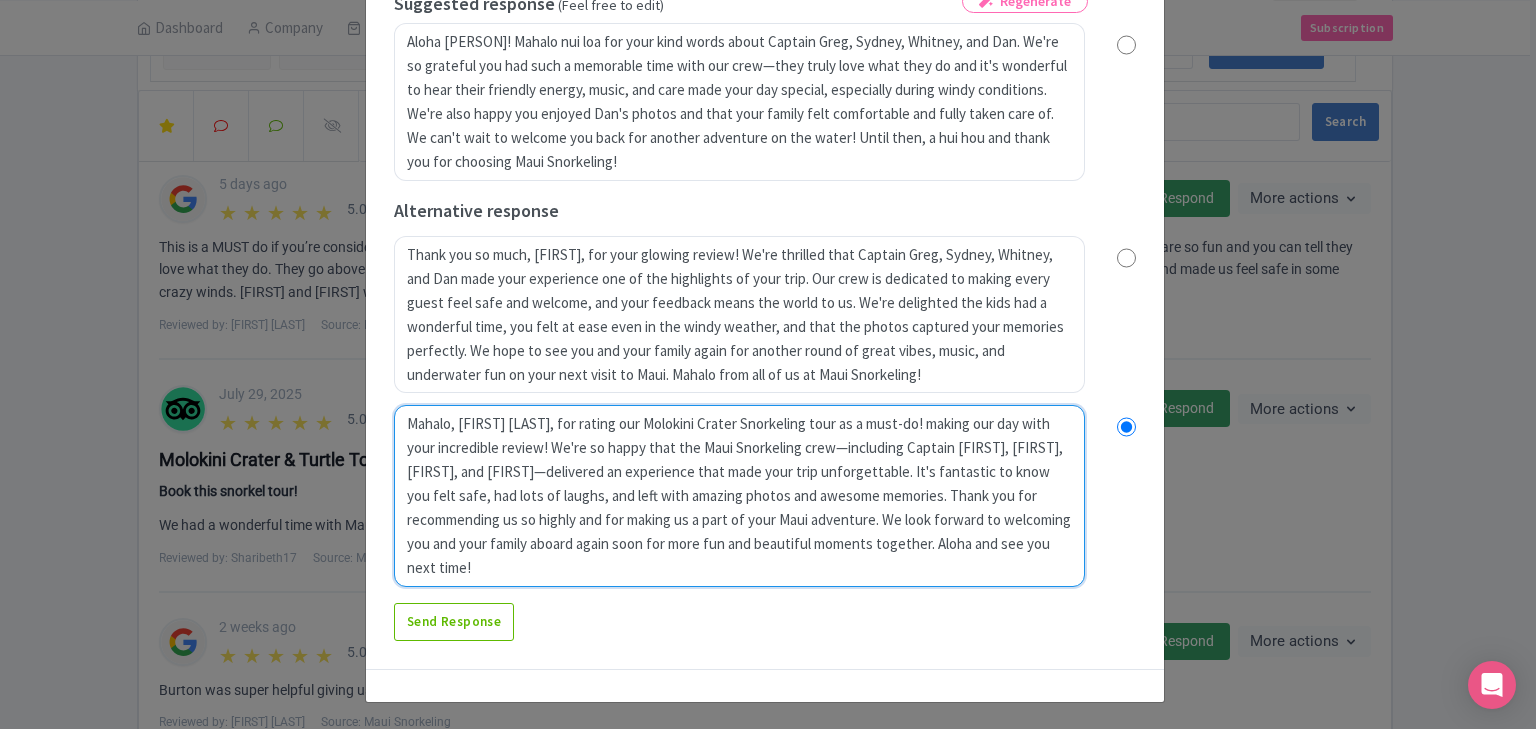 radio on "true" 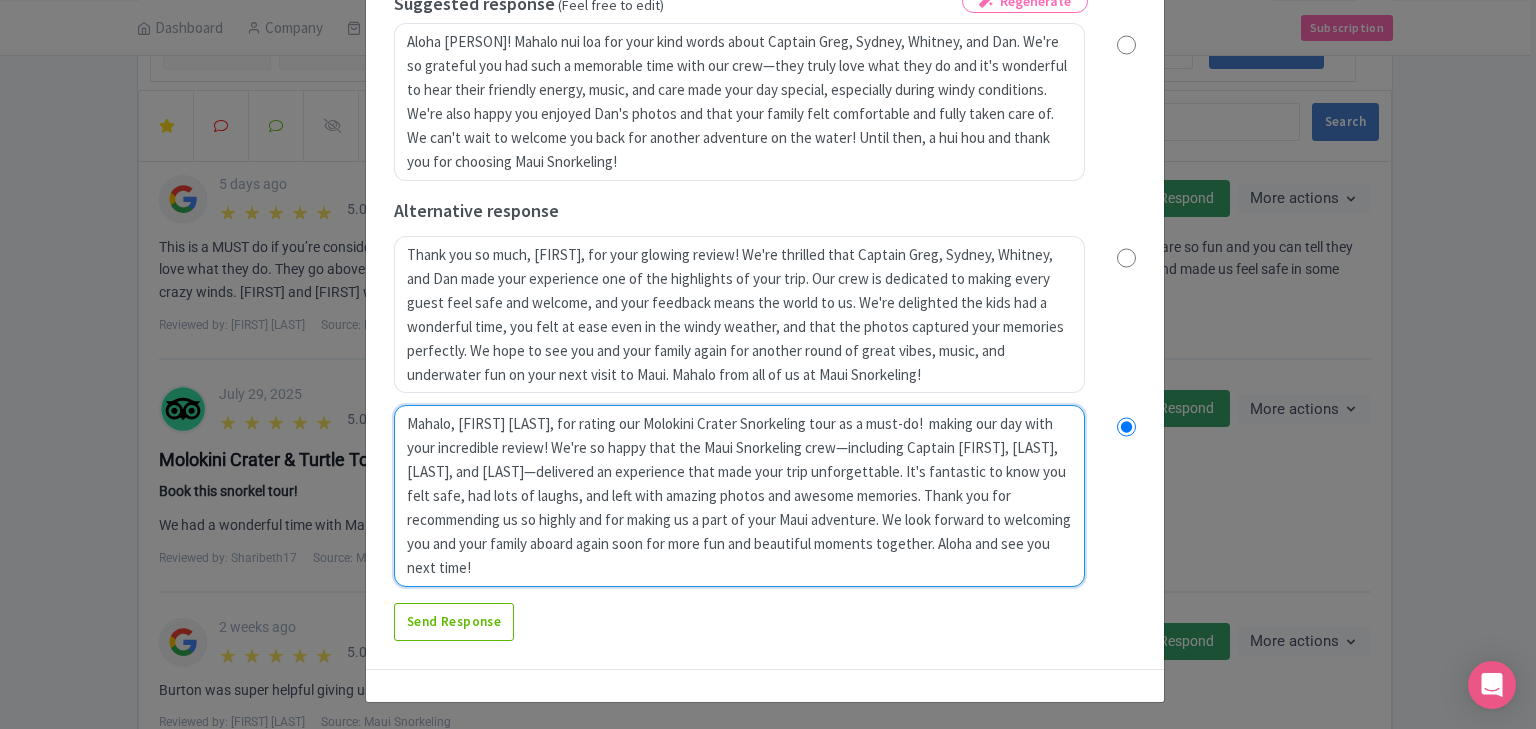 radio on "true" 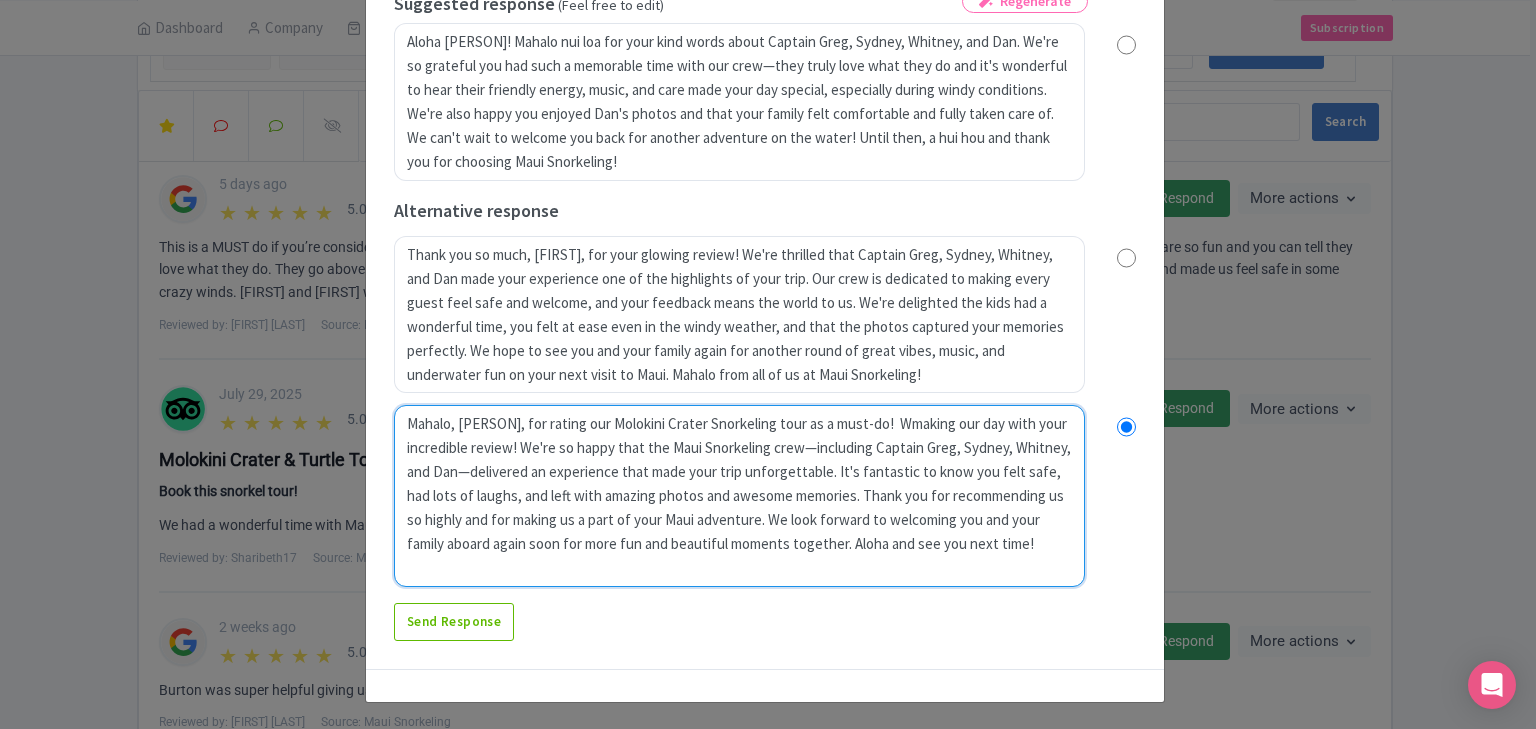 radio on "true" 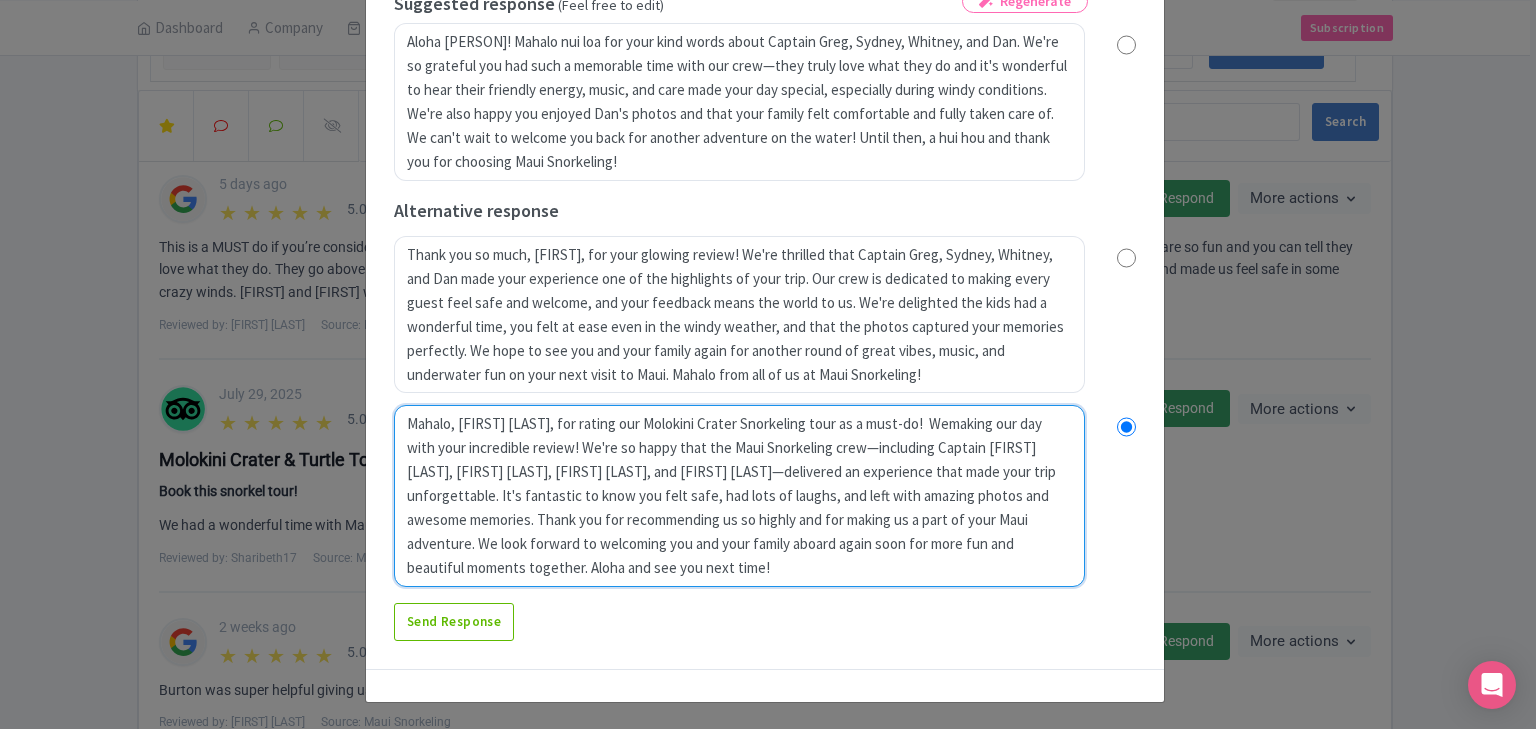 radio on "true" 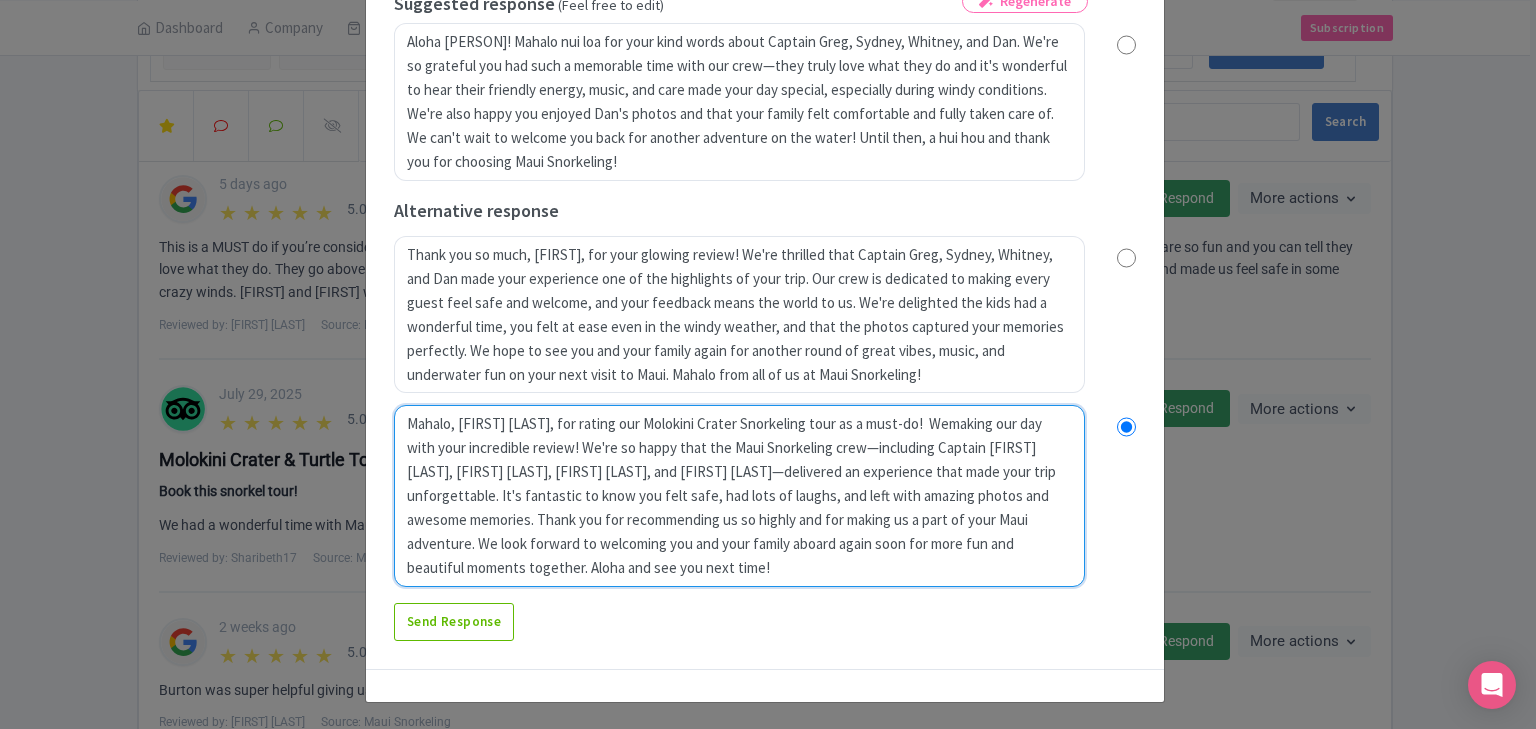 type on "Mahalo, [FIRST], for rating our Molokini Crater Snorkeling tour as a must-do!  We'making our day with your incredible review! We're so happy that the Maui Snorkeling crew—including Captain [FIRST], [FIRST], [FIRST], and [FIRST]—delivered an experience that made your trip unforgettable. It's fantastic to know you felt safe, had lots of laughs, and left with amazing photos and awesome memories. Thank you for recommending us so highly and for making us a part of your Maui adventure. We look forward to welcoming you and your family aboard again soon for more fun and beautiful moments together. Aloha and see you next time!" 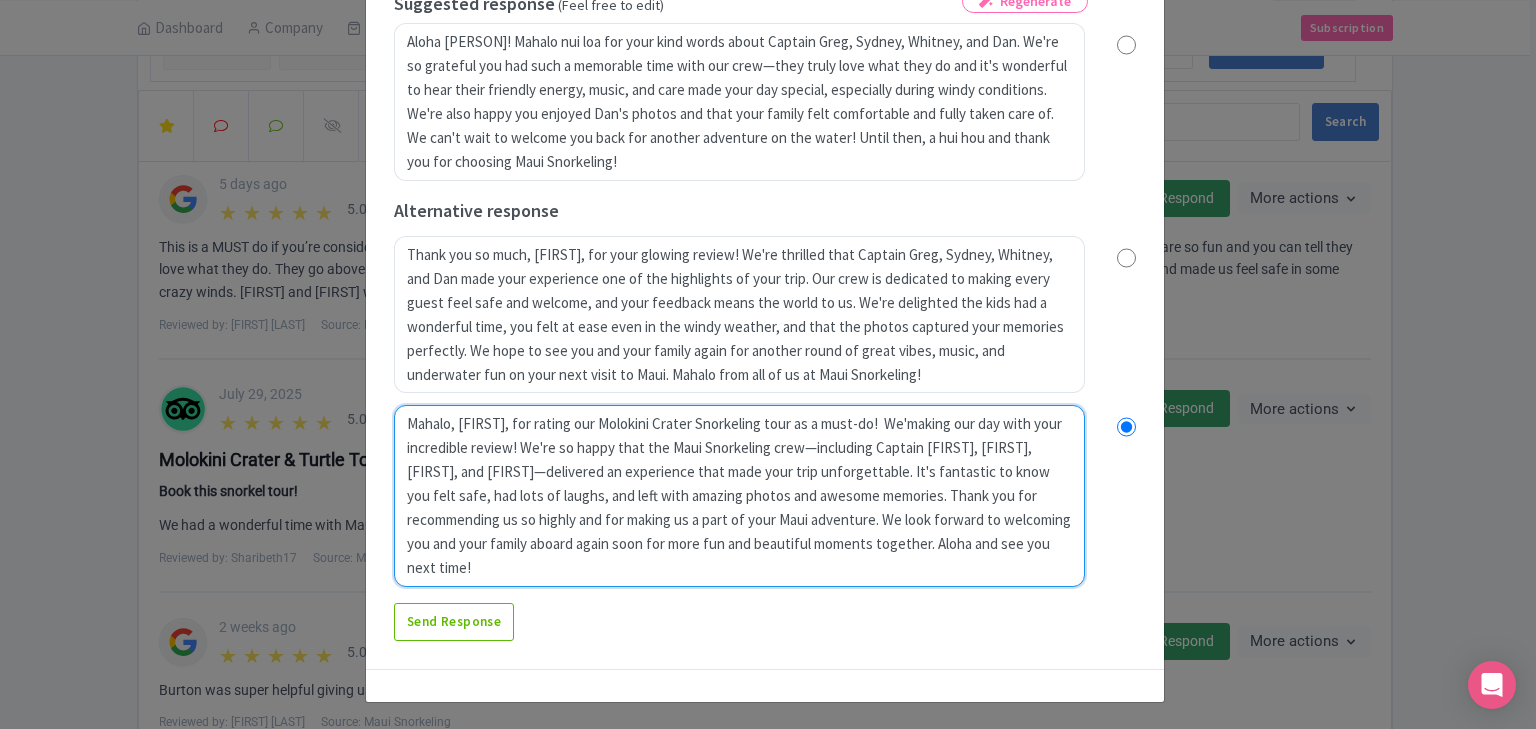 radio on "true" 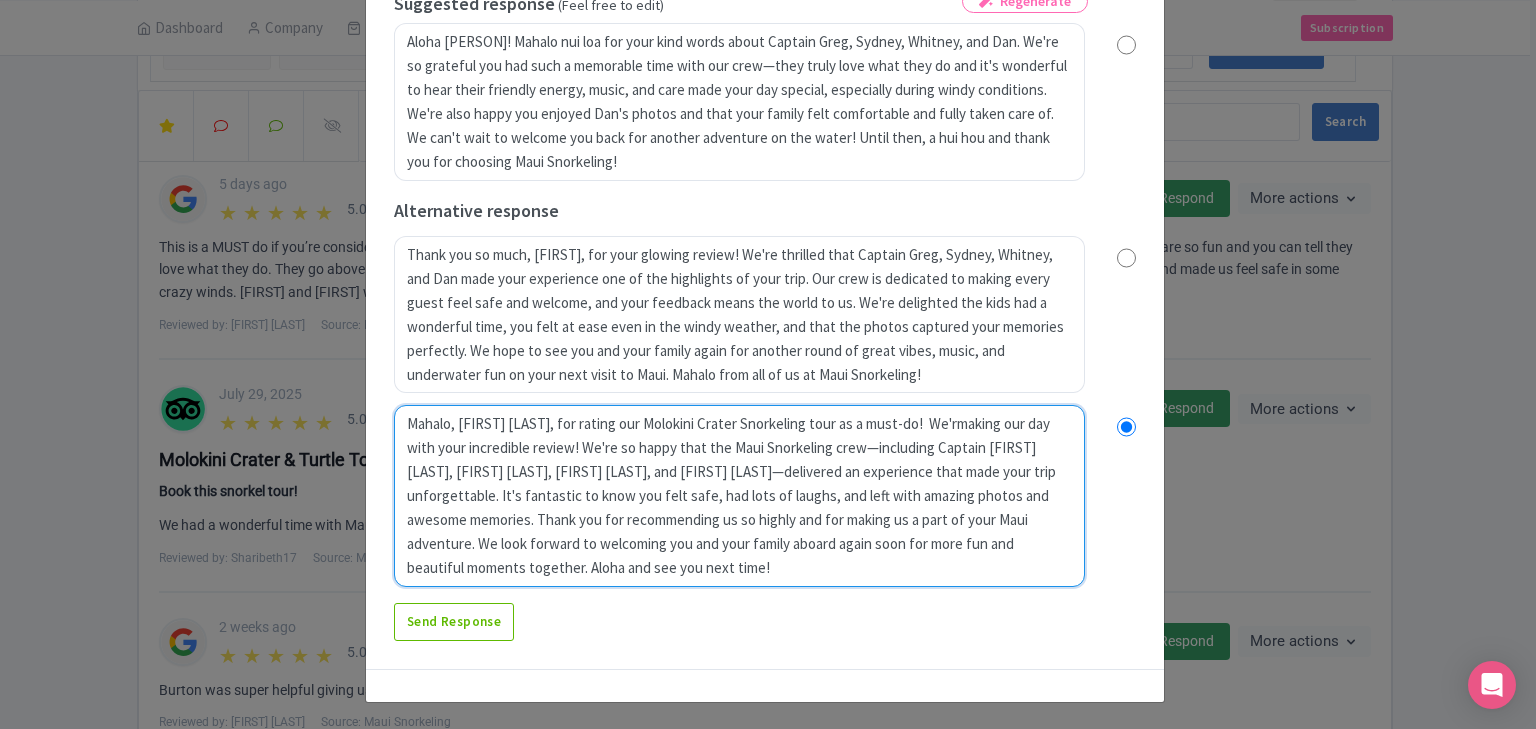 type on "Mahalo, [FIRST] [LAST], for rating our Molokini Crater Snorkeling tour as a must-do!  We'remaking our day with your incredible review! We're so happy that the Maui Snorkeling crew—including Captain [PERSON], [PERSON], [PERSON], and [PERSON]—delivered an experience that made your trip unforgettable. It's fantastic to know you felt safe, had lots of laughs, and left with amazing photos and awesome memories. Thank you for recommending us so highly and for making us a part of your Maui adventure. We look forward to welcoming you and your family aboard again soon for more fun and beautiful moments together. Aloha and see you next time!" 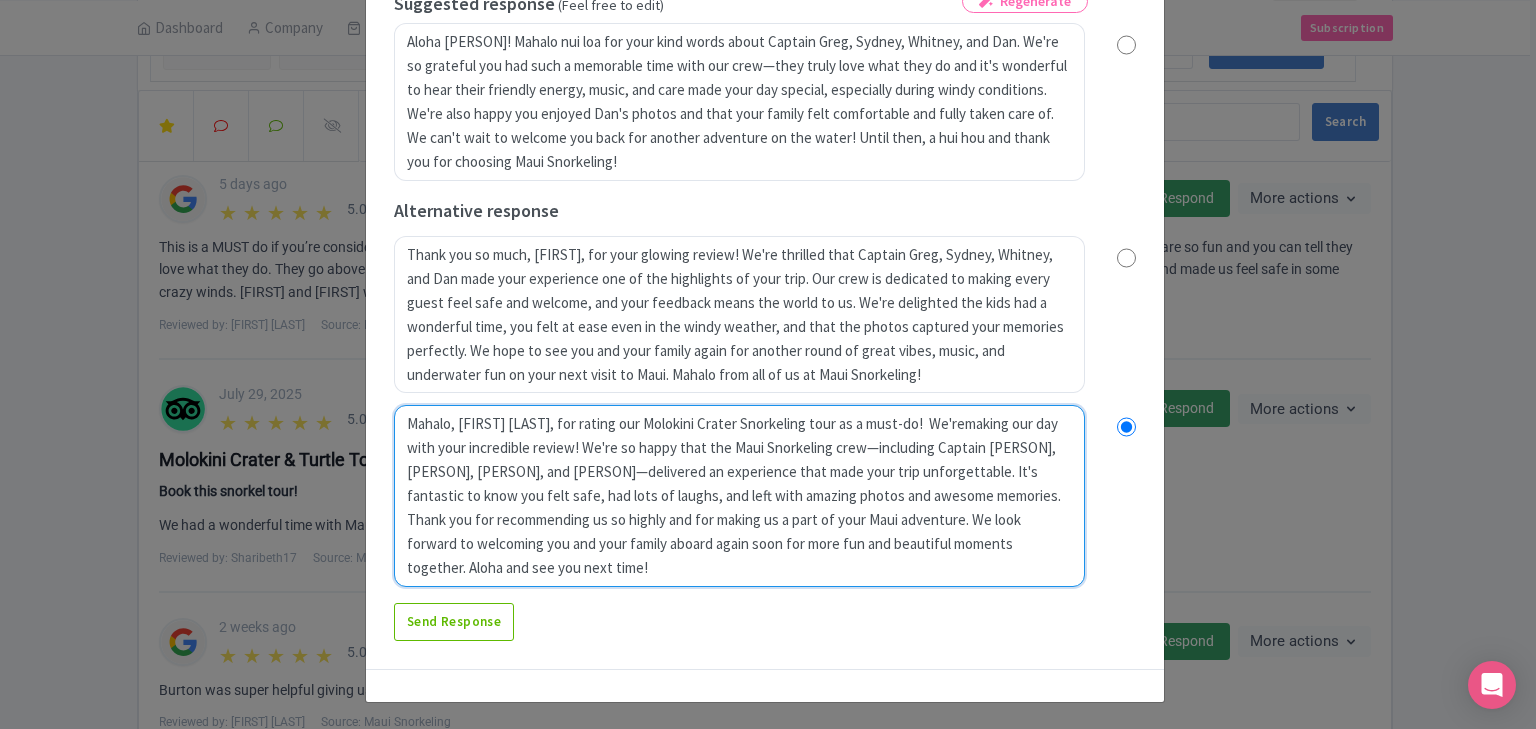 radio on "true" 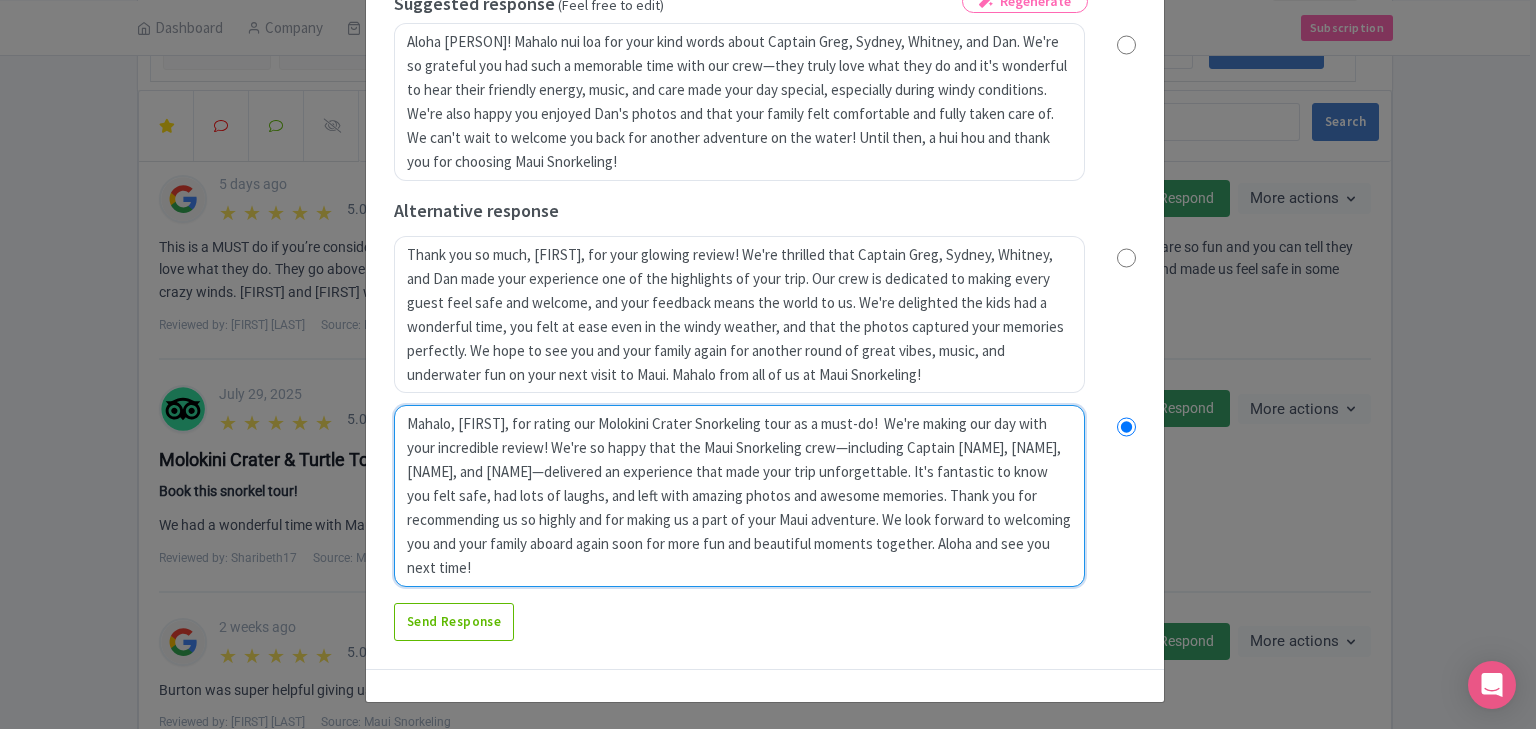 radio on "true" 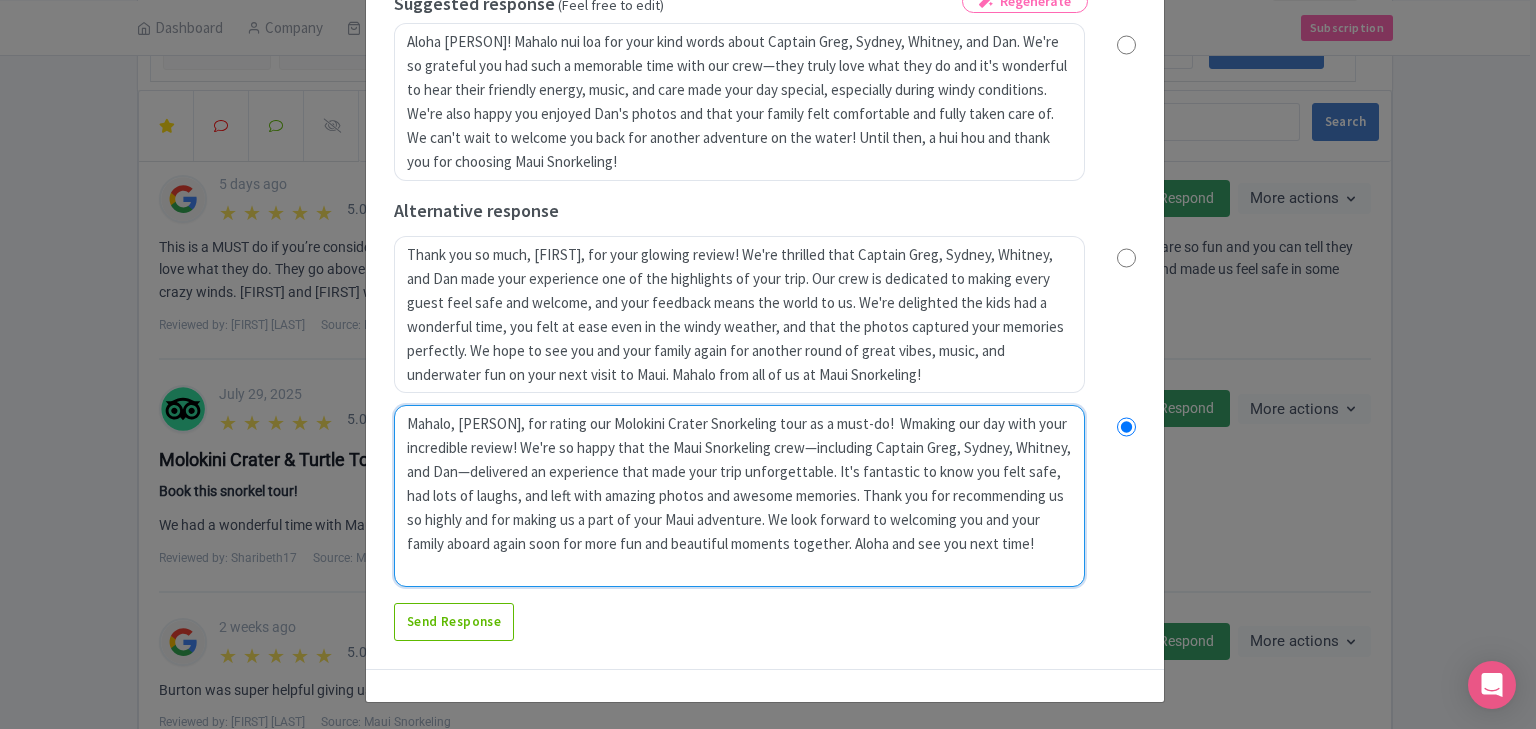 radio on "true" 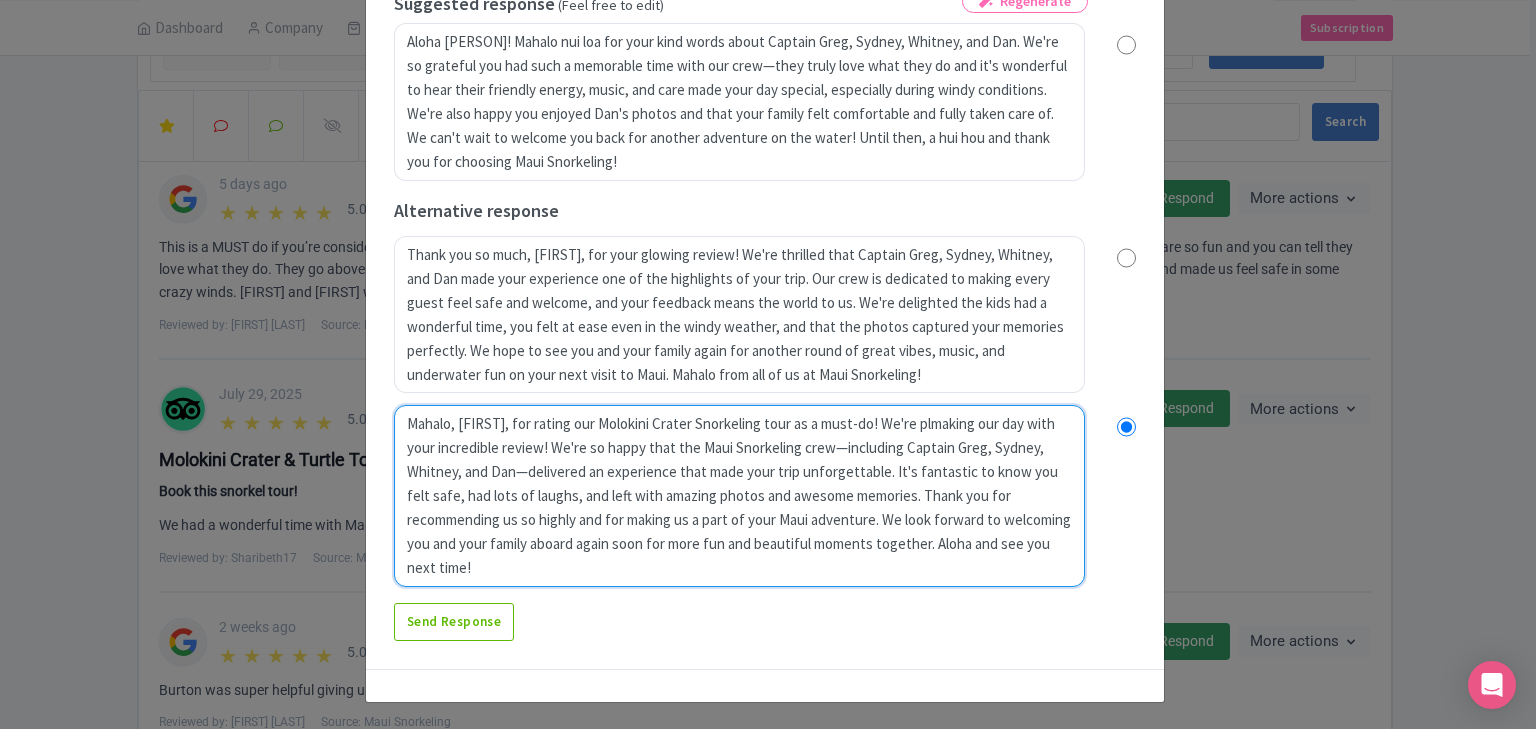 type on "Mahalo, [FIRST], for rating our Molokini Crater Snorkeling tour as a must-do! We're plemaking our day with your incredible review! We're so happy that the Maui Snorkeling crew—including Captain Greg, Sydney, Whitney, and Dan—delivered an experience that made your trip unforgettable. It's fantastic to know you felt safe, had lots of laughs, and left with amazing photos and awesome memories. Thank you for recommending us so highly and for making us a part of your Maui adventure. We look forward to welcoming you and your family aboard again soon for more fun and beautiful moments together. Aloha and see you next time!" 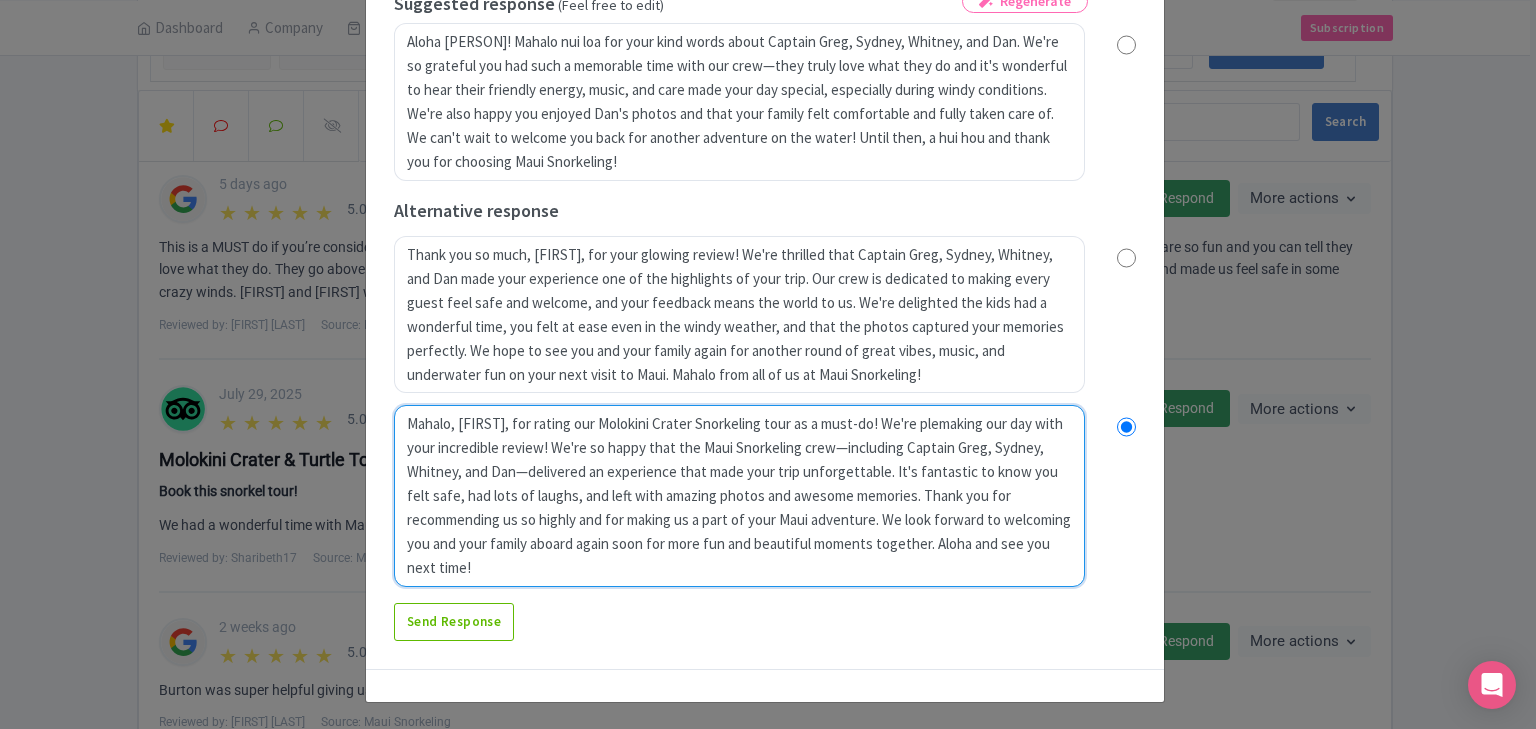 radio on "true" 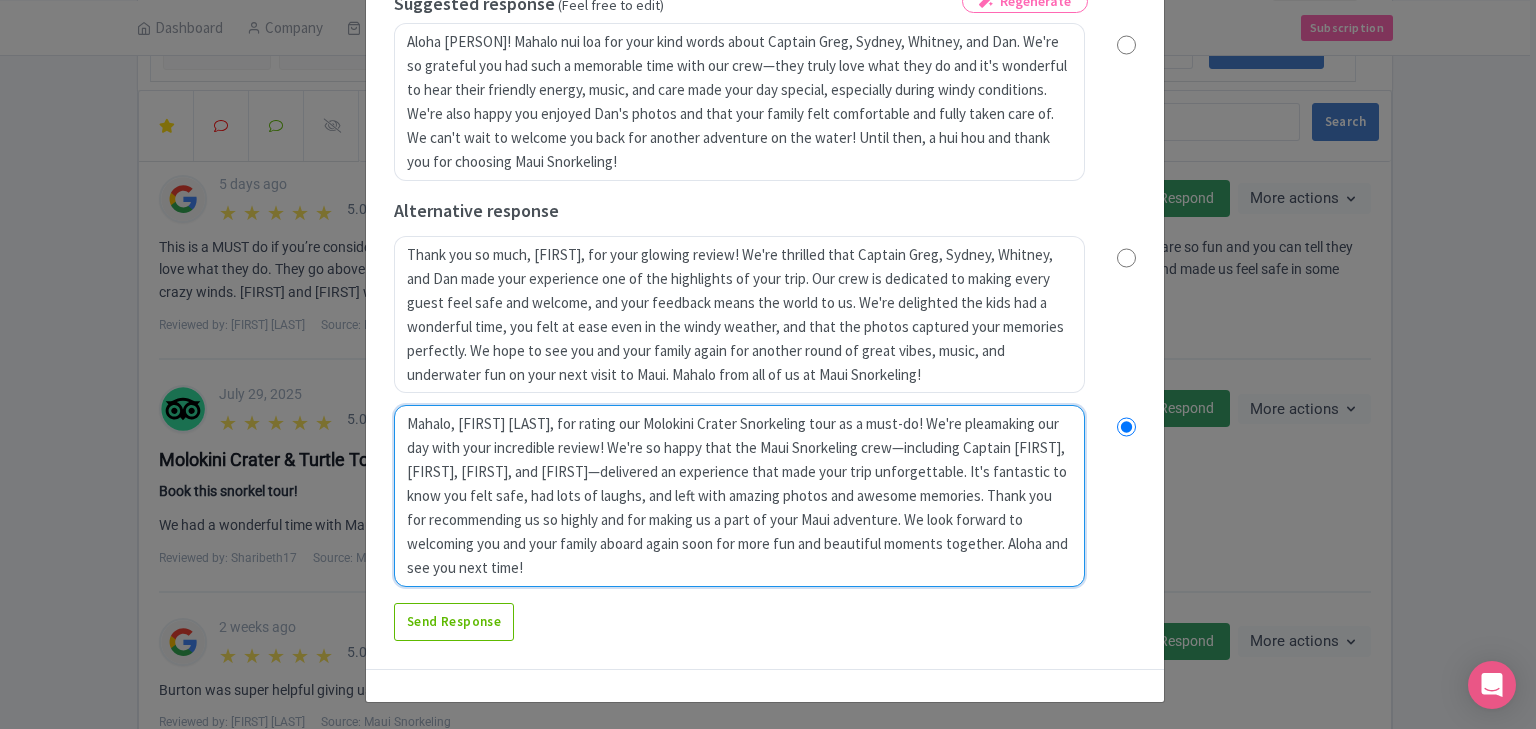 type on "Mahalo, [FIRST], for rating our Molokini Crater Snorkeling tour as a must-do! We're pleasemaking our day with your incredible review! We're so happy that the Maui Snorkeling crew—including Captain Greg, Sydney, Whitney, and Dan—delivered an experience that made your trip unforgettable. It's fantastic to know you felt safe, had lots of laughs, and left with amazing photos and awesome memories. Thank you for recommending us so highly and for making us a part of your Maui adventure. We look forward to welcoming you and your family aboard again soon for more fun and beautiful moments together. Aloha and see you next time!" 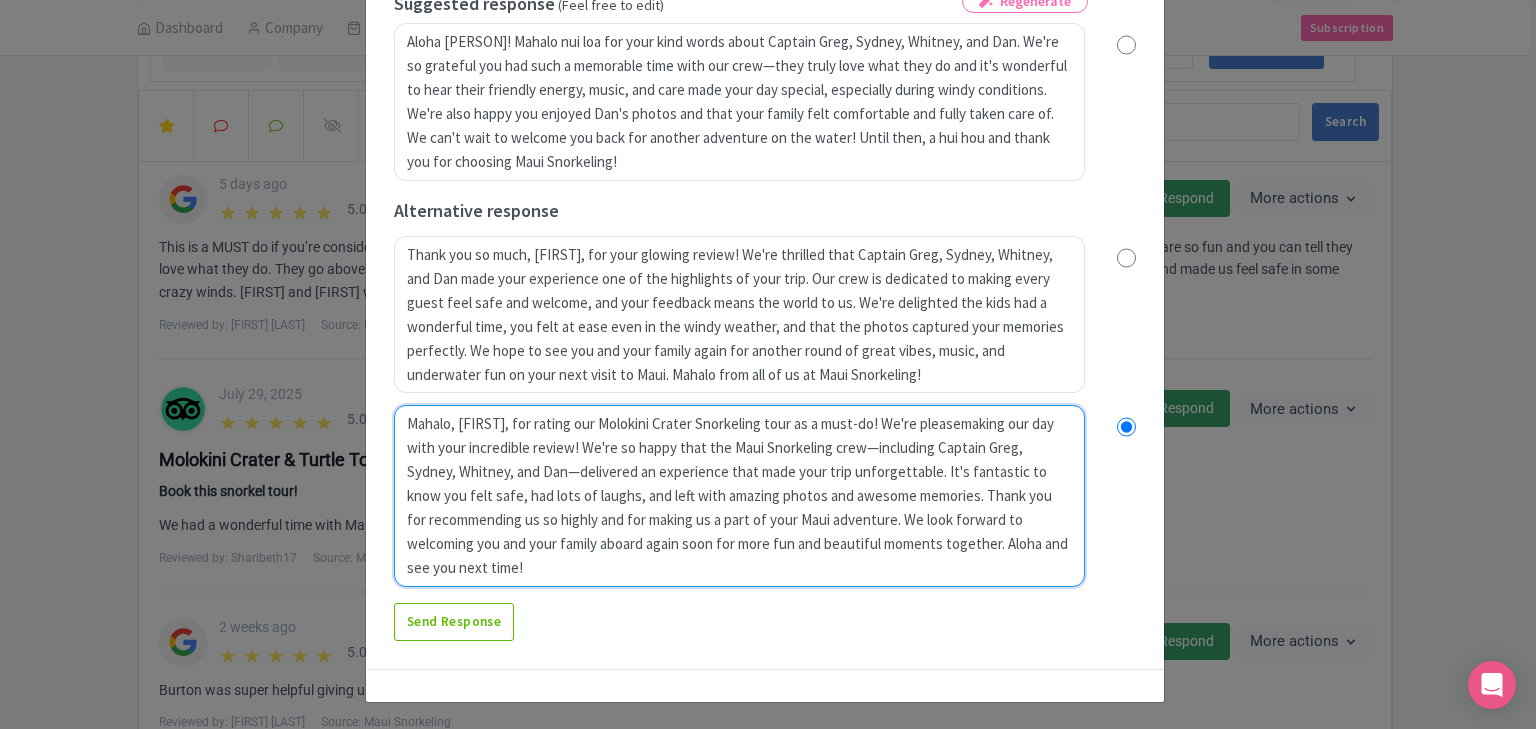 radio on "true" 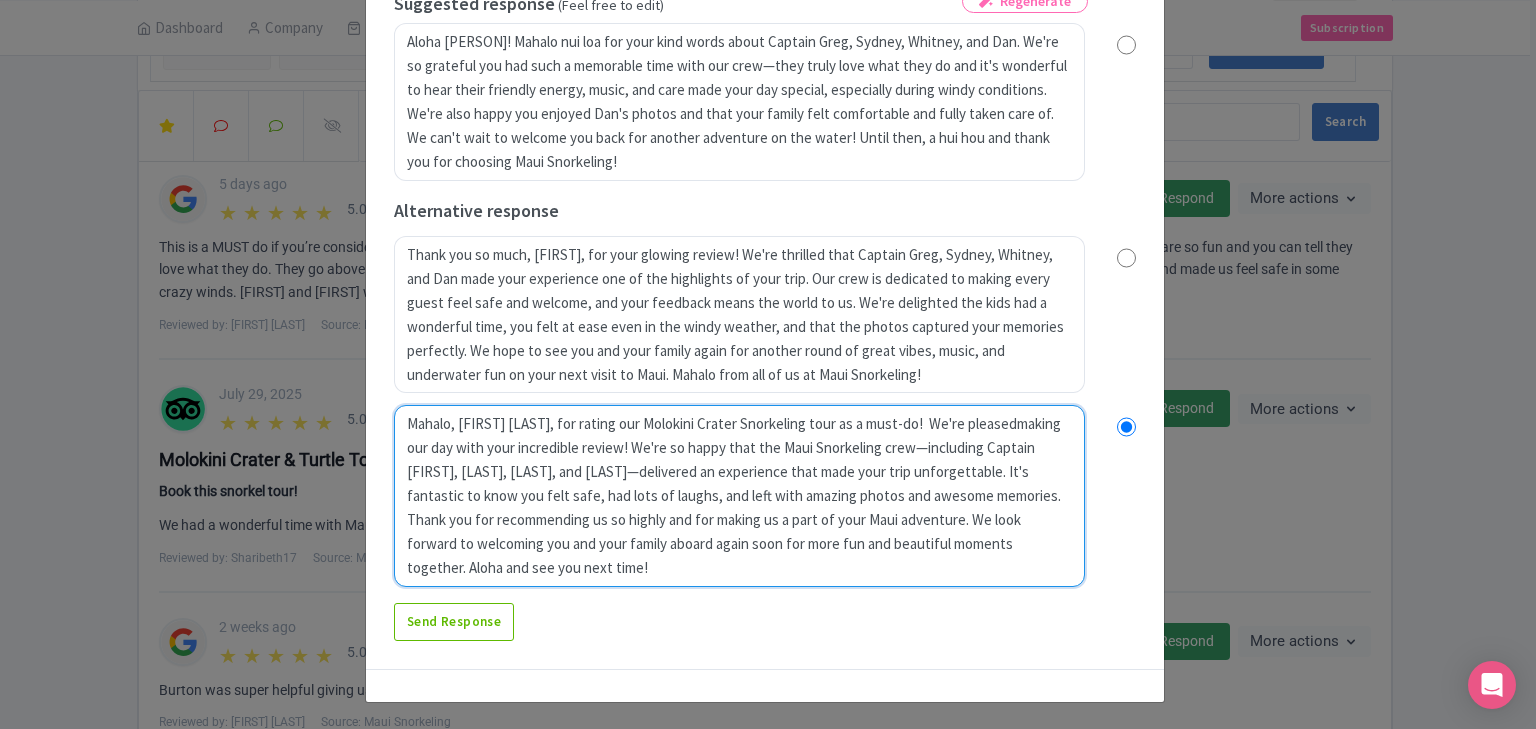 radio on "true" 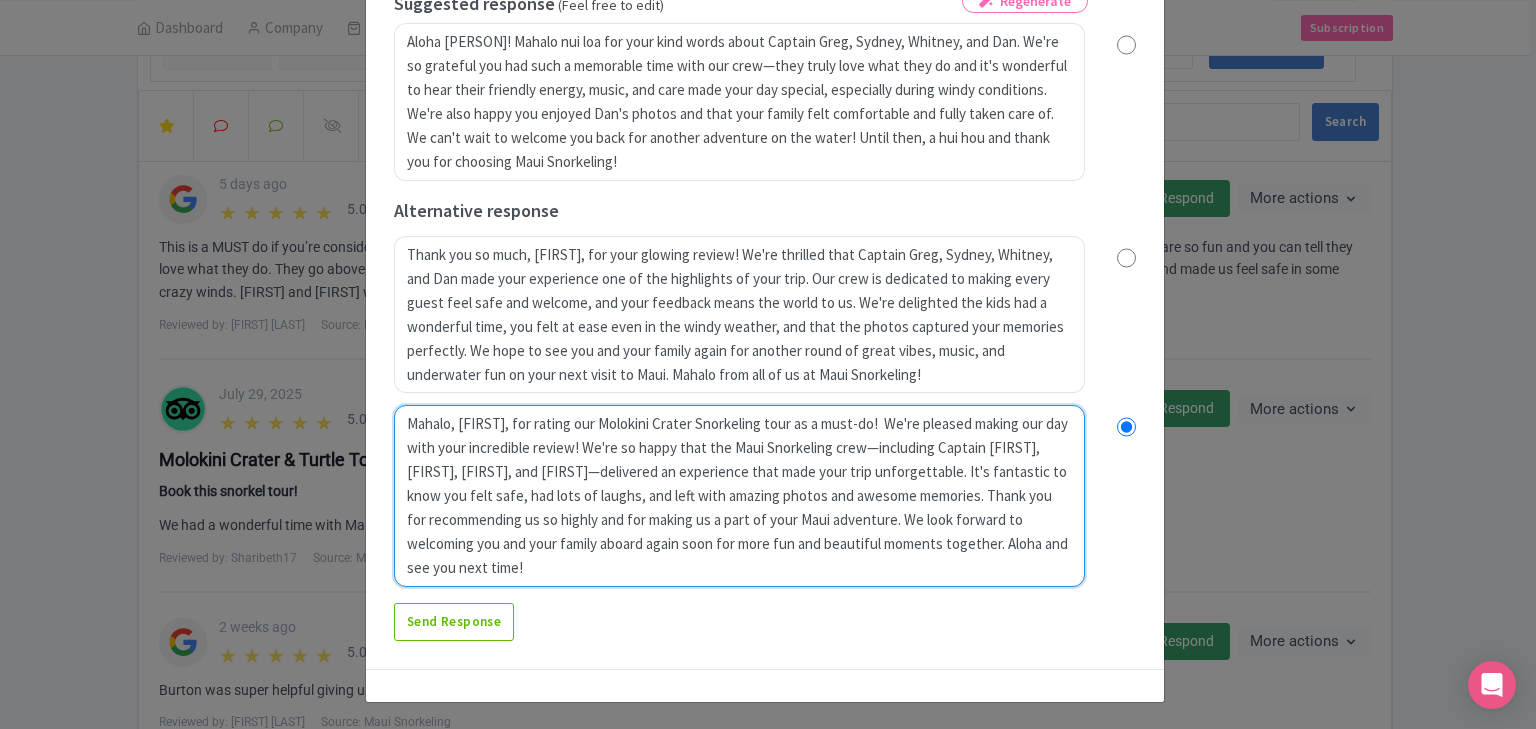 radio on "true" 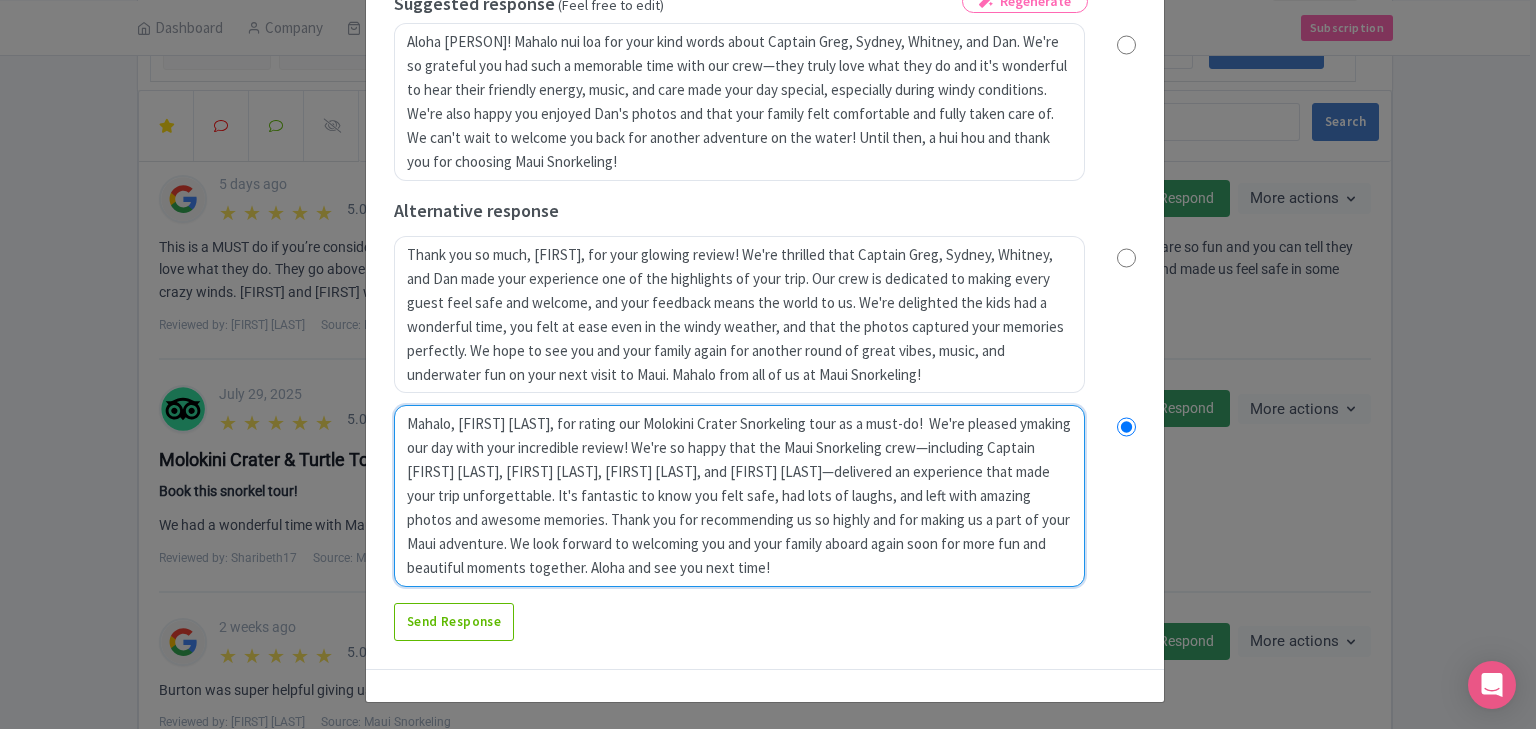 radio on "true" 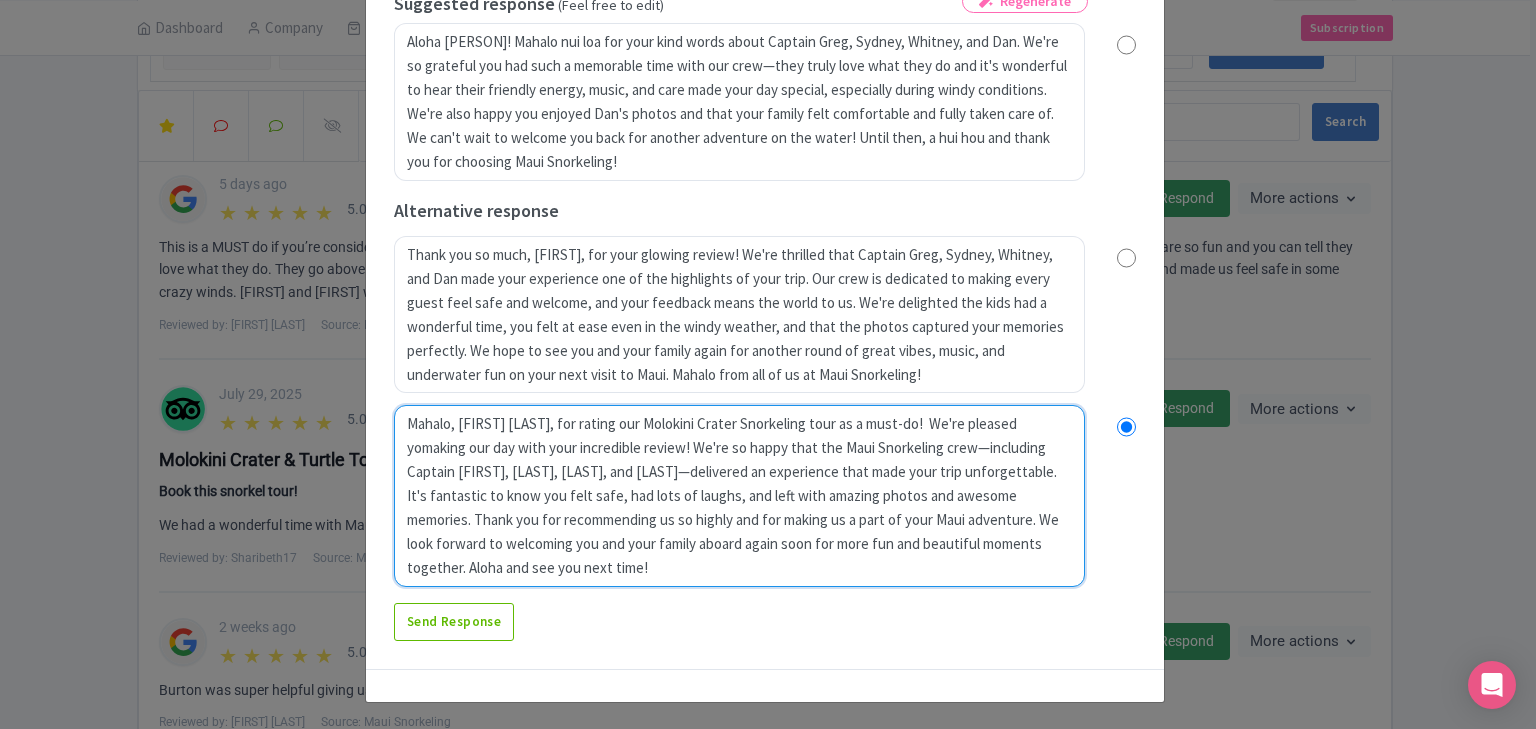type on "Mahalo, [FIRST] [LAST], for rating our Molokini Crater Snorkeling tour as a must-do!  We're pleased youmaking our day with your incredible review! We're so happy that the Maui Snorkeling crew—including Captain [PERSON], [PERSON], [PERSON], and [PERSON]—delivered an experience that made your trip unforgettable. It's fantastic to know you felt safe, had lots of laughs, and left with amazing photos and awesome memories. Thank you for recommending us so highly and for making us a part of your Maui adventure. We look forward to welcoming you and your family aboard again soon for more fun and beautiful moments together. Aloha and see you next time!" 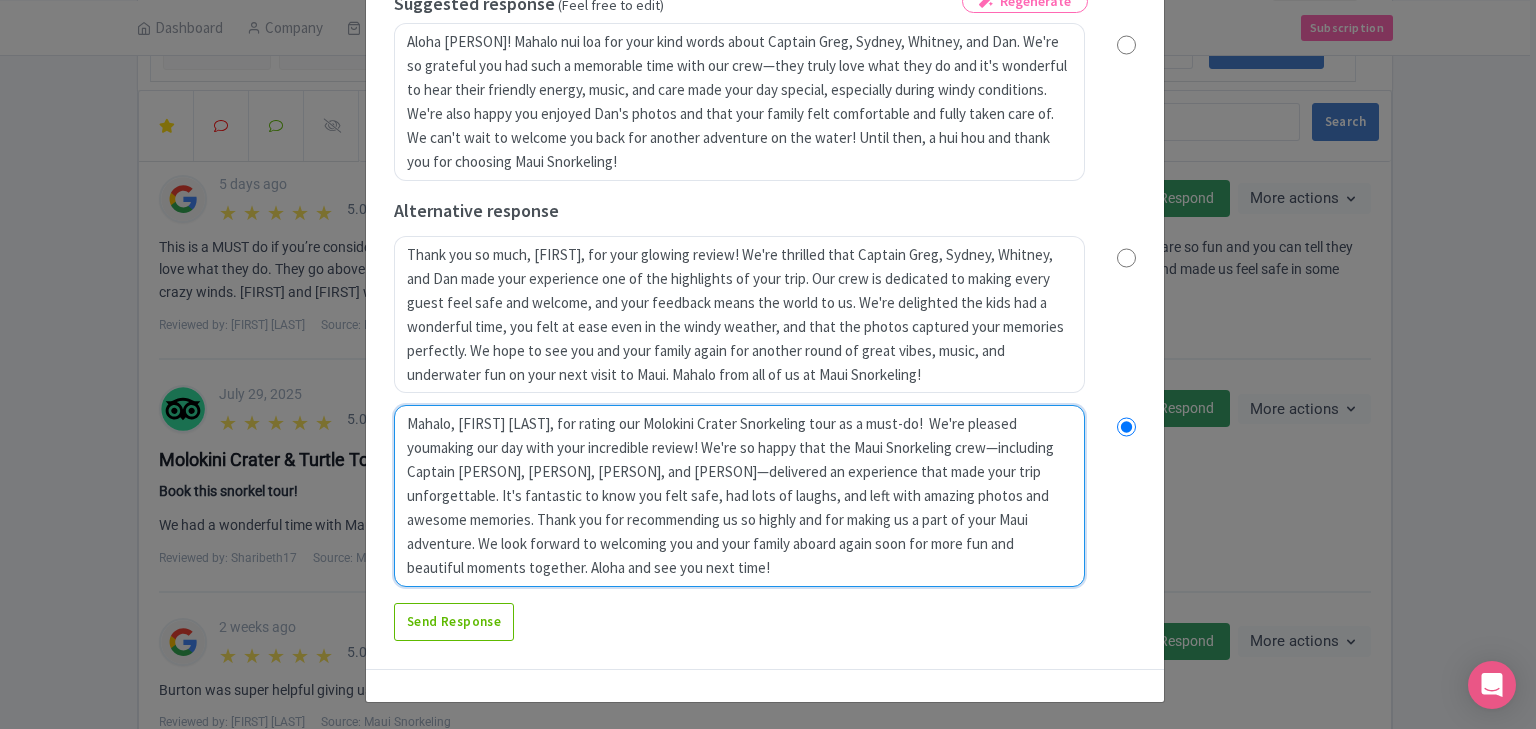 radio on "true" 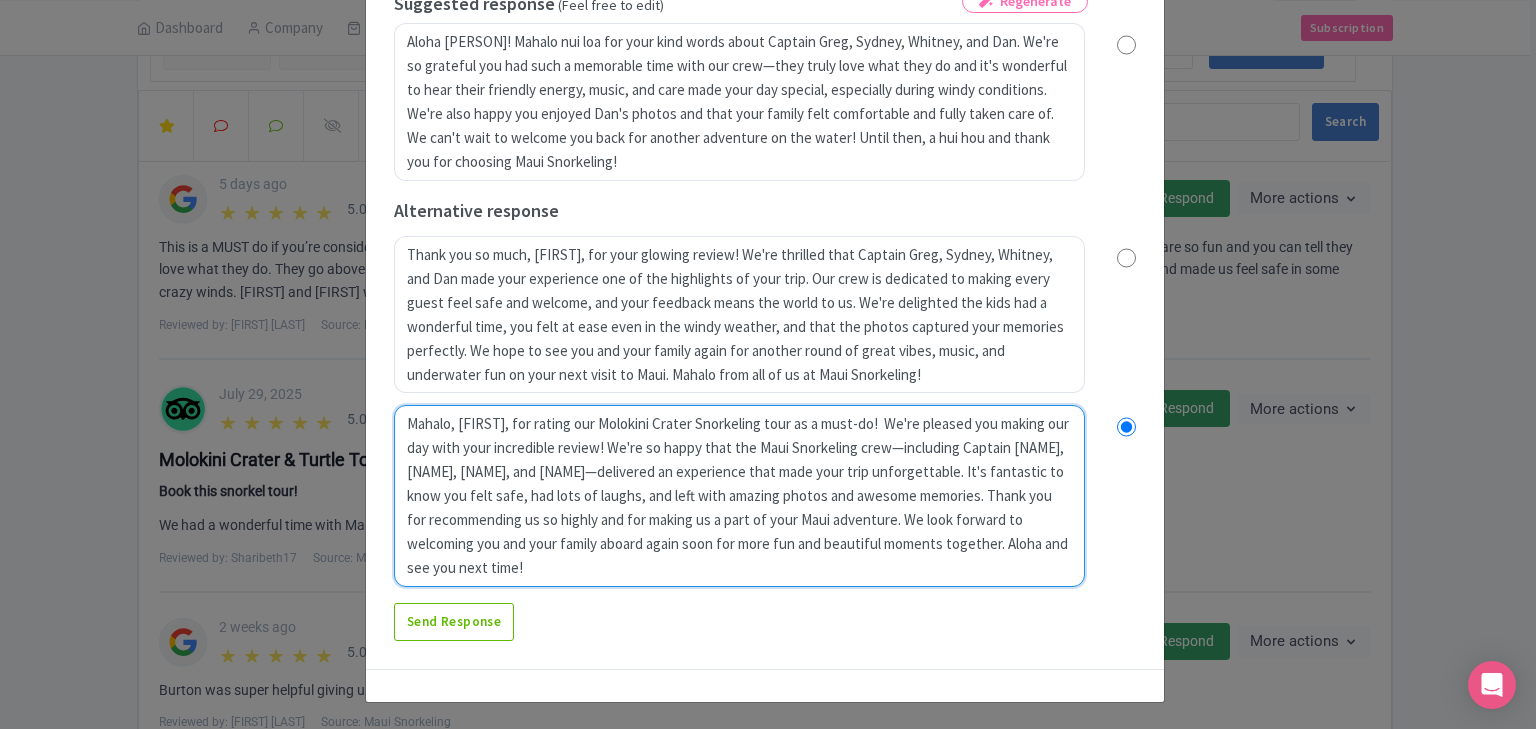 radio on "true" 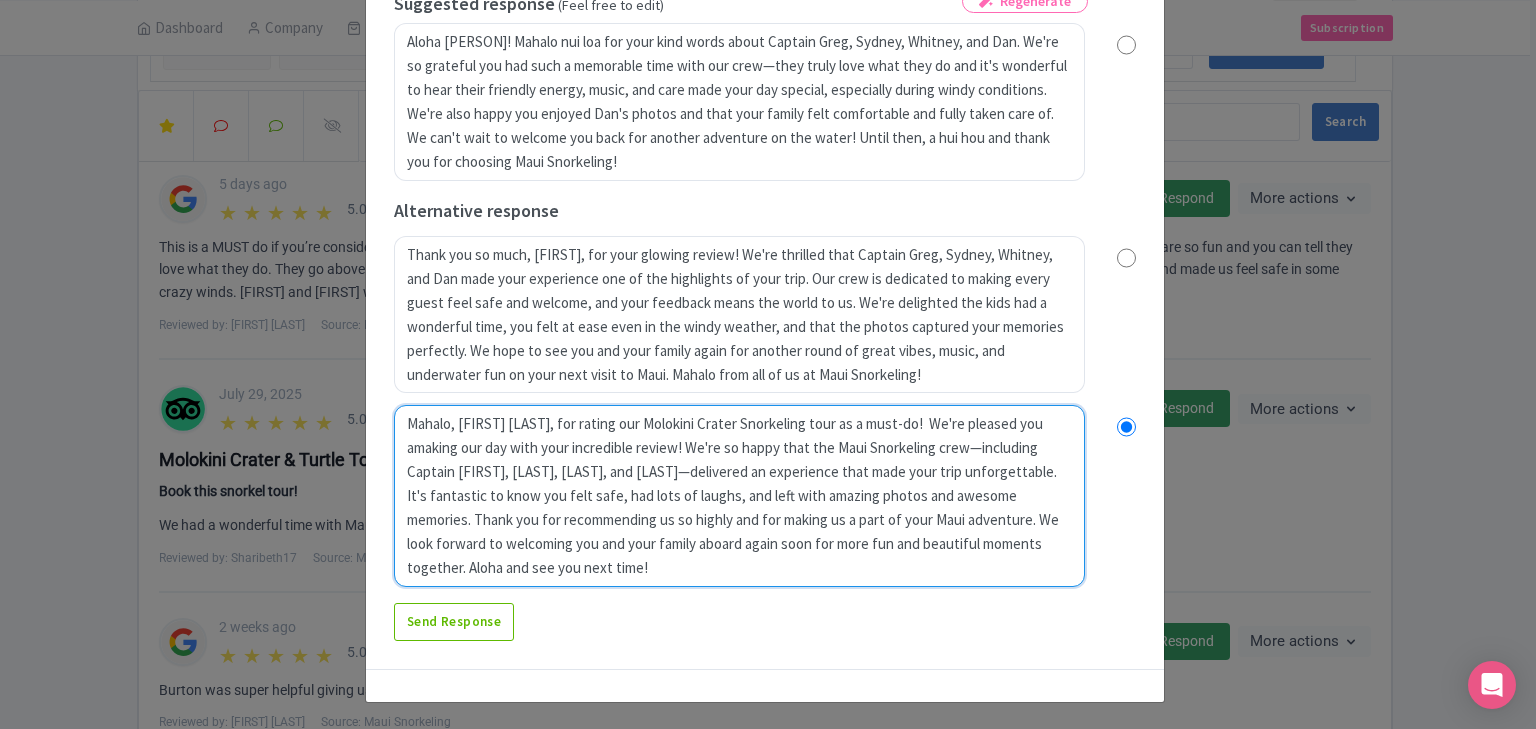 radio on "true" 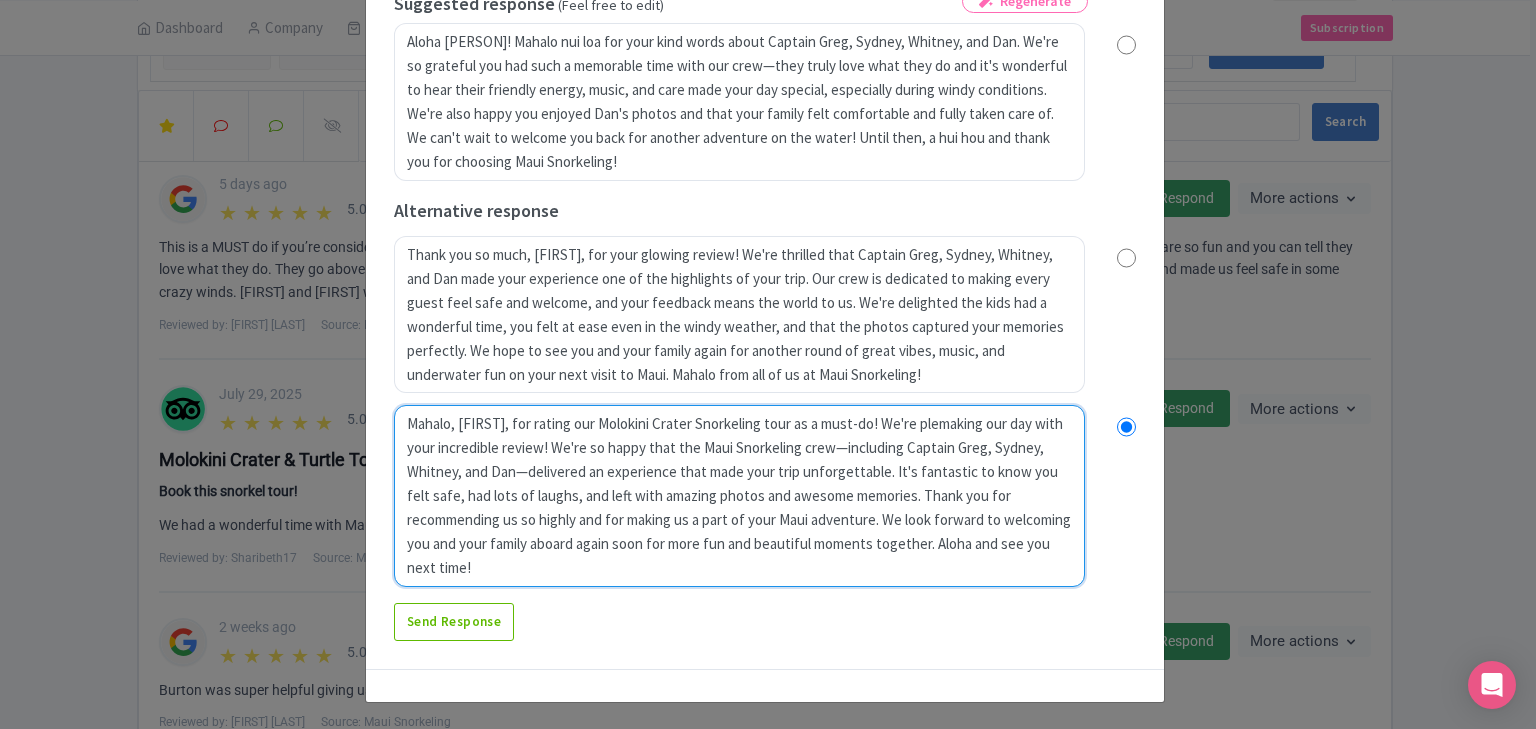 radio on "true" 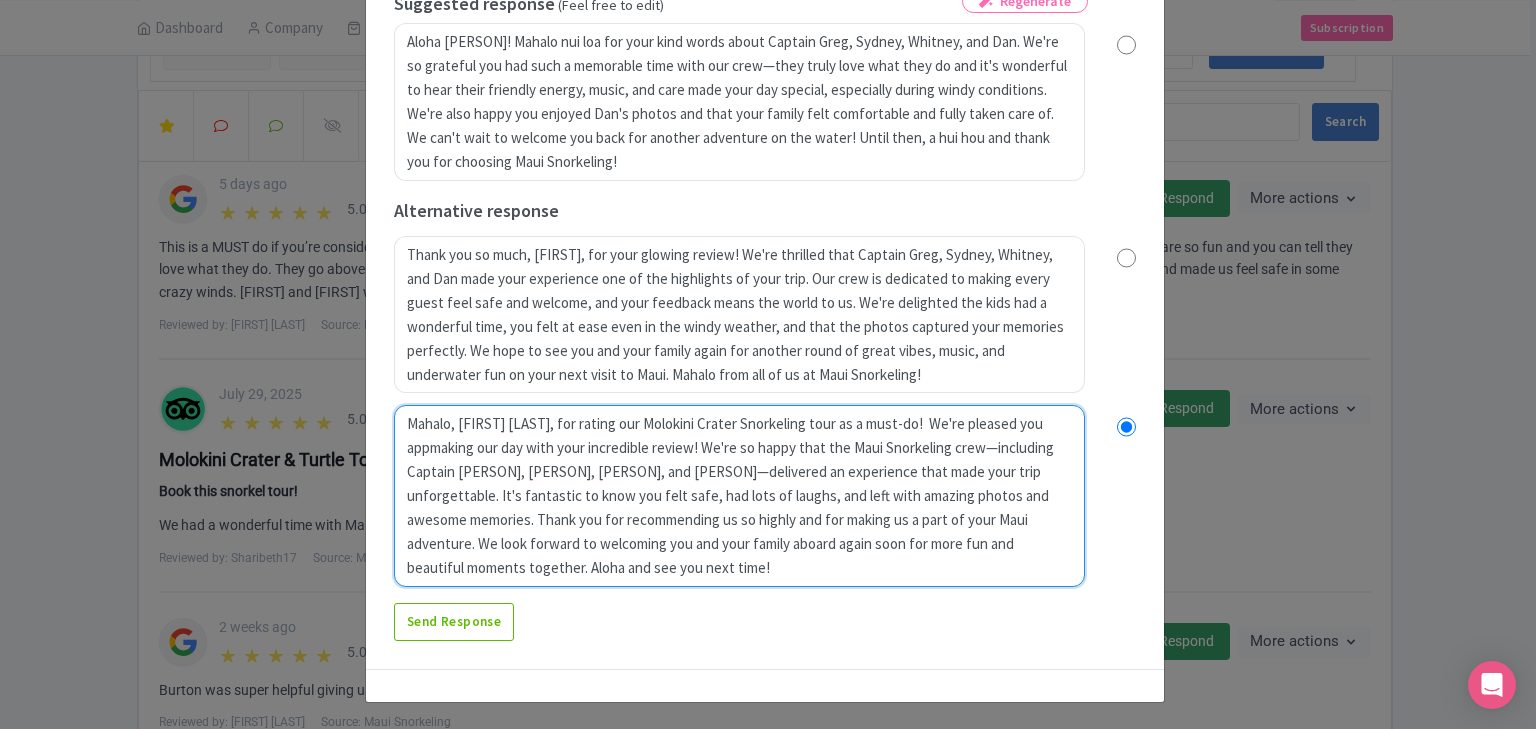 radio on "true" 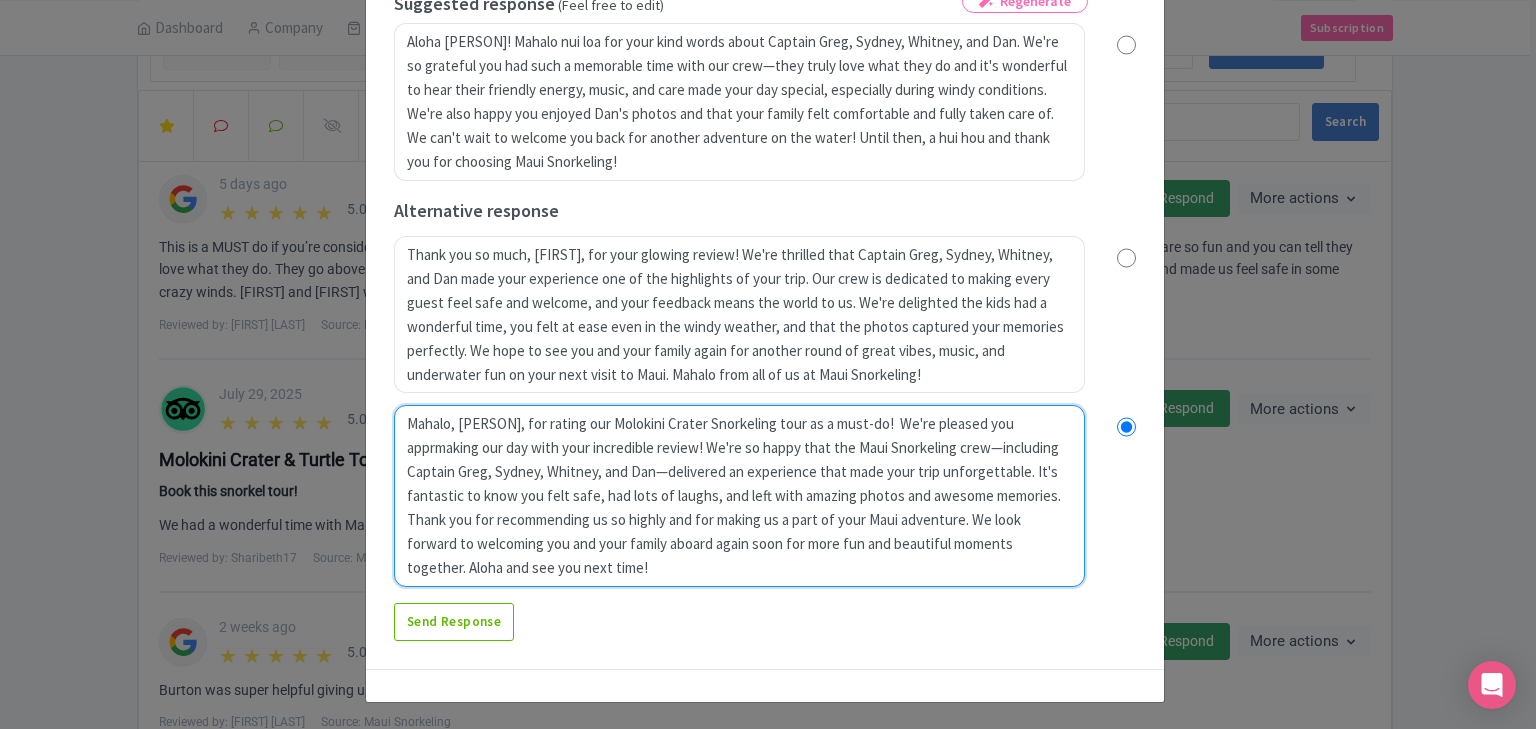 type on "Mahalo, [FIRST] [LAST], for rating our Molokini Crater Snorkeling tour as a must-do!  We're pleased you appreciated our efforts in making your day with your incredible review! We're so happy that the Maui Snorkeling crew—including Captain [FIRST], [LAST], [LAST], and [LAST]—delivered an experience that made your trip unforgettable. It's fantastic to know you felt safe, had lots of laughs, and left with amazing photos and awesome memories. Thank you for recommending us so highly and for making us a part of your Maui adventure. We look forward to welcoming you and your family aboard again soon for more fun and beautiful moments together. Aloha and see you next time!" 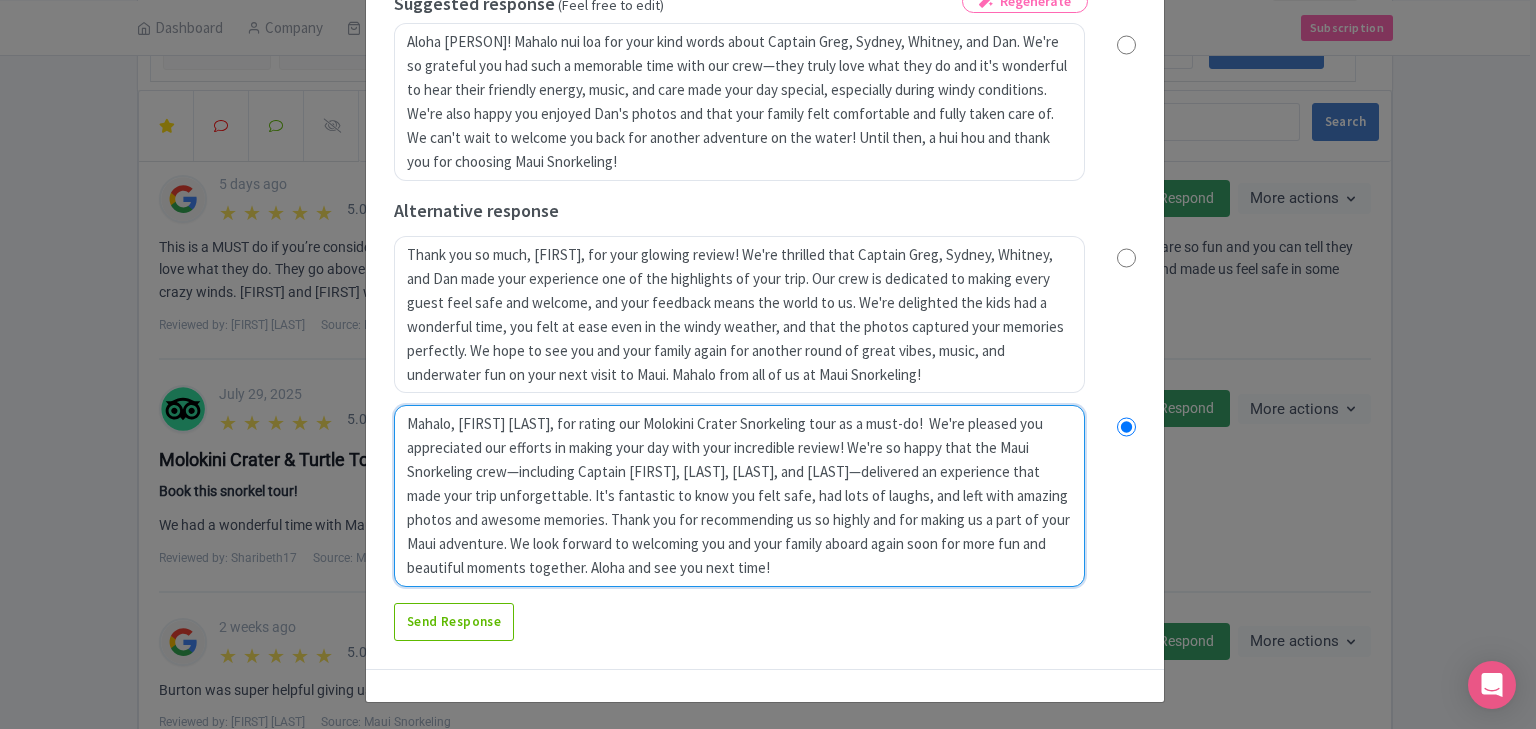 radio on "true" 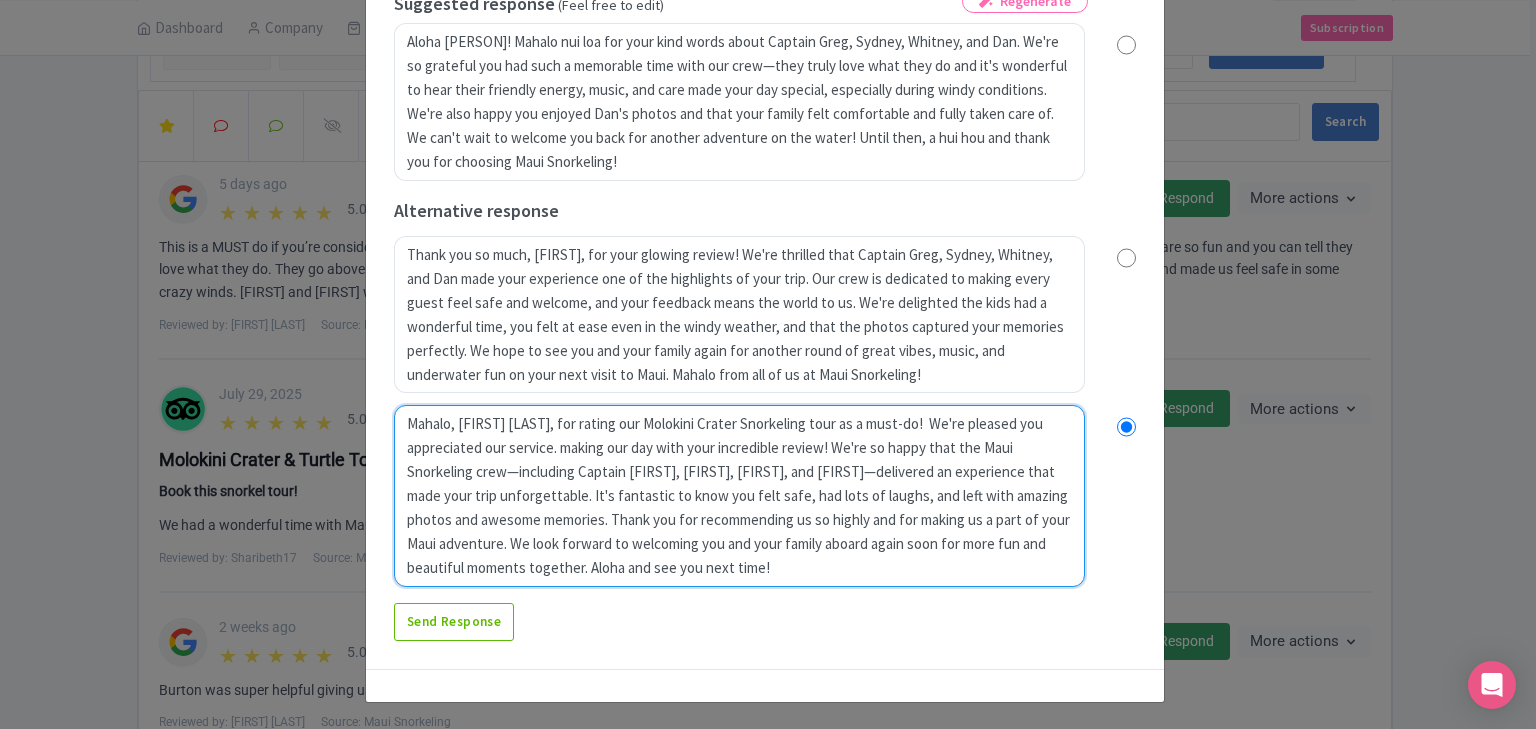 radio on "true" 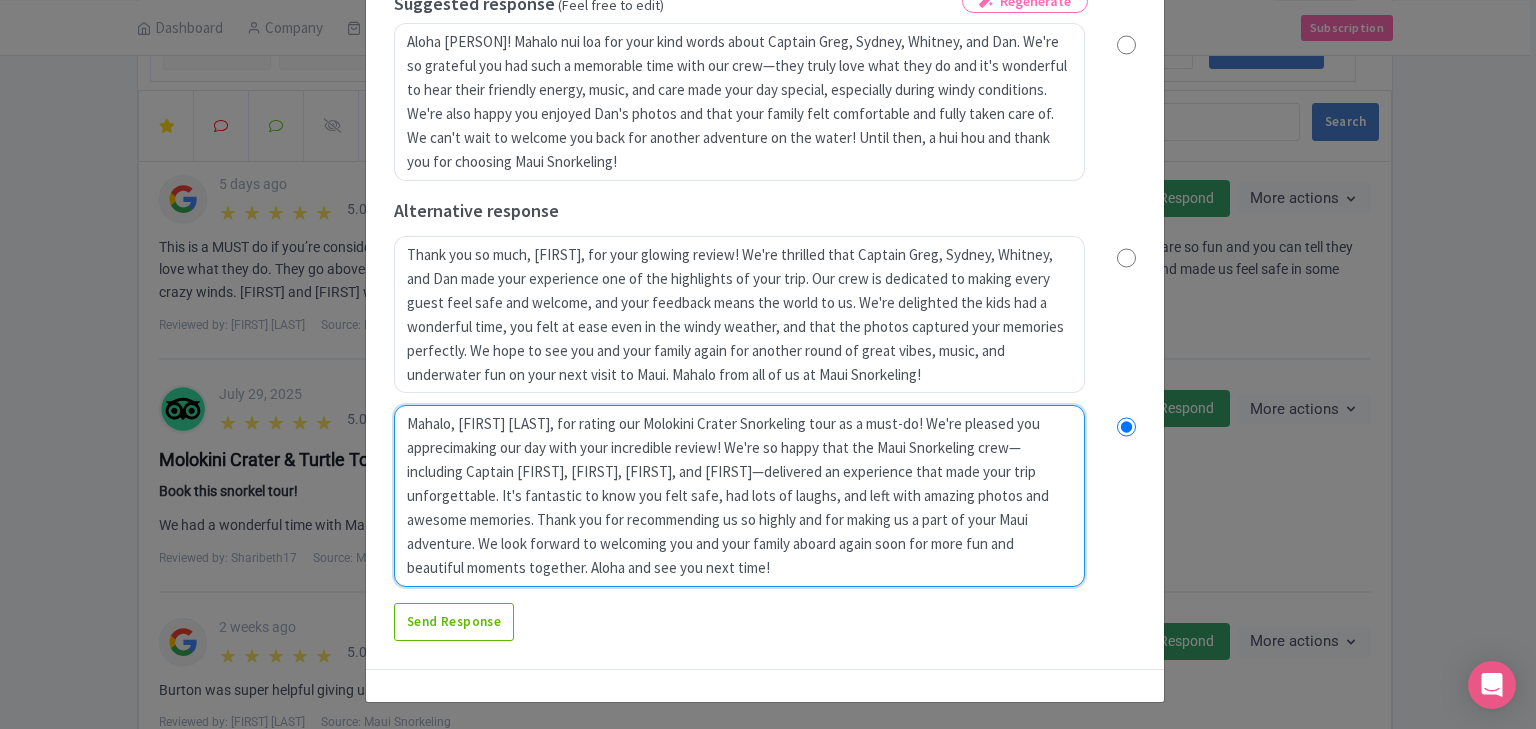 type on "Mahalo, [FIRST], for rating our Molokini Crater Snorkeling tour as a must-do! We're pleased you appreciamaking our day with your incredible review! We're so happy that the Maui Snorkeling crew—including Captain Greg, Sydney, Whitney, and Dan—delivered an experience that made your trip unforgettable. It's fantastic to know you felt safe, had lots of laughs, and left with amazing photos and awesome memories. Thank you for recommending us so highly and for making us a part of your Maui adventure. We look forward to welcoming you and your family aboard again soon for more fun and beautiful moments together. Aloha and see you next time!" 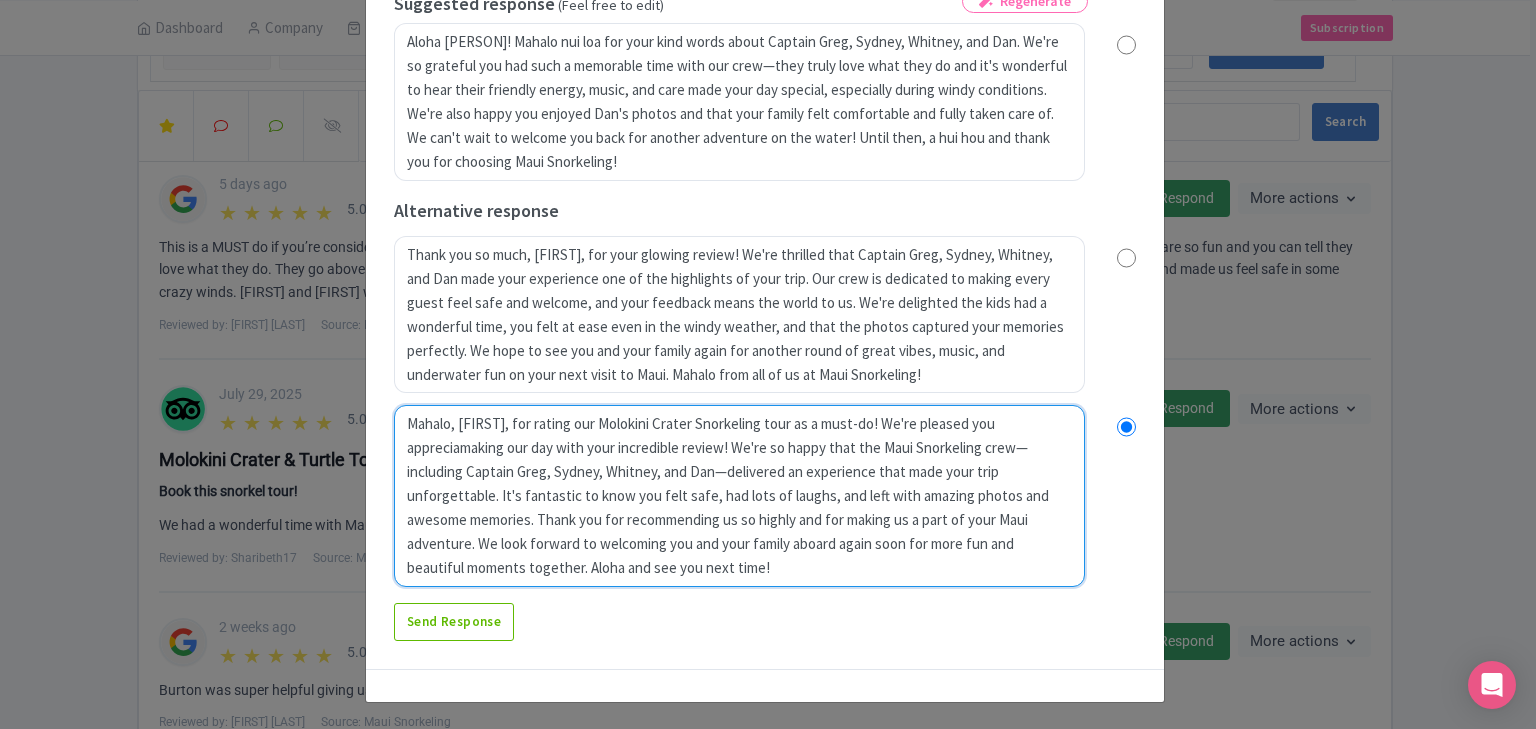 radio on "true" 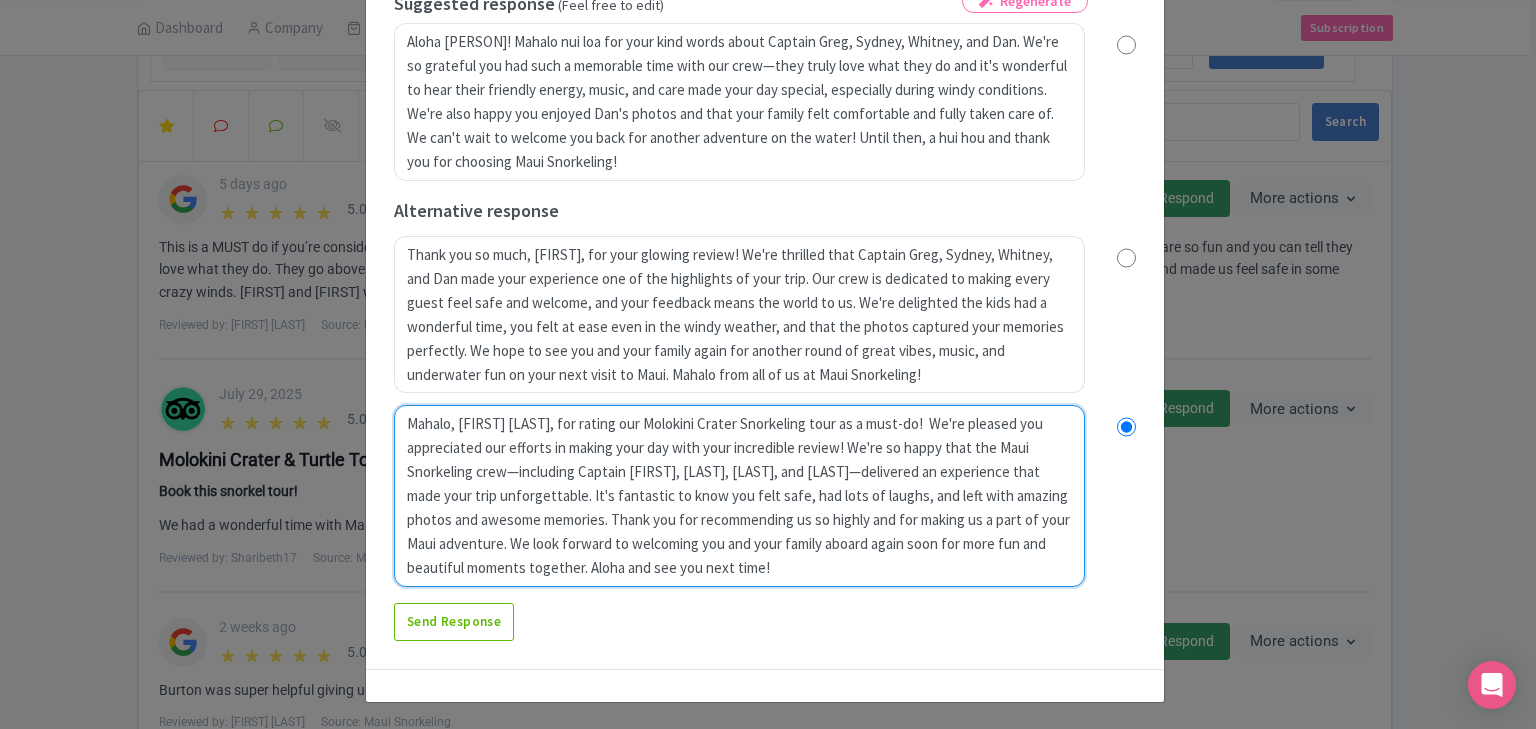 radio on "true" 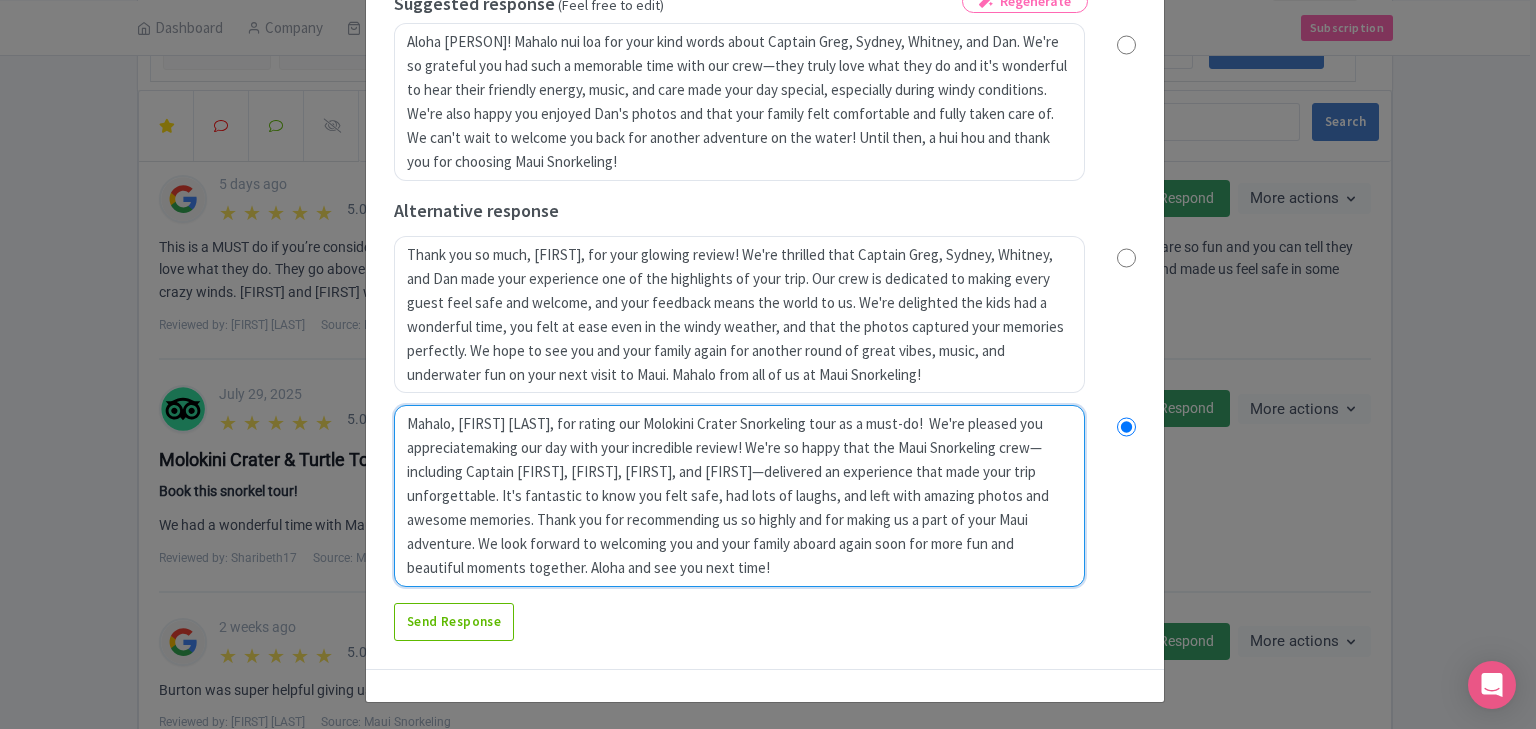radio on "true" 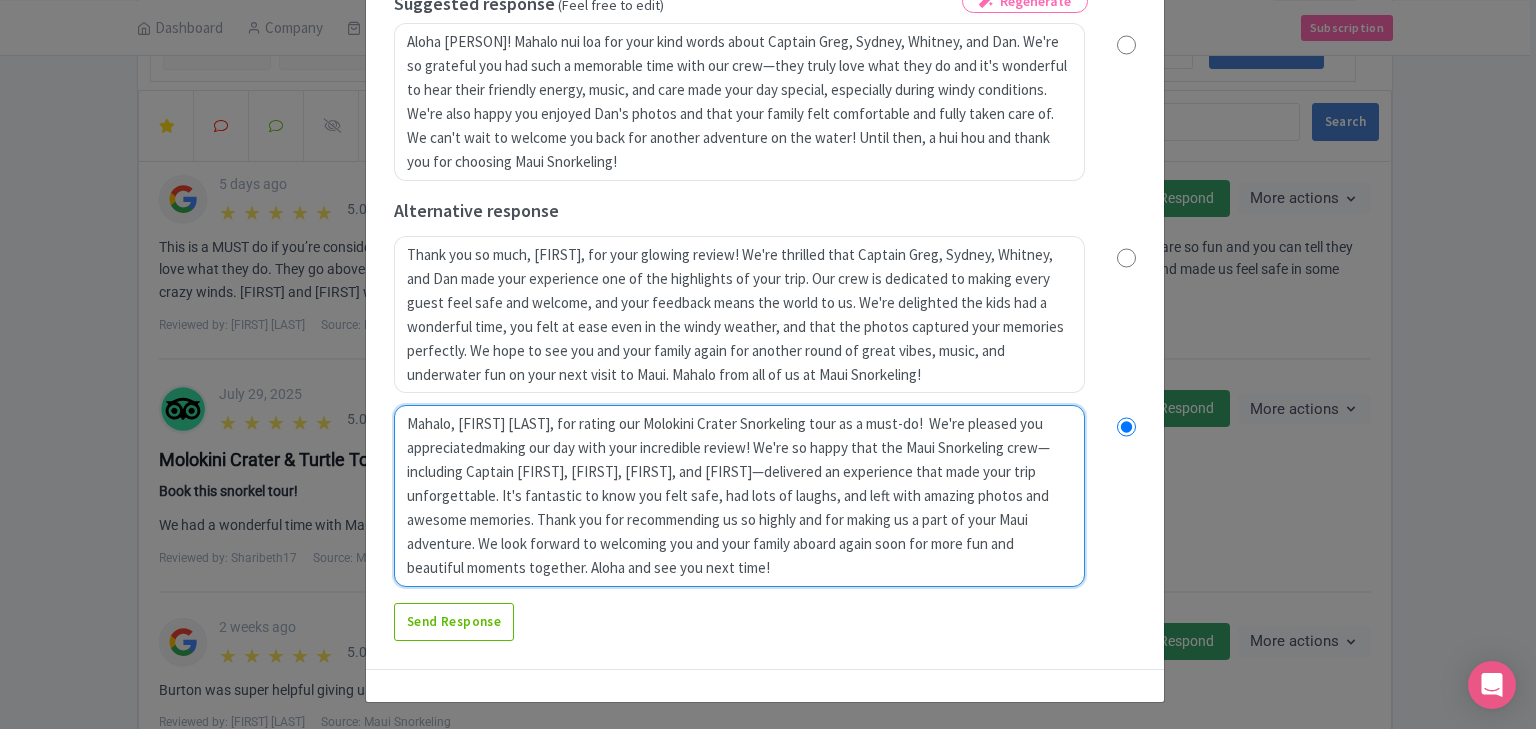 type on "Mahalo, [FIRST] [LAST], for rating our Molokini Crater Snorkeling tour as a must-do! We're pleased you appreciated making our day with your incredible review! We're so happy that the Maui Snorkeling crew—including Captain [FIRST], [FIRST], [FIRST], and [FIRST]—delivered an experience that made your trip unforgettable. It's fantastic to know you felt safe, had lots of laughs, and left with amazing photos and awesome memories. Thank you for recommending us so highly and for making us a part of your Maui adventure. We look forward to welcoming you and your family aboard again soon for more fun and beautiful moments together. Aloha and see you next time!" 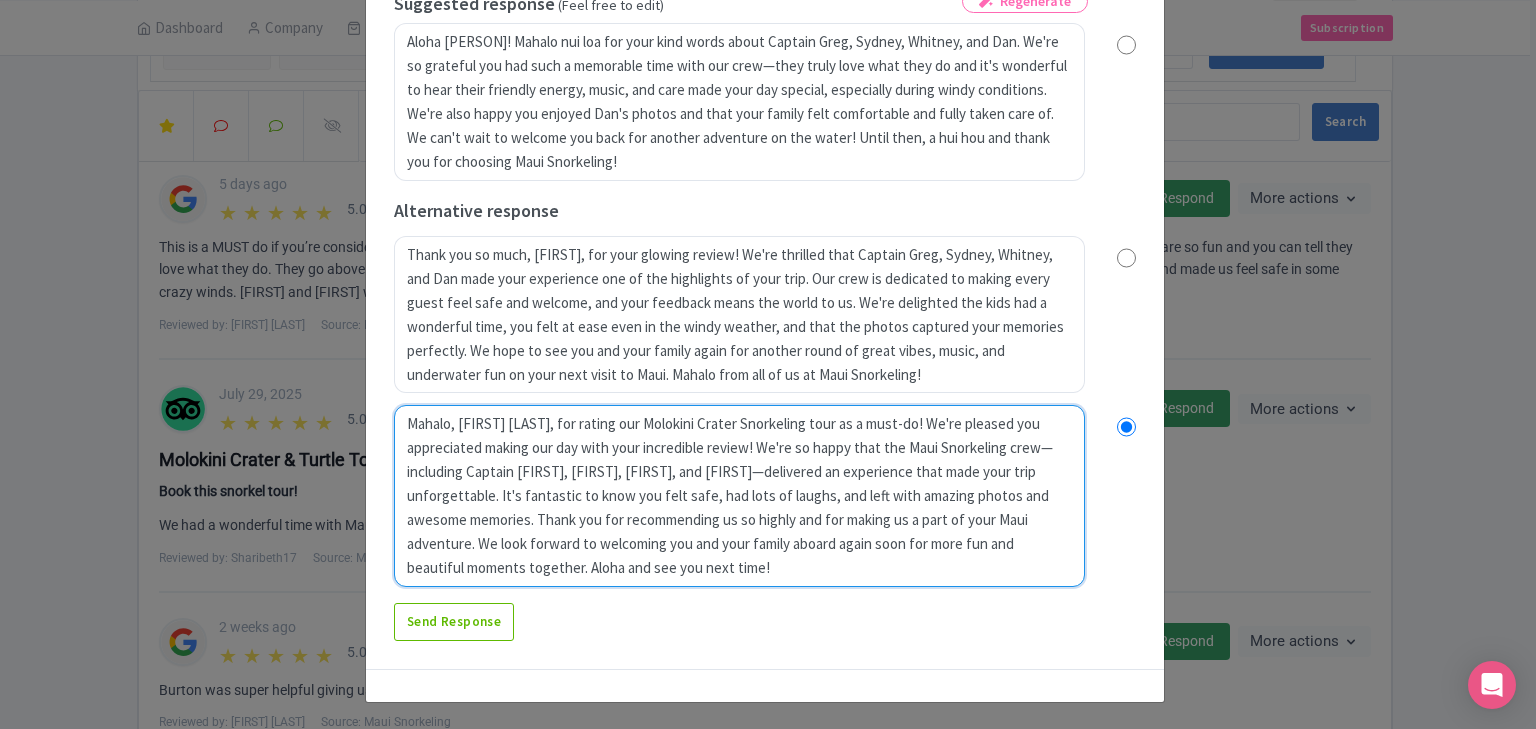 radio on "true" 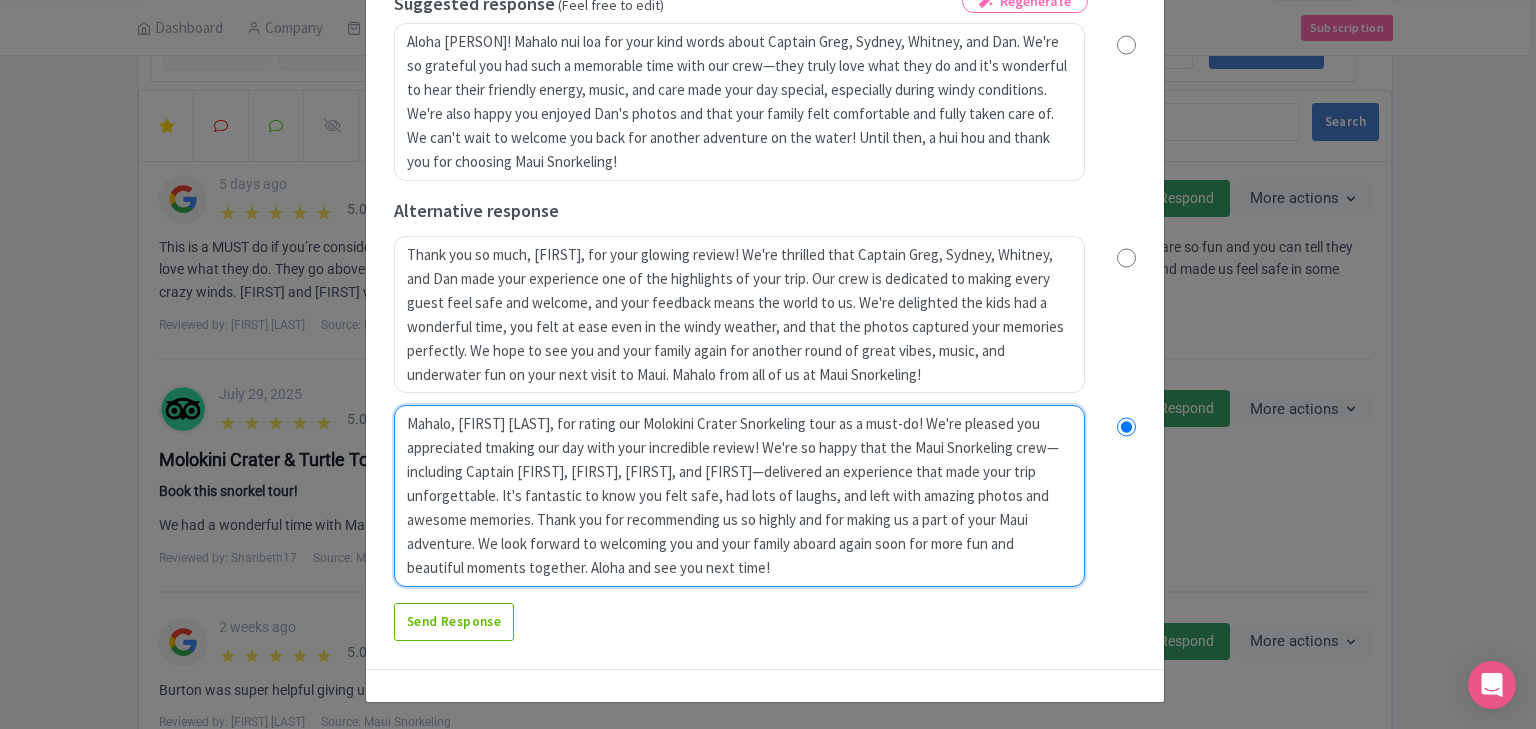 radio on "true" 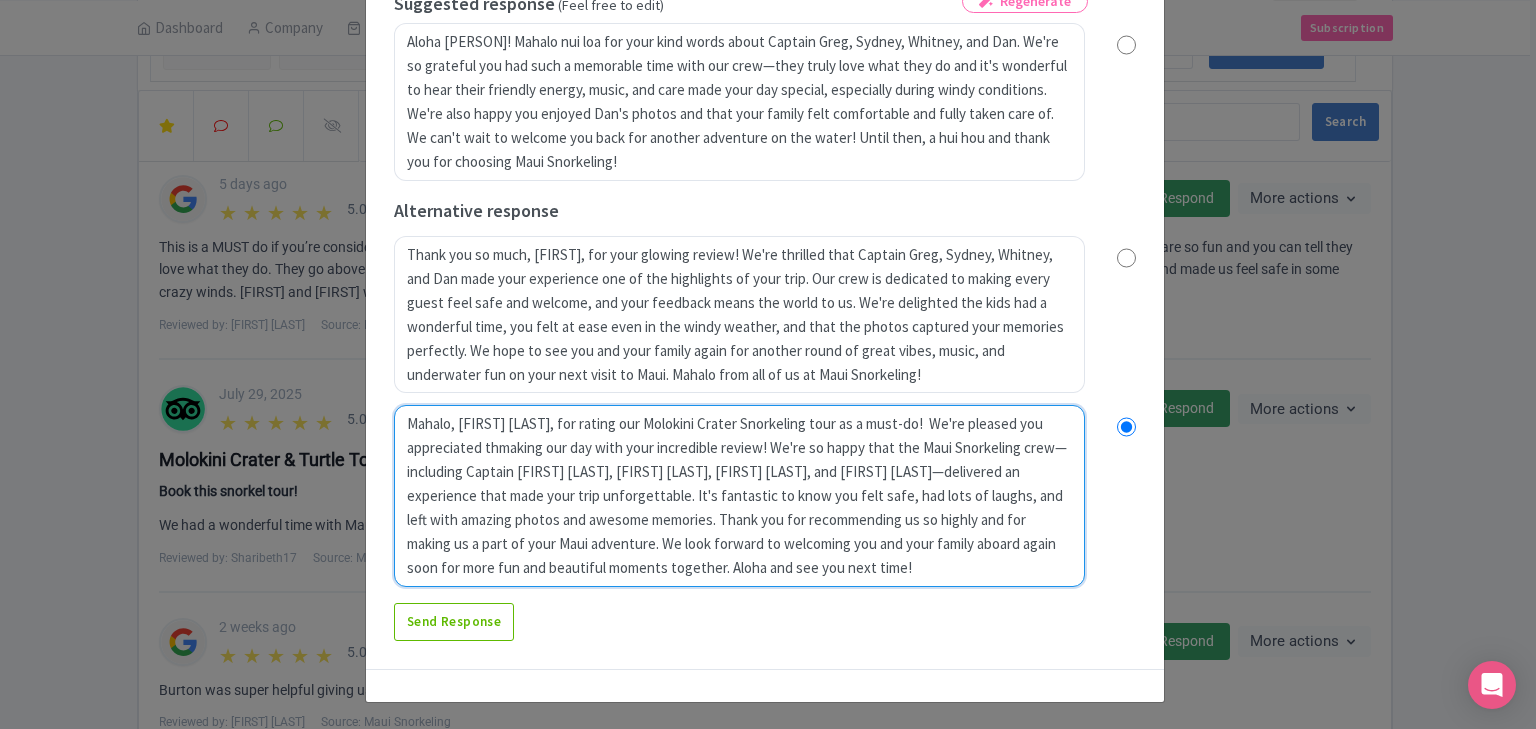 type on "Mahalo, [FIRST], for rating our Molokini Crater Snorkeling tour as a must-do!  We're pleased you appreciated themaking our day with your incredible review! We're so happy that the Maui Snorkeling crew—including Captain [FIRST], [FIRST], [FIRST], and [FIRST]—delivered an experience that made your trip unforgettable. It's fantastic to know you felt safe, had lots of laughs, and left with amazing photos and awesome memories. Thank you for recommending us so highly and for making us a part of your Maui adventure. We look forward to welcoming you and your family aboard again soon for more fun and beautiful moments together. Aloha and see you next time!" 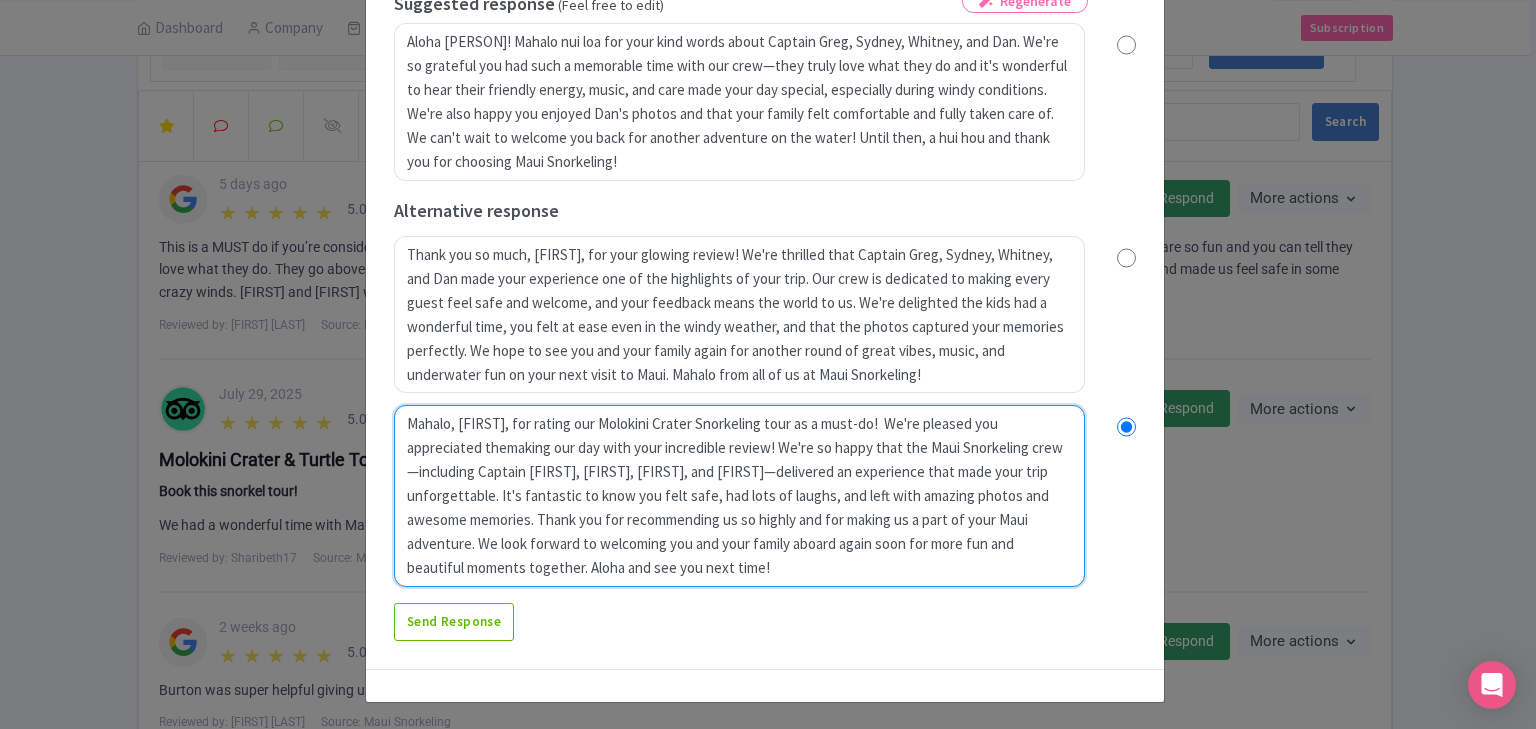 radio on "true" 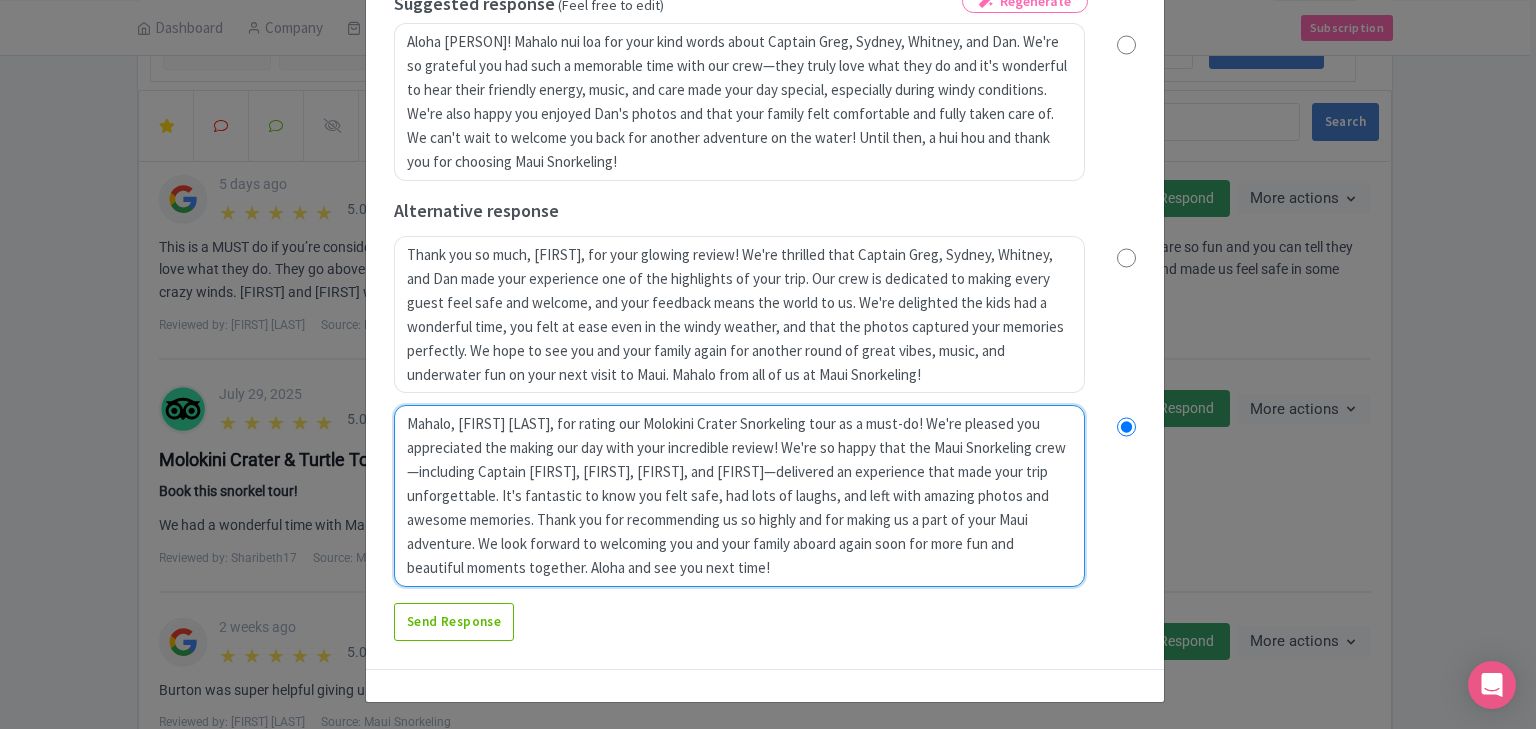 radio on "true" 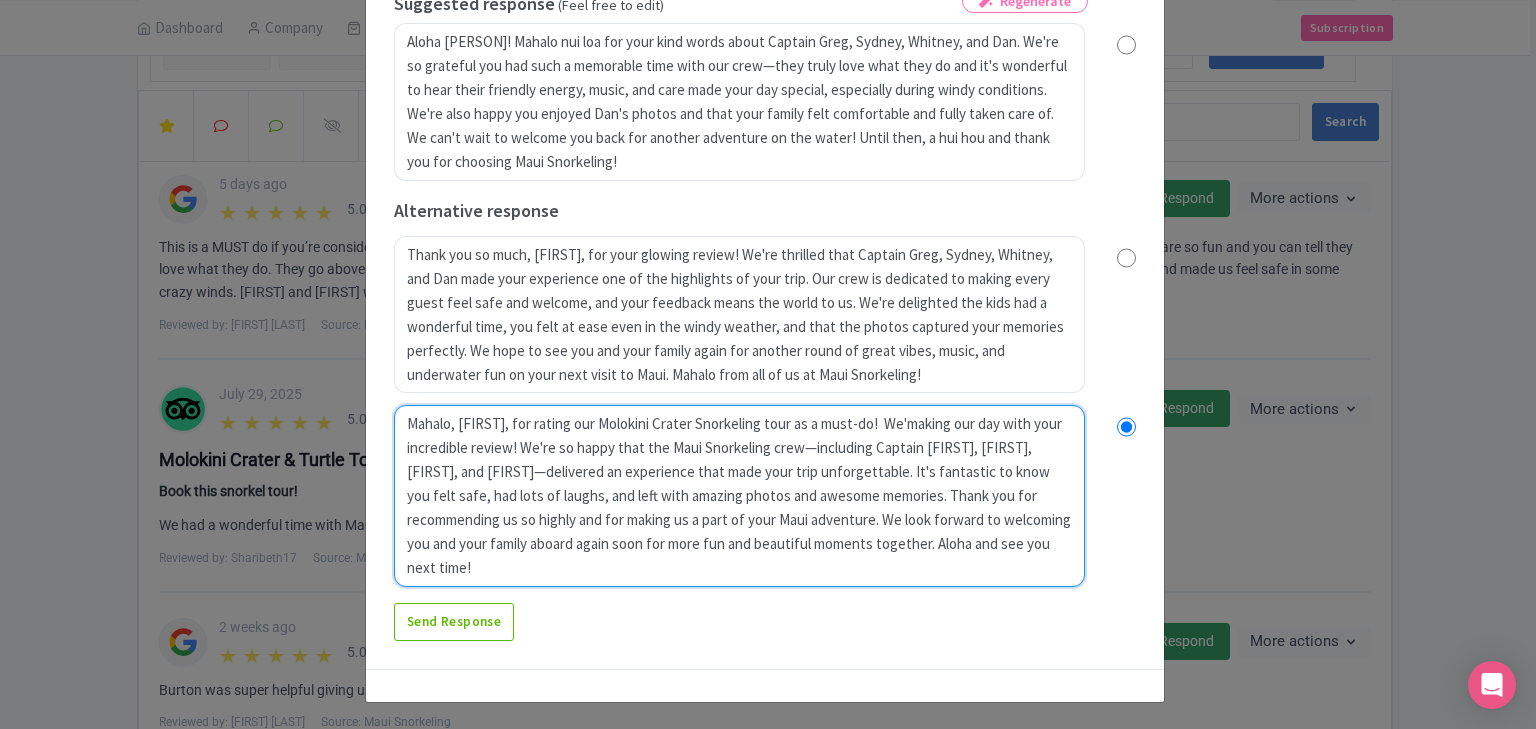 type on "Mahalo, [FIRST] [LAST], for rating our Molokini Crater Snorkeling tour as a must-do!  Wemaking our day with your incredible review! We're so happy that the Maui Snorkeling crew—including Captain [FIRST] [LAST], [FIRST] [LAST], [FIRST] [LAST], and [FIRST] [LAST]—delivered an experience that made your trip unforgettable. It's fantastic to know you felt safe, had lots of laughs, and left with amazing photos and awesome memories. Thank you for recommending us so highly and for making us a part of your Maui adventure. We look forward to welcoming you and your family aboard again soon for more fun and beautiful moments together. Aloha and see you next time!" 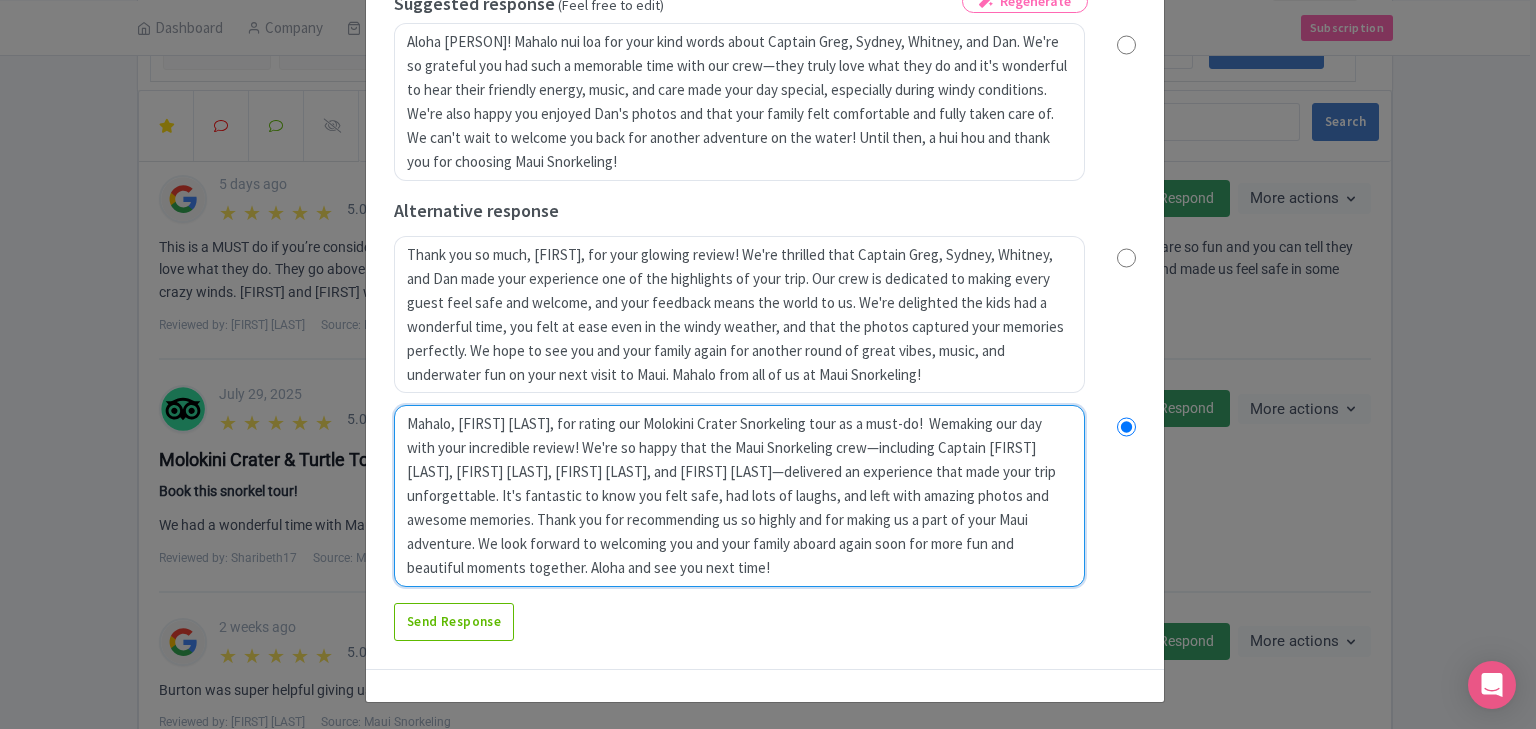 radio on "true" 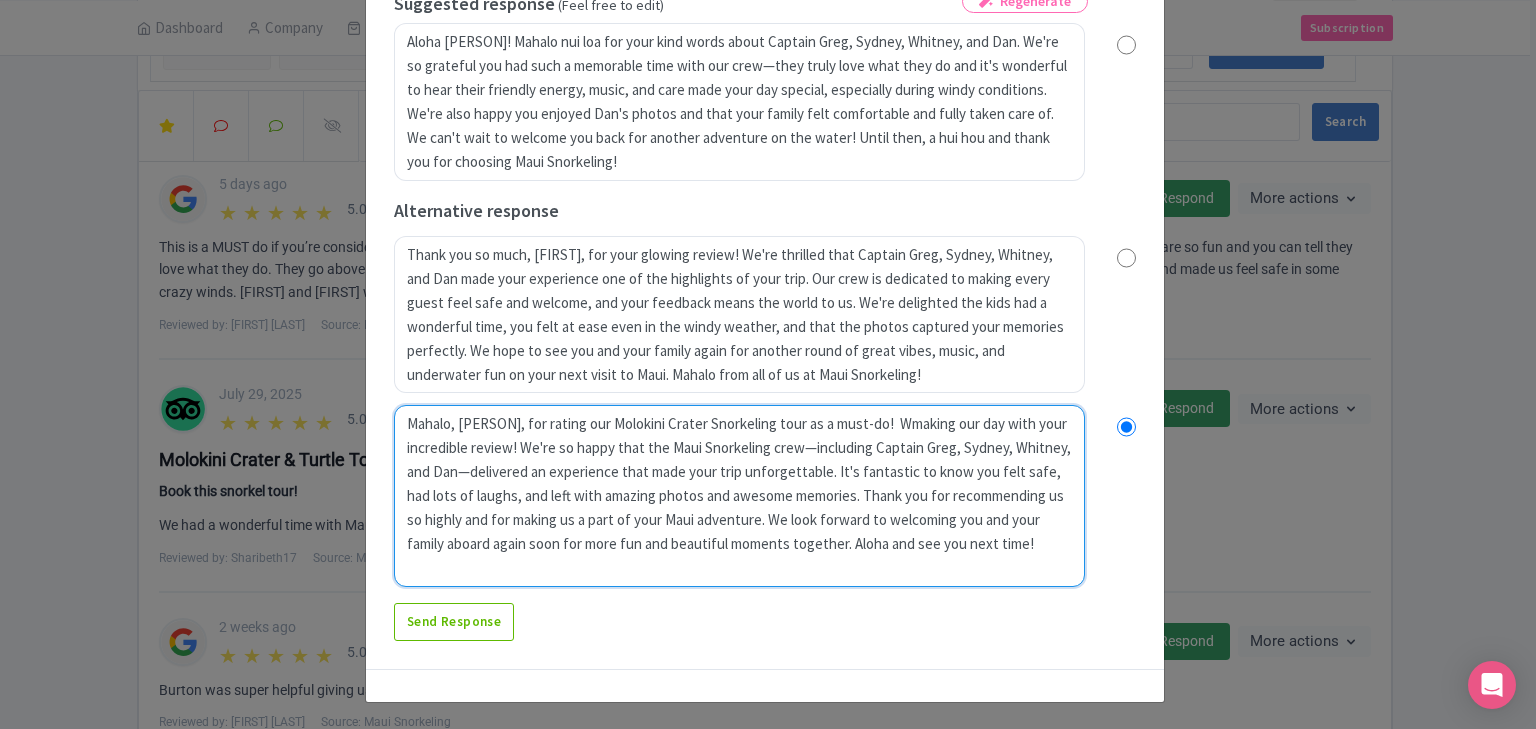 radio on "true" 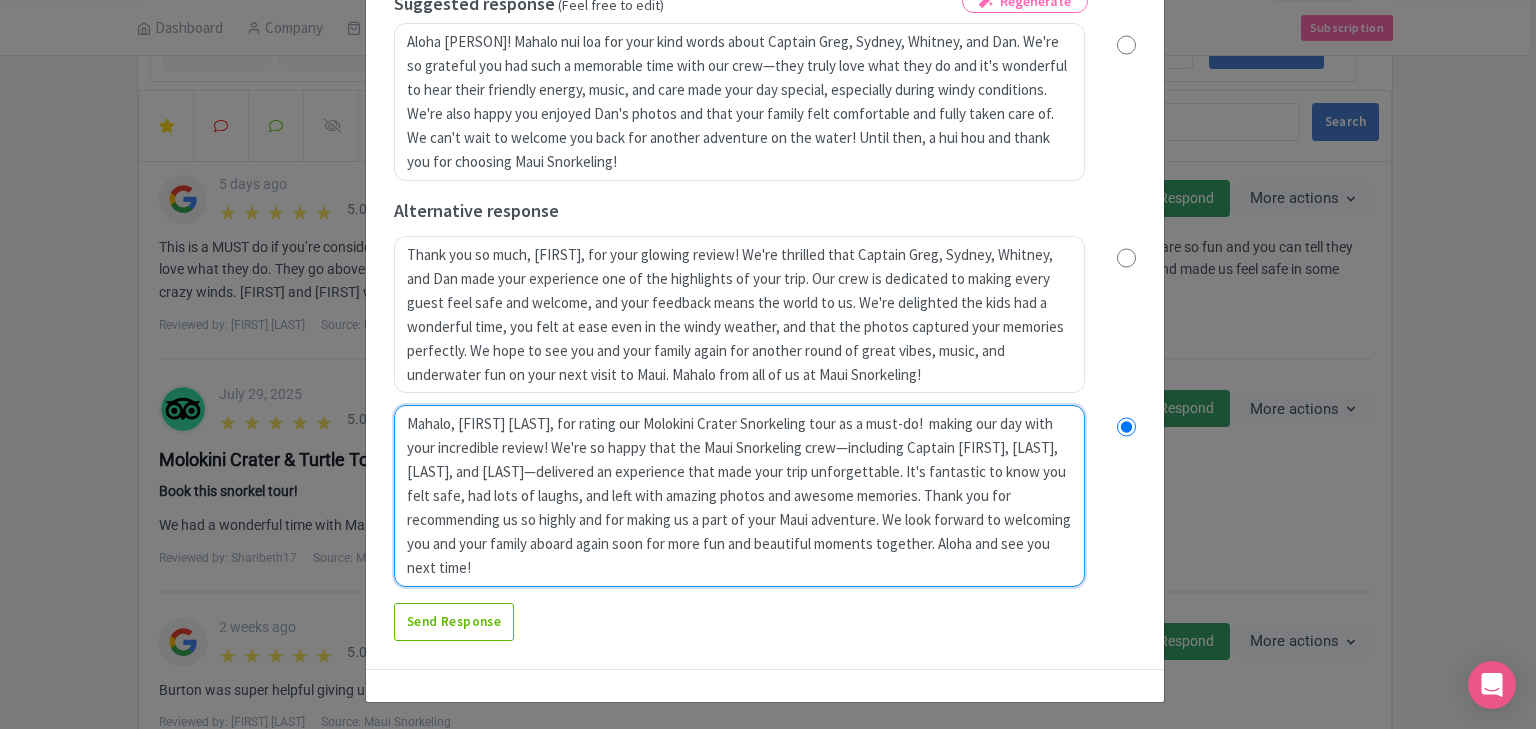 radio on "true" 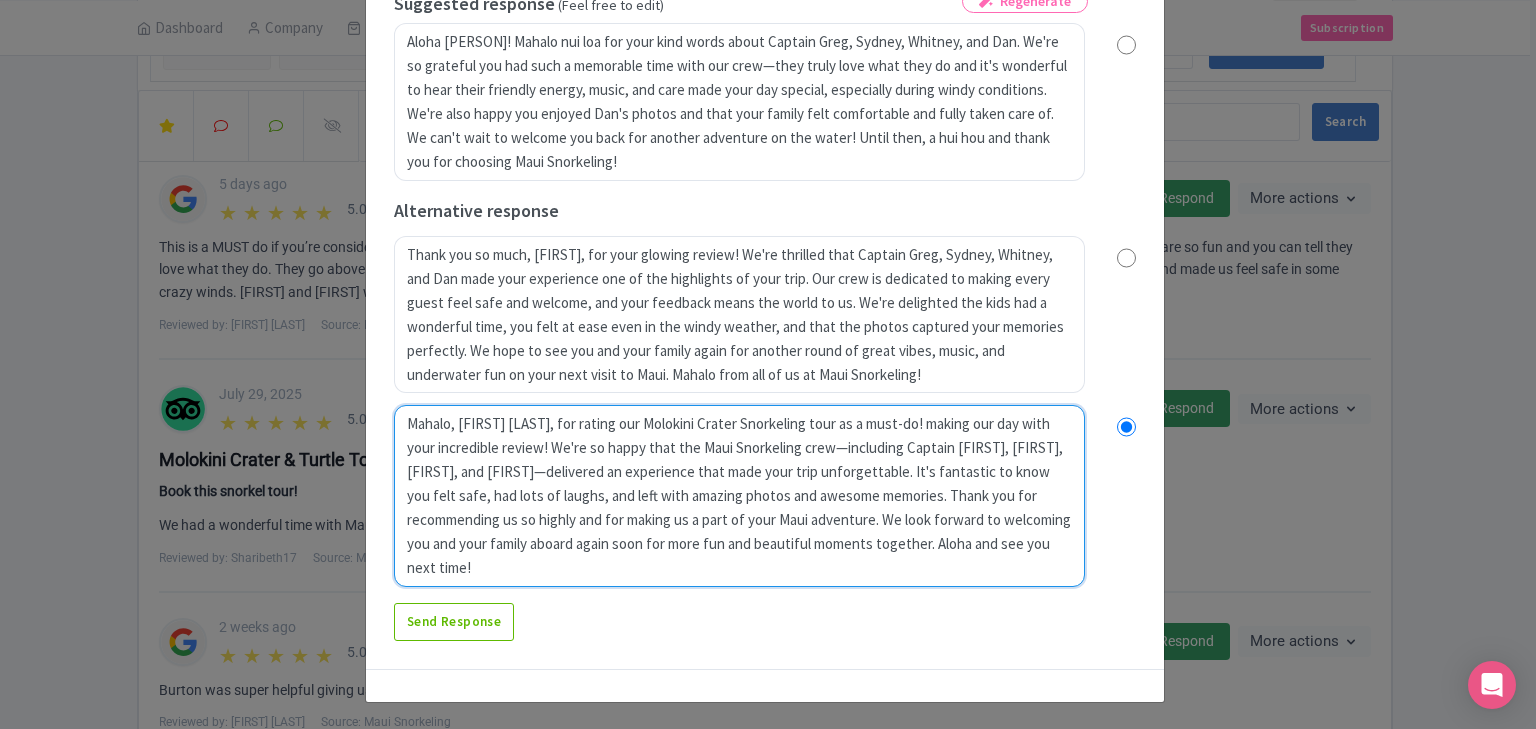 radio on "true" 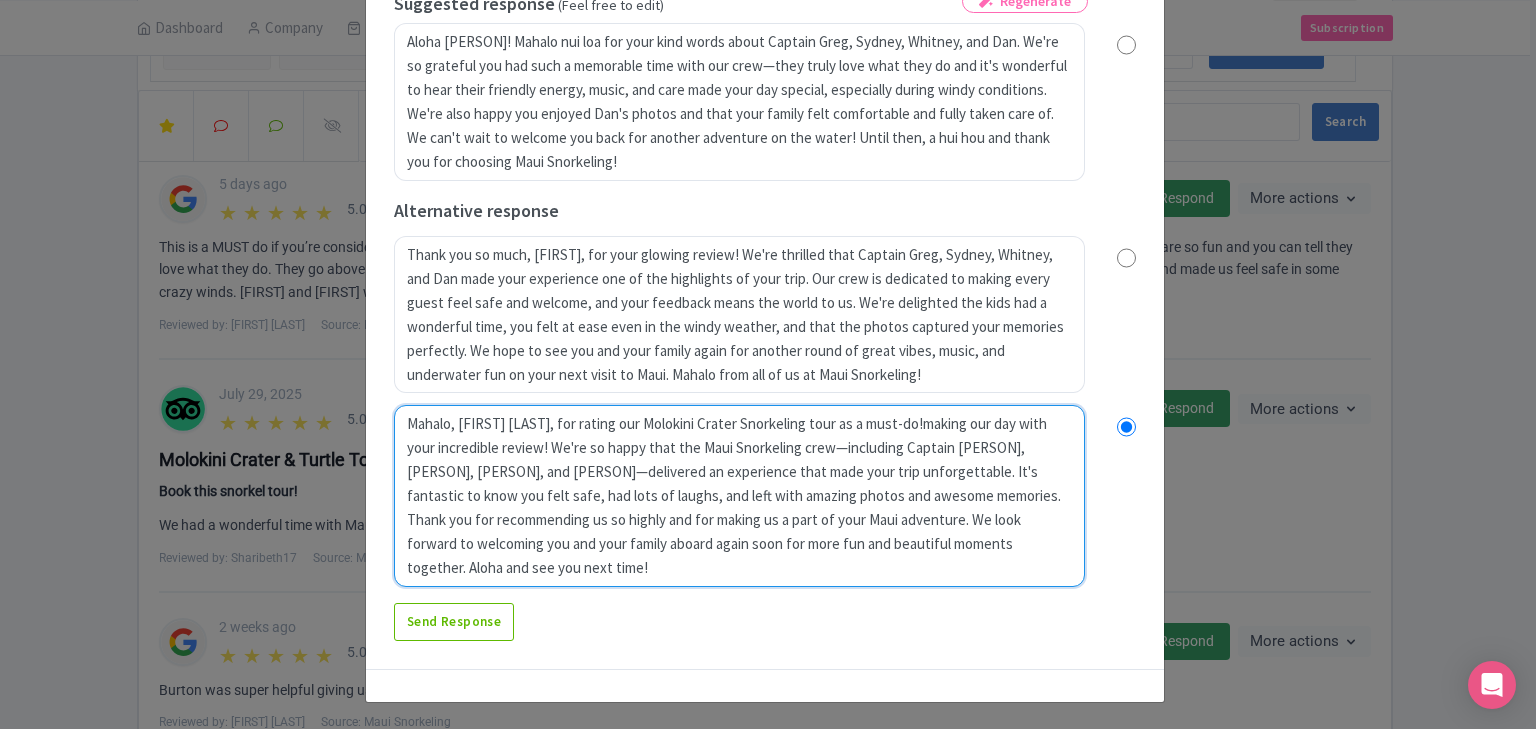 radio on "true" 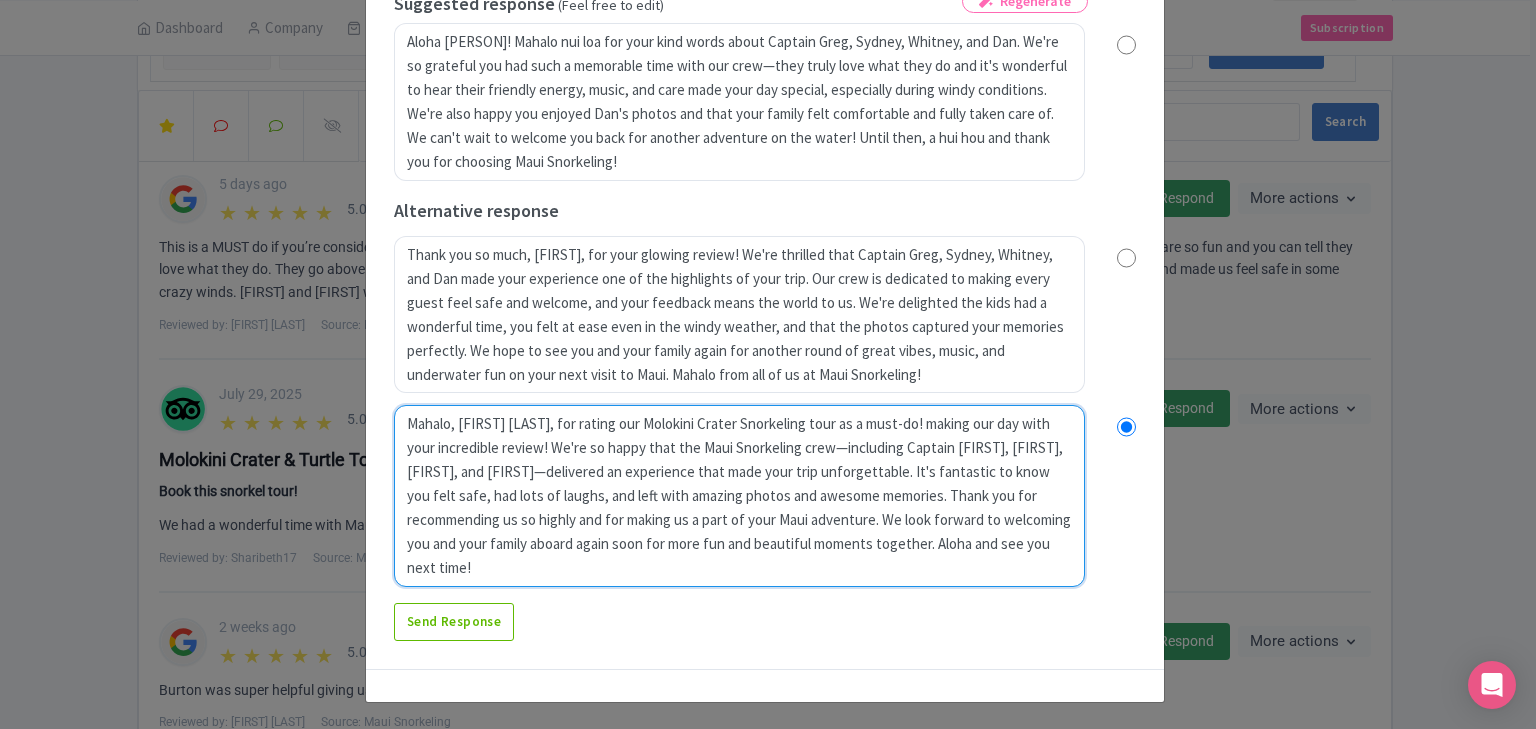 type 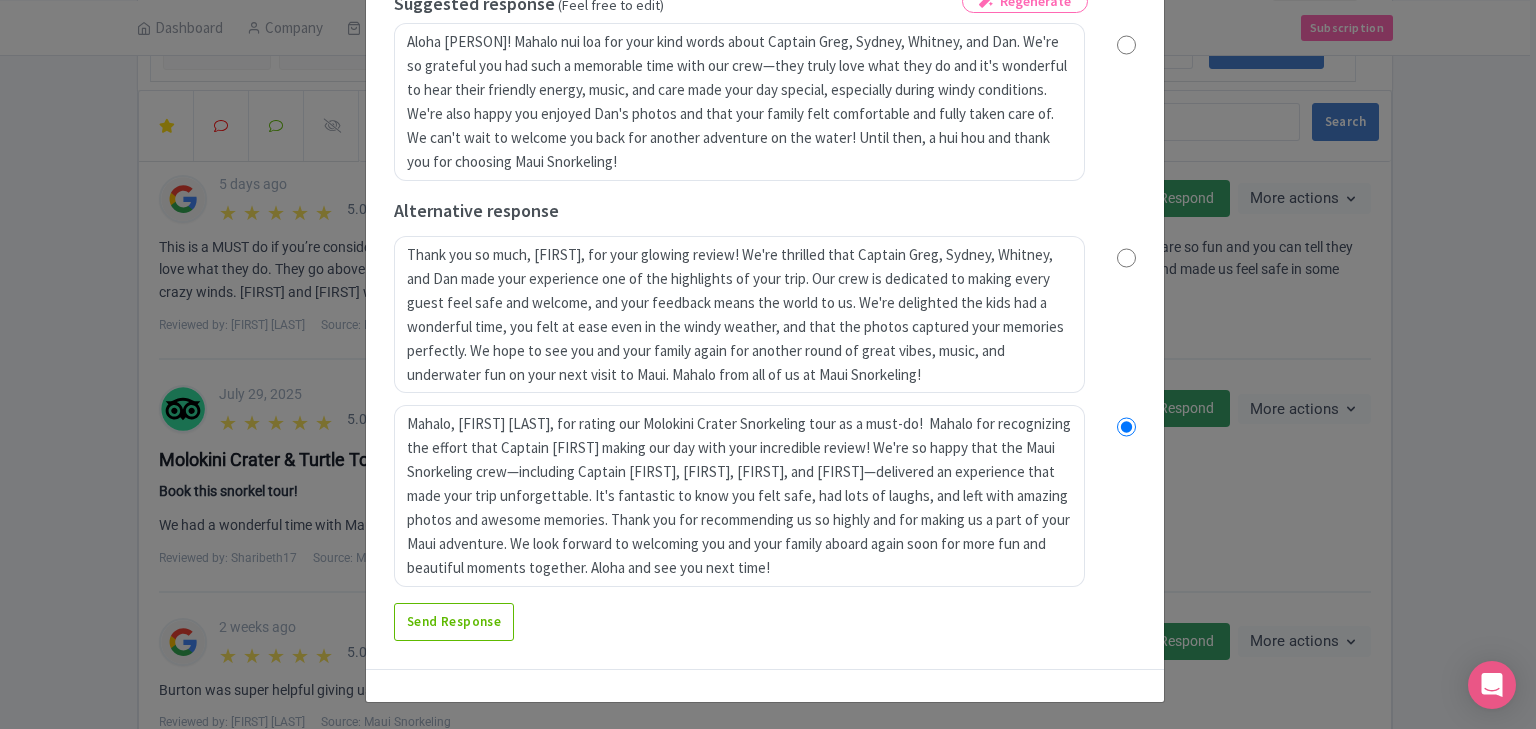 click on "[TIME]
[STARS] Stars
This is a MUST do if you’re considering a snorkel tour/water activity! Hands down one of the best parts of our trip was Captain Greg and his amazing crew! They are so fun and you can tell they love what they do. They go above and beyond to make sure everyone was comfortable and taken care of. Greg played awesome music, kept everyone laughing and made us feel safe in some crazy winds. Sydney and Whitney were so sweet to the kids and kept checking on everyone to make sure they were doing alright and having fun. Dan the photographer got incredible shots of us underwater and was super patient and even had pics downloaded and ready to see by the end of the ride . Such an amazing crew, great energy and awesome vibes! Will be coming back our next time here for sure and you should make it at the top of your list!
Reviewed by: [FIRST] [LAST]
Regenerate
[BOOLEAN]
Suggested response
(Feel free to edit)" at bounding box center (765, 151) 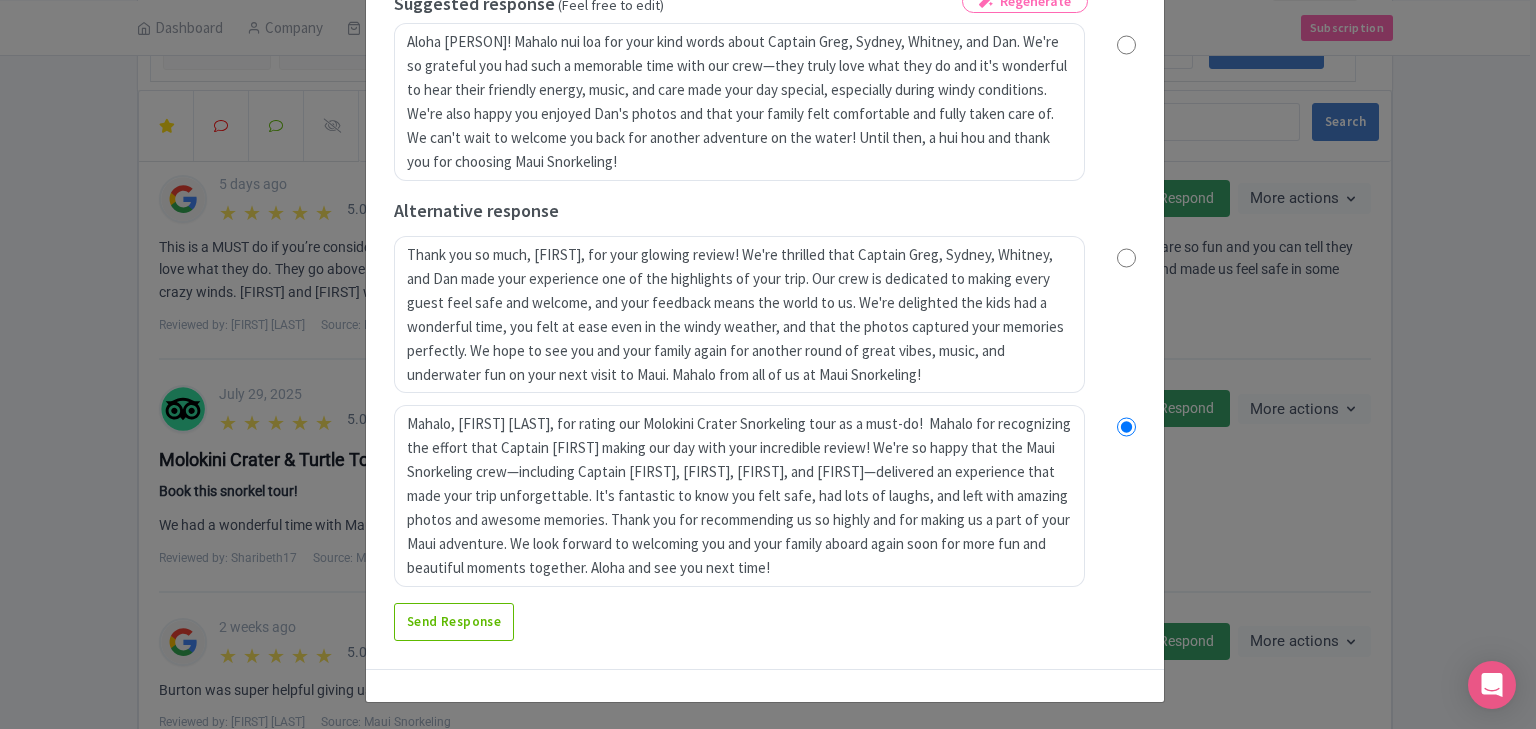 scroll, scrollTop: 456, scrollLeft: 0, axis: vertical 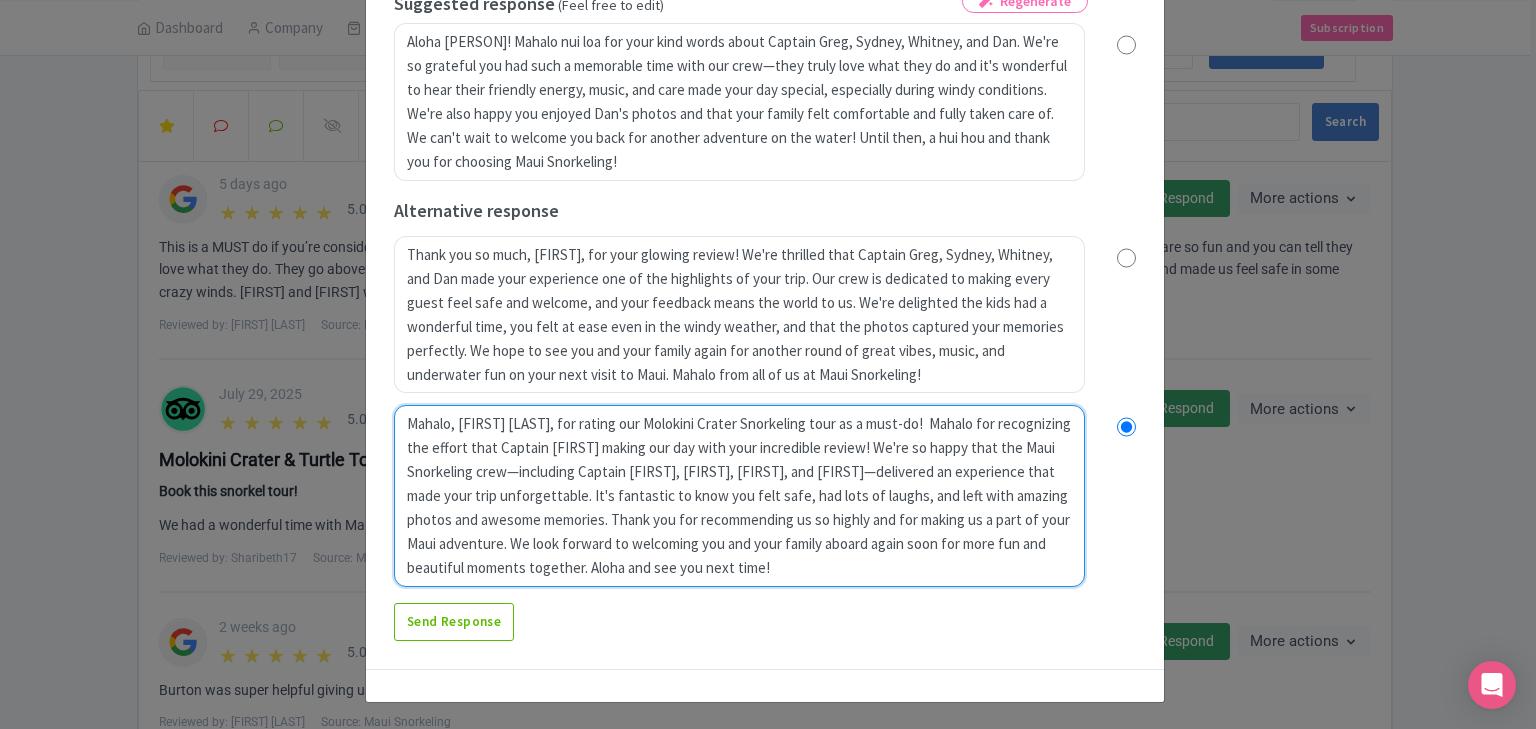 click on "Mahalo, [FIRST], for making our day with your incredible review! We're so happy that the Maui Snorkeling crew—including Captain [NAME], [NAME], [NAME], and [NAME]—delivered an experience that made your trip unforgettable. It's fantastic to know you felt safe, had lots of laughs, and left with amazing photos and awesome memories. Thank you for recommending us so highly and for making us a part of your Maui adventure. We look forward to welcoming you and your family aboard again soon for more fun and beautiful moments together. Aloha and see you next time!" at bounding box center [739, 496] 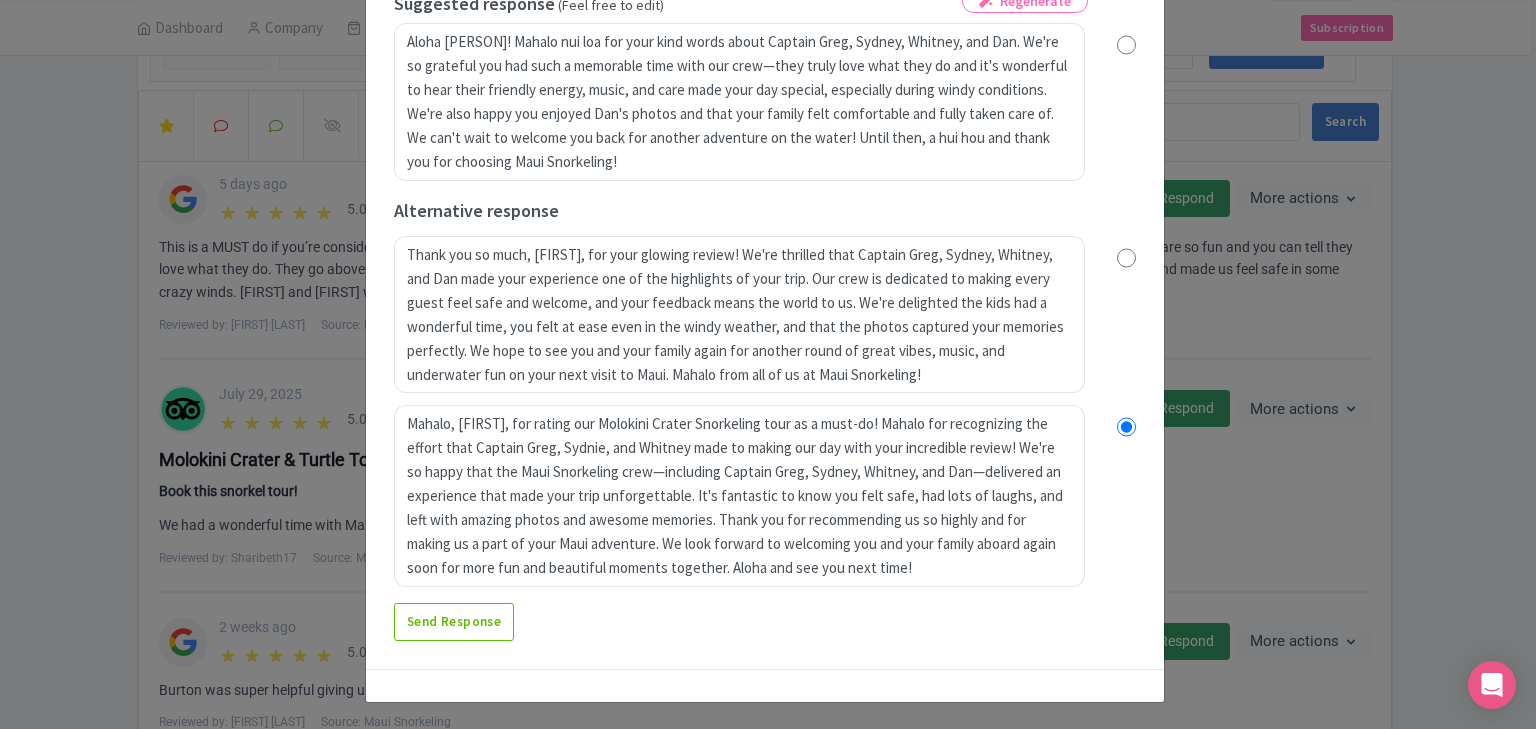 click on "[TIME]
[STARS] Stars
This is a MUST do if you’re considering a snorkel tour/water activity! Hands down one of the best parts of our trip was Captain Greg and his amazing crew! They are so fun and you can tell they love what they do. They go above and beyond to make sure everyone was comfortable and taken care of. Greg played awesome music, kept everyone laughing and made us feel safe in some crazy winds. Sydney and Whitney were so sweet to the kids and kept checking on everyone to make sure they were doing alright and having fun. Dan the photographer got incredible shots of us underwater and was super patient and even had pics downloaded and ready to see by the end of the ride . Such an amazing crew, great energy and awesome vibes! Will be coming back our next time here for sure and you should make it at the top of your list!
Reviewed by: [FIRST] [LAST]
Regenerate
[BOOLEAN]
Suggested response
(Feel free to edit)" at bounding box center (765, 151) 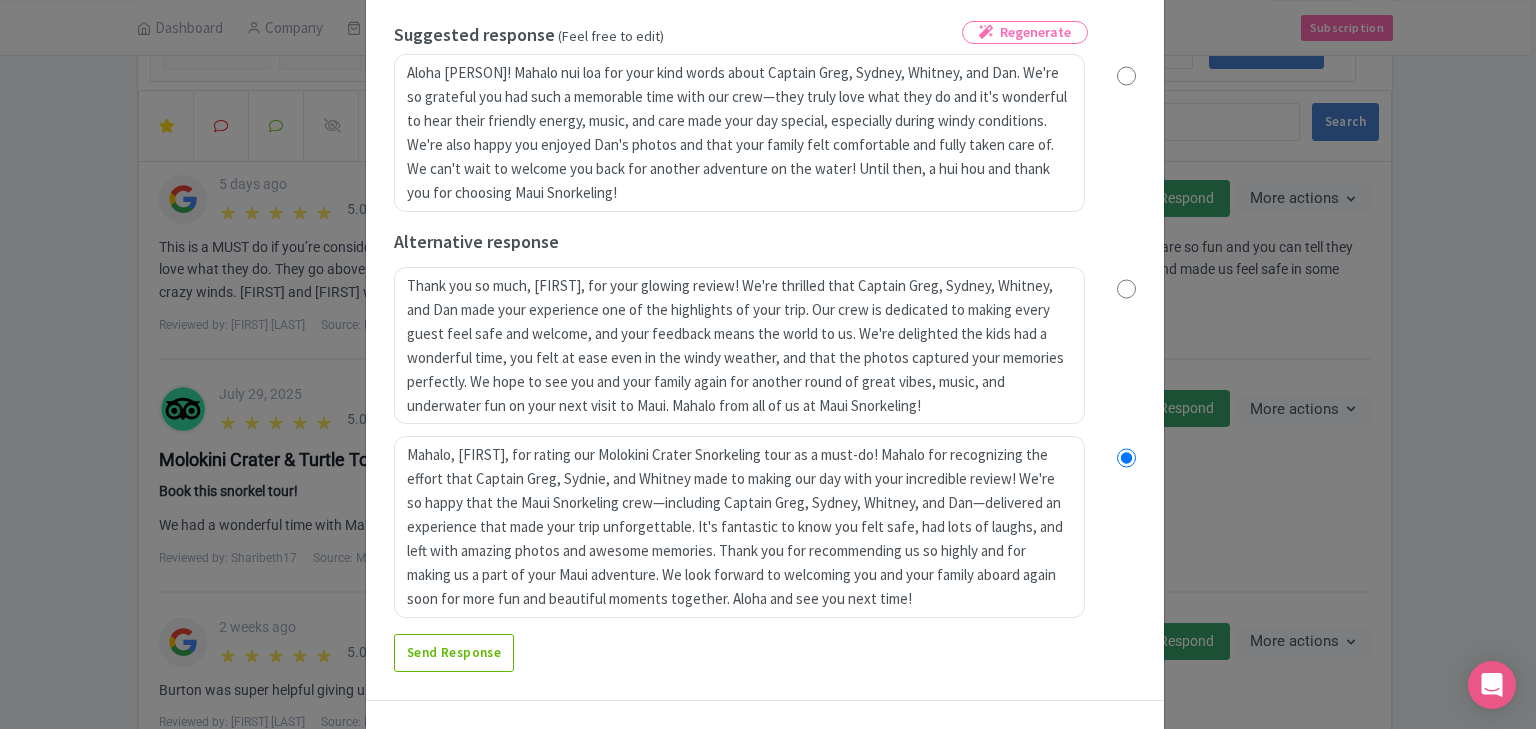 scroll, scrollTop: 456, scrollLeft: 0, axis: vertical 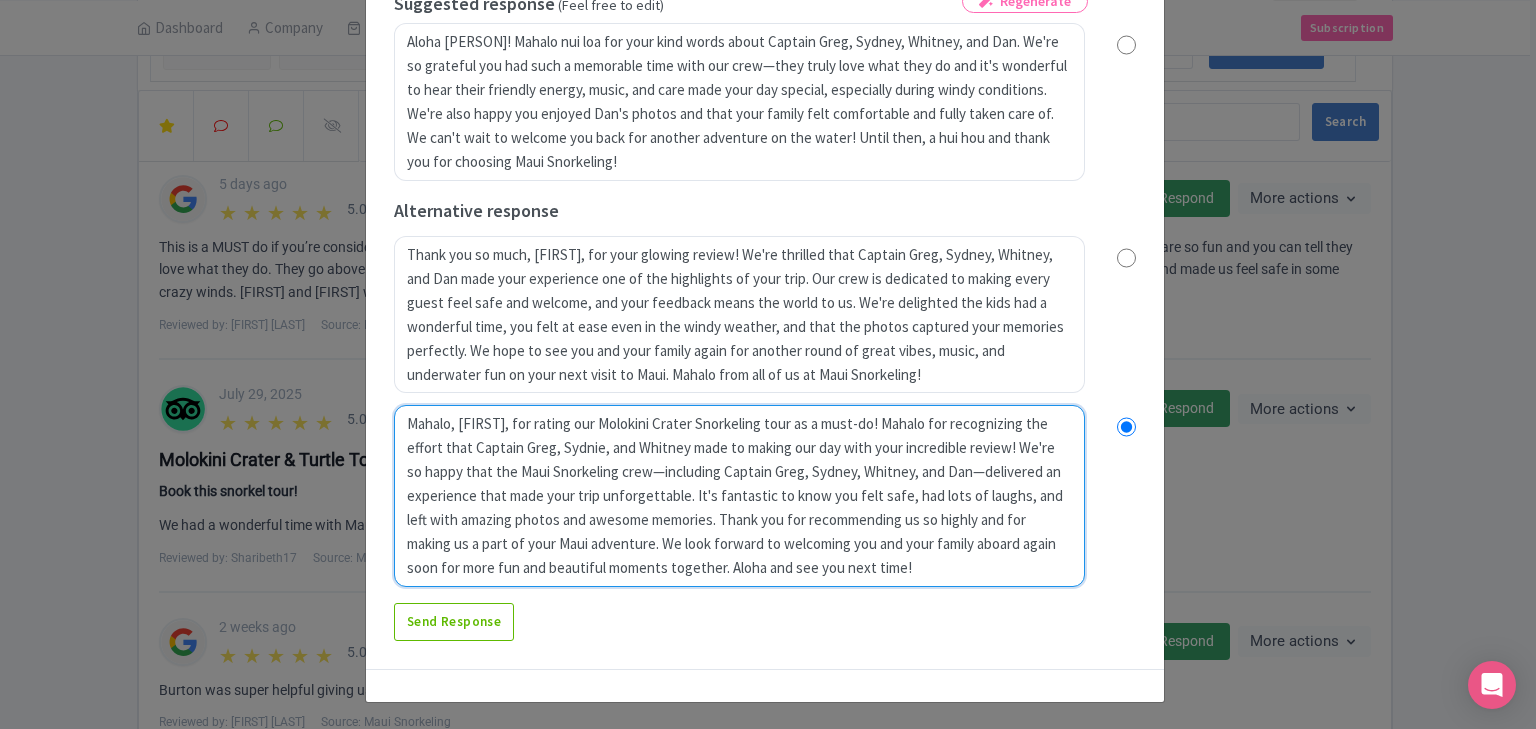 click on "Mahalo, [FIRST], for making our day with your incredible review! We're so happy that the Maui Snorkeling crew—including Captain [NAME], [NAME], [NAME], and [NAME]—delivered an experience that made your trip unforgettable. It's fantastic to know you felt safe, had lots of laughs, and left with amazing photos and awesome memories. Thank you for recommending us so highly and for making us a part of your Maui adventure. We look forward to welcoming you and your family aboard again soon for more fun and beautiful moments together. Aloha and see you next time!" at bounding box center [739, 496] 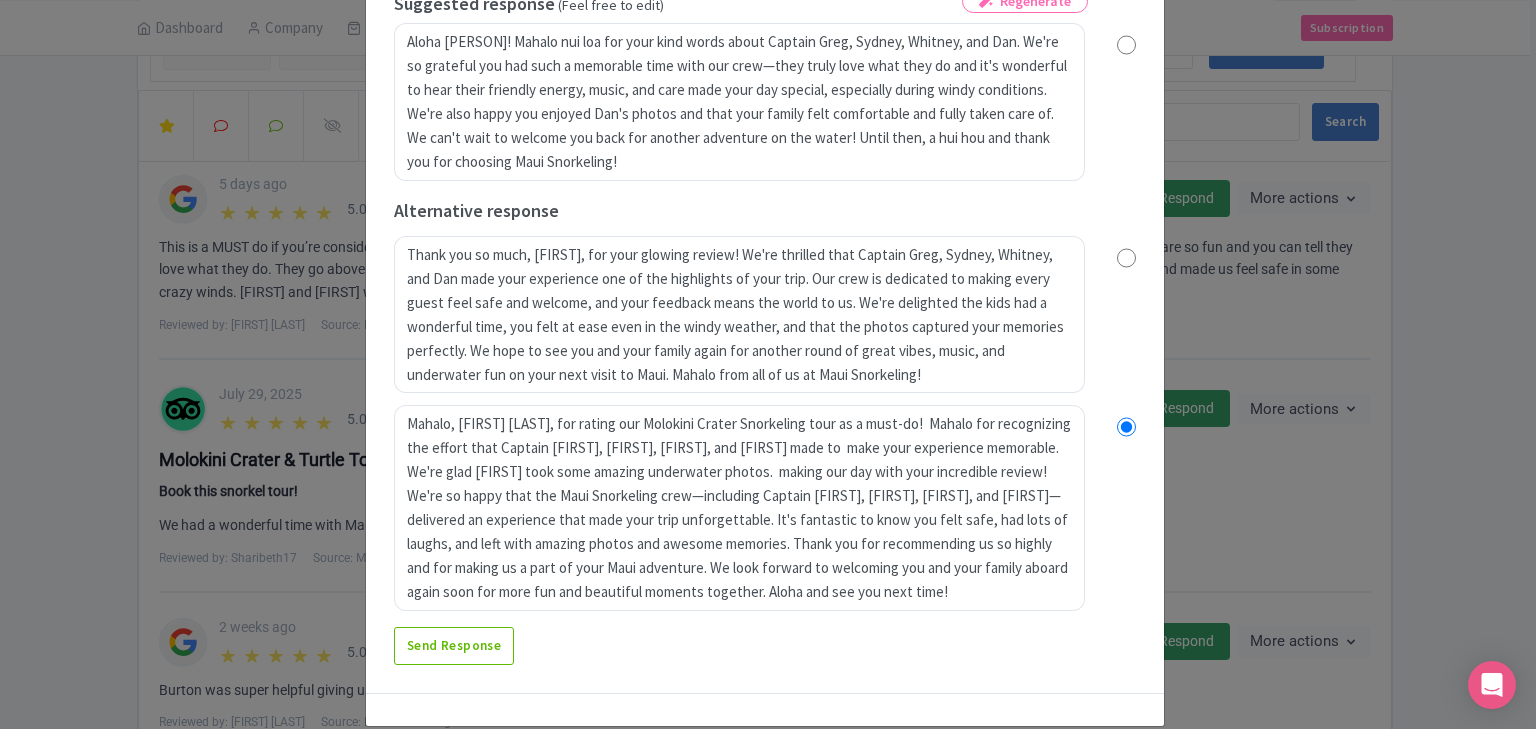 click on "[TIME]
[STARS] Stars
This is a MUST do if you’re considering a snorkel tour/water activity! Hands down one of the best parts of our trip was Captain Greg and his amazing crew! They are so fun and you can tell they love what they do. They go above and beyond to make sure everyone was comfortable and taken care of. Greg played awesome music, kept everyone laughing and made us feel safe in some crazy winds. Sydney and Whitney were so sweet to the kids and kept checking on everyone to make sure they were doing alright and having fun. Dan the photographer got incredible shots of us underwater and was super patient and even had pics downloaded and ready to see by the end of the ride . Such an amazing crew, great energy and awesome vibes! Will be coming back our next time here for sure and you should make it at the top of your list!
Reviewed by: [FIRST] [LAST]
Regenerate
[BOOLEAN]
Suggested response
(Feel free to edit)" at bounding box center (765, 163) 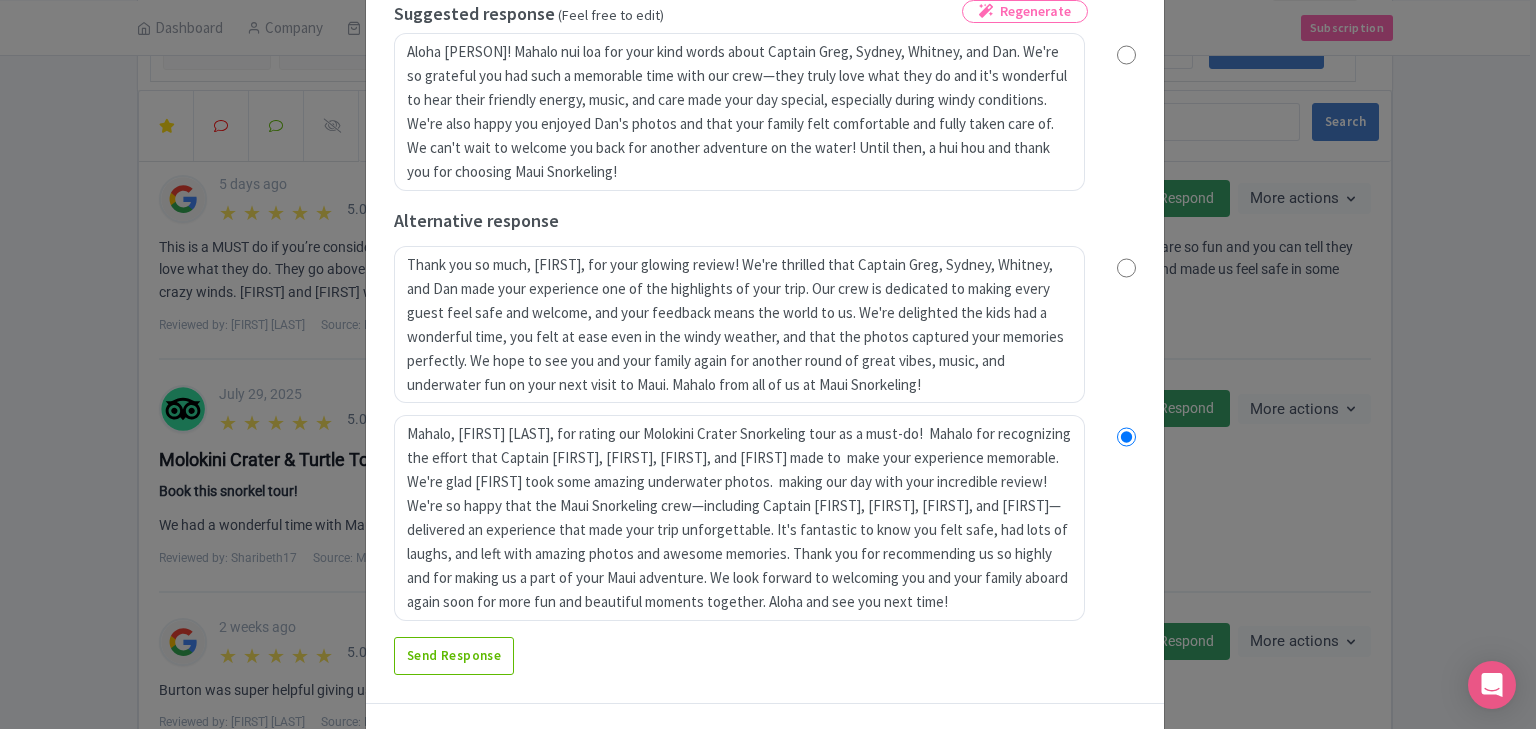 scroll, scrollTop: 456, scrollLeft: 0, axis: vertical 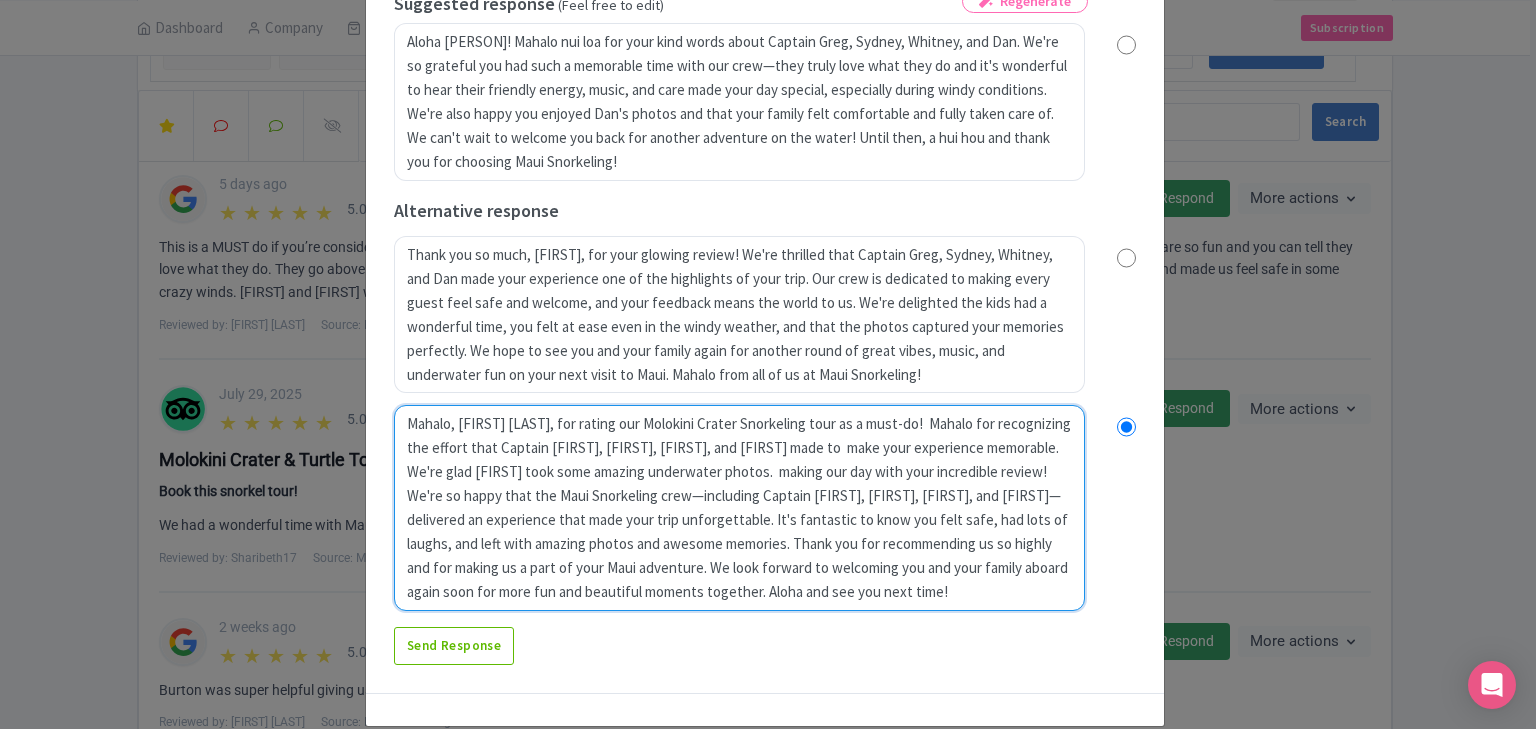 click on "Mahalo, [FIRST], for making our day with your incredible review! We're so happy that the Maui Snorkeling crew—including Captain [NAME], [NAME], [NAME], and [NAME]—delivered an experience that made your trip unforgettable. It's fantastic to know you felt safe, had lots of laughs, and left with amazing photos and awesome memories. Thank you for recommending us so highly and for making us a part of your Maui adventure. We look forward to welcoming you and your family aboard again soon for more fun and beautiful moments together. Aloha and see you next time!" at bounding box center [739, 508] 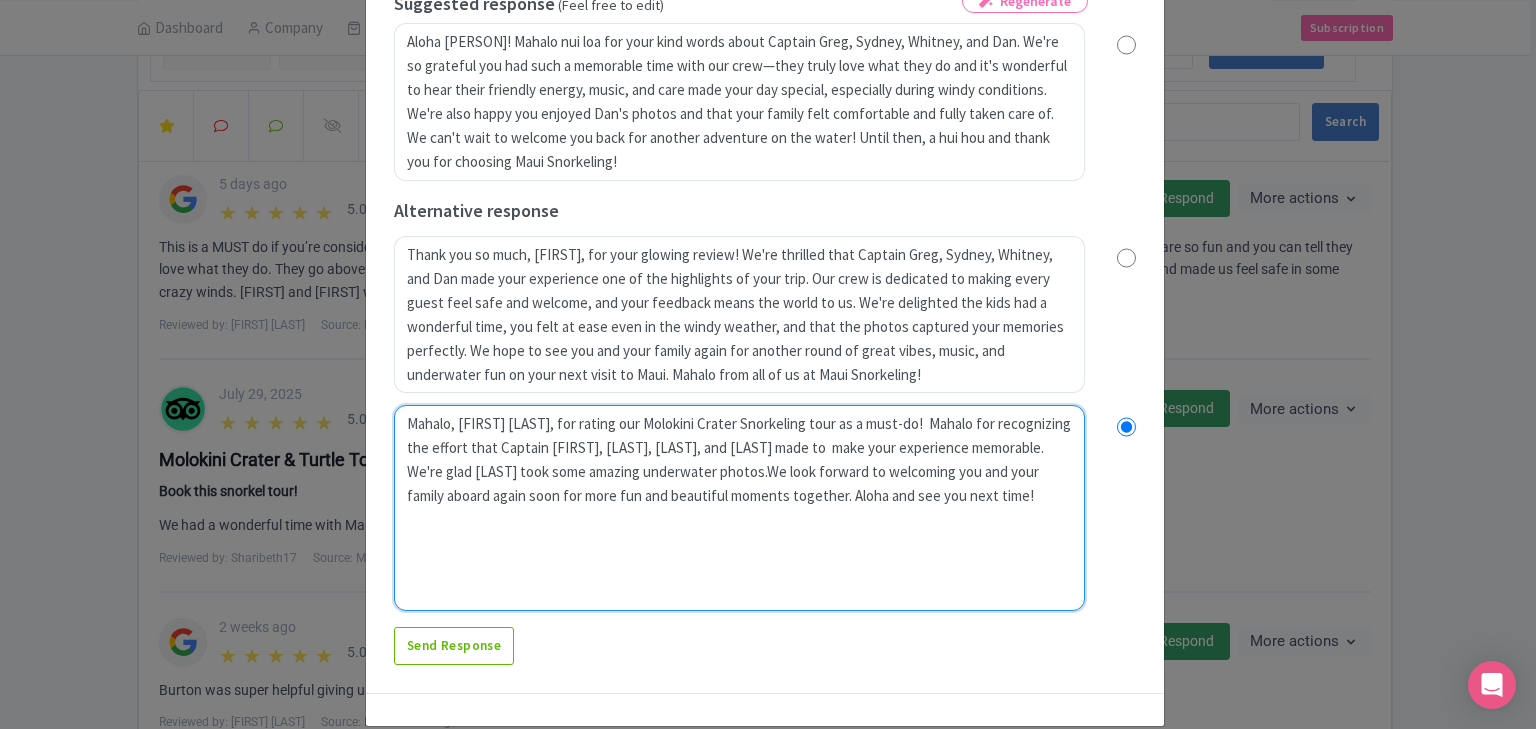 scroll, scrollTop: 384, scrollLeft: 0, axis: vertical 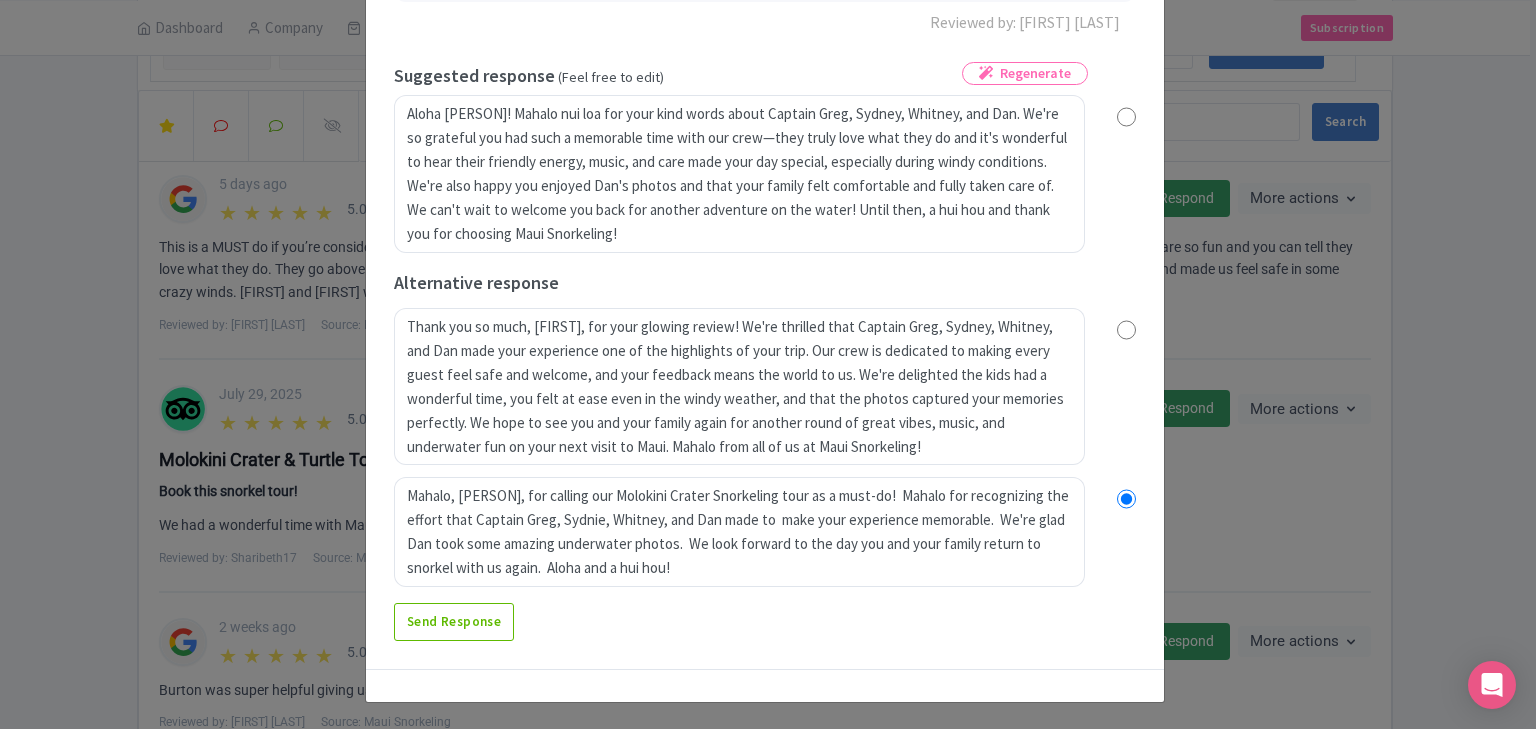 click on "[TIME]
[STARS] Stars
This is a MUST do if you’re considering a snorkel tour/water activity! Hands down one of the best parts of our trip was Captain Greg and his amazing crew! They are so fun and you can tell they love what they do. They go above and beyond to make sure everyone was comfortable and taken care of. Greg played awesome music, kept everyone laughing and made us feel safe in some crazy winds. Sydney and Whitney were so sweet to the kids and kept checking on everyone to make sure they were doing alright and having fun. Dan the photographer got incredible shots of us underwater and was super patient and even had pics downloaded and ready to see by the end of the ride . Such an amazing crew, great energy and awesome vibes! Will be coming back our next time here for sure and you should make it at the top of your list!
Reviewed by: [FIRST] [LAST]
Regenerate
[BOOLEAN]
Suggested response
(Feel free to edit)" at bounding box center (765, 187) 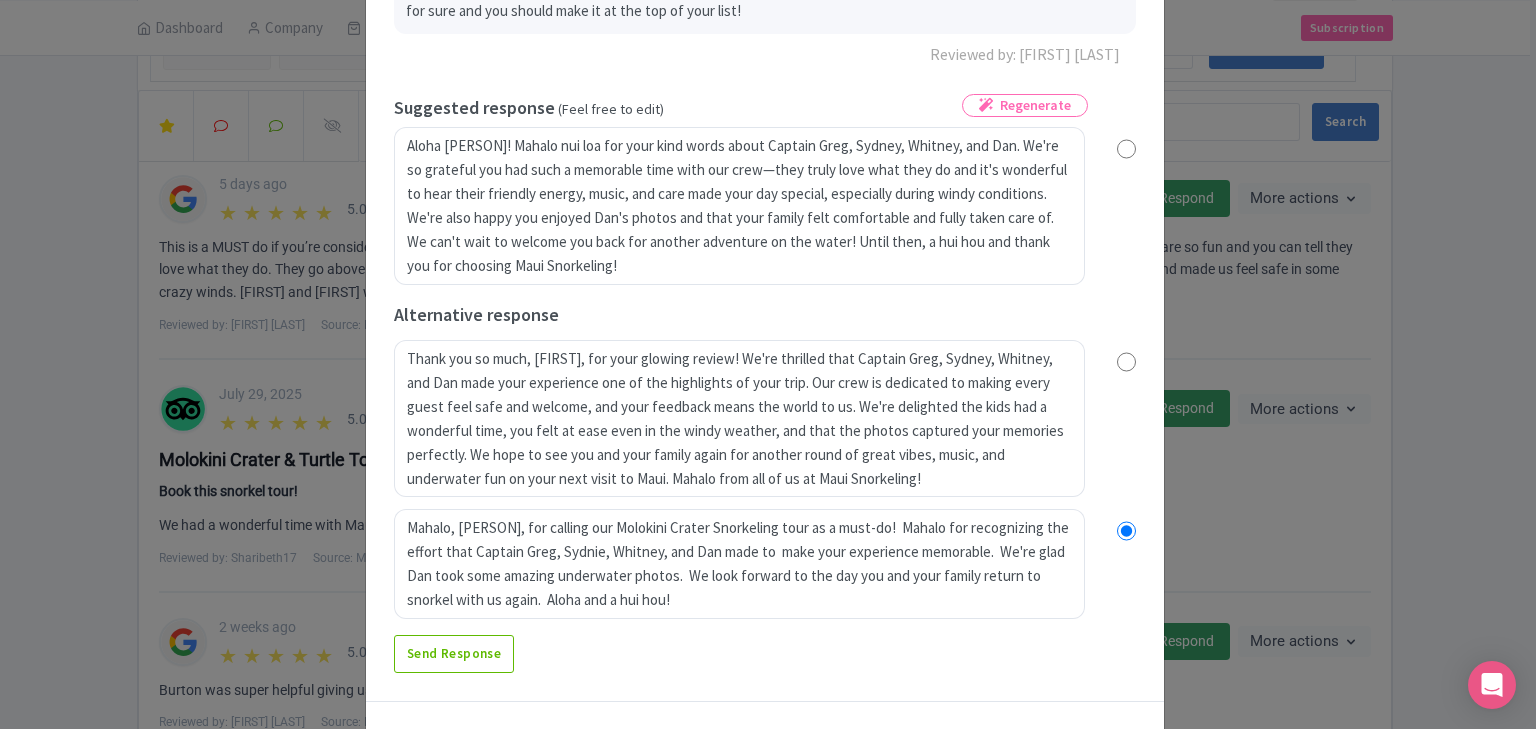 scroll, scrollTop: 320, scrollLeft: 0, axis: vertical 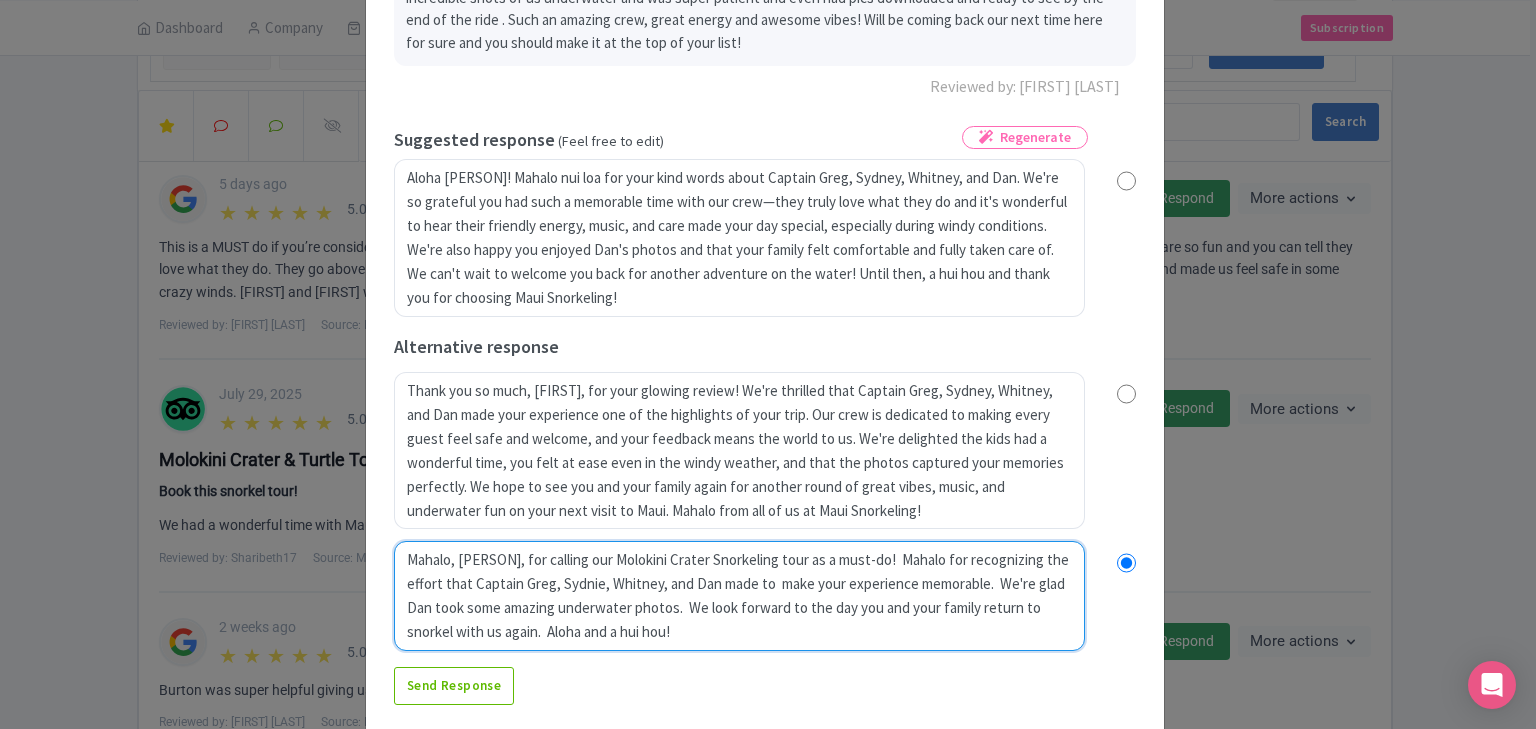 click on "Mahalo, [FIRST], for making our day with your incredible review! We're so happy that the Maui Snorkeling crew—including Captain [NAME], [NAME], [NAME], and [NAME]—delivered an experience that made your trip unforgettable. It's fantastic to know you felt safe, had lots of laughs, and left with amazing photos and awesome memories. Thank you for recommending us so highly and for making us a part of your Maui adventure. We look forward to welcoming you and your family aboard again soon for more fun and beautiful moments together. Aloha and see you next time!" at bounding box center (739, 596) 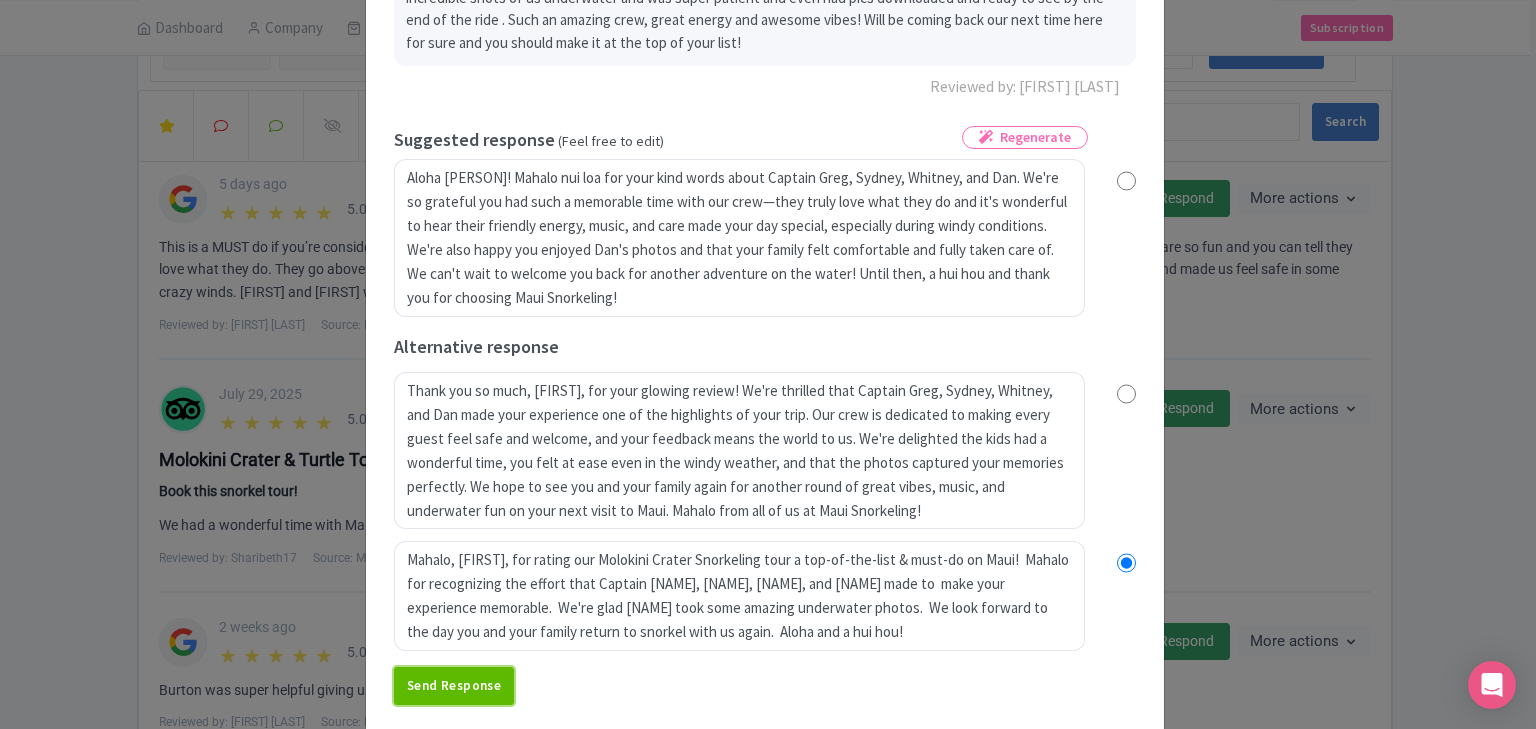 click on "Send Response" at bounding box center (454, 686) 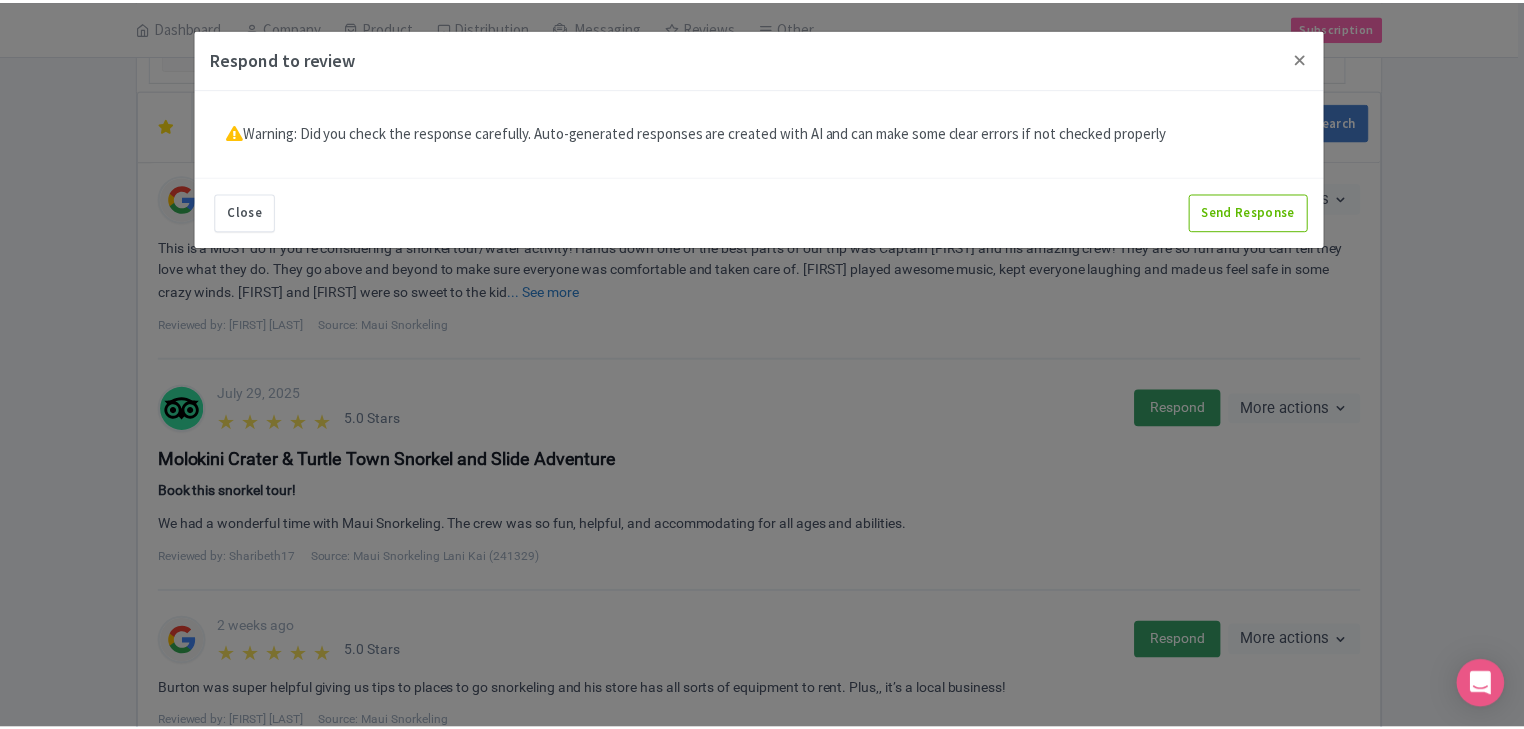 scroll, scrollTop: 0, scrollLeft: 0, axis: both 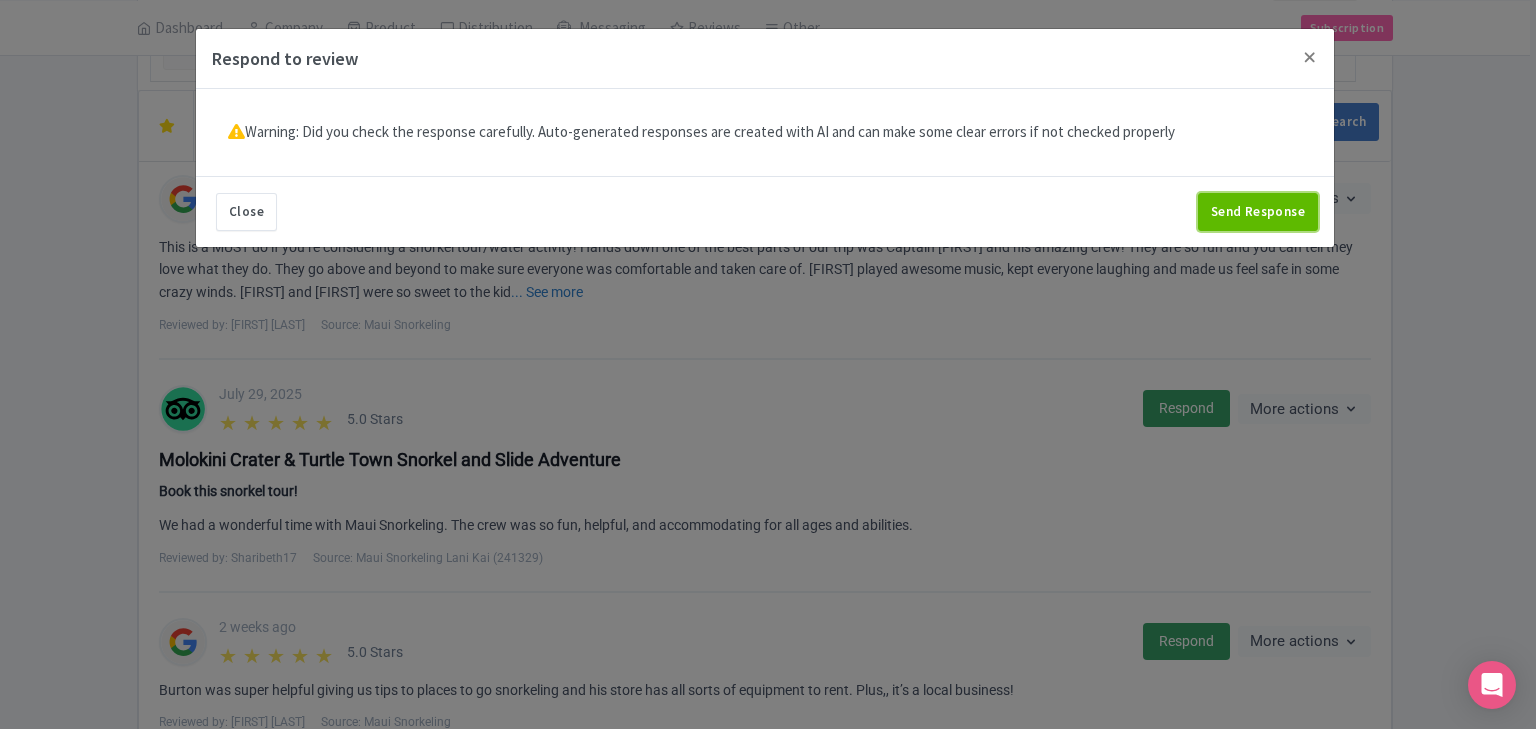 click on "Send Response" at bounding box center (1258, 212) 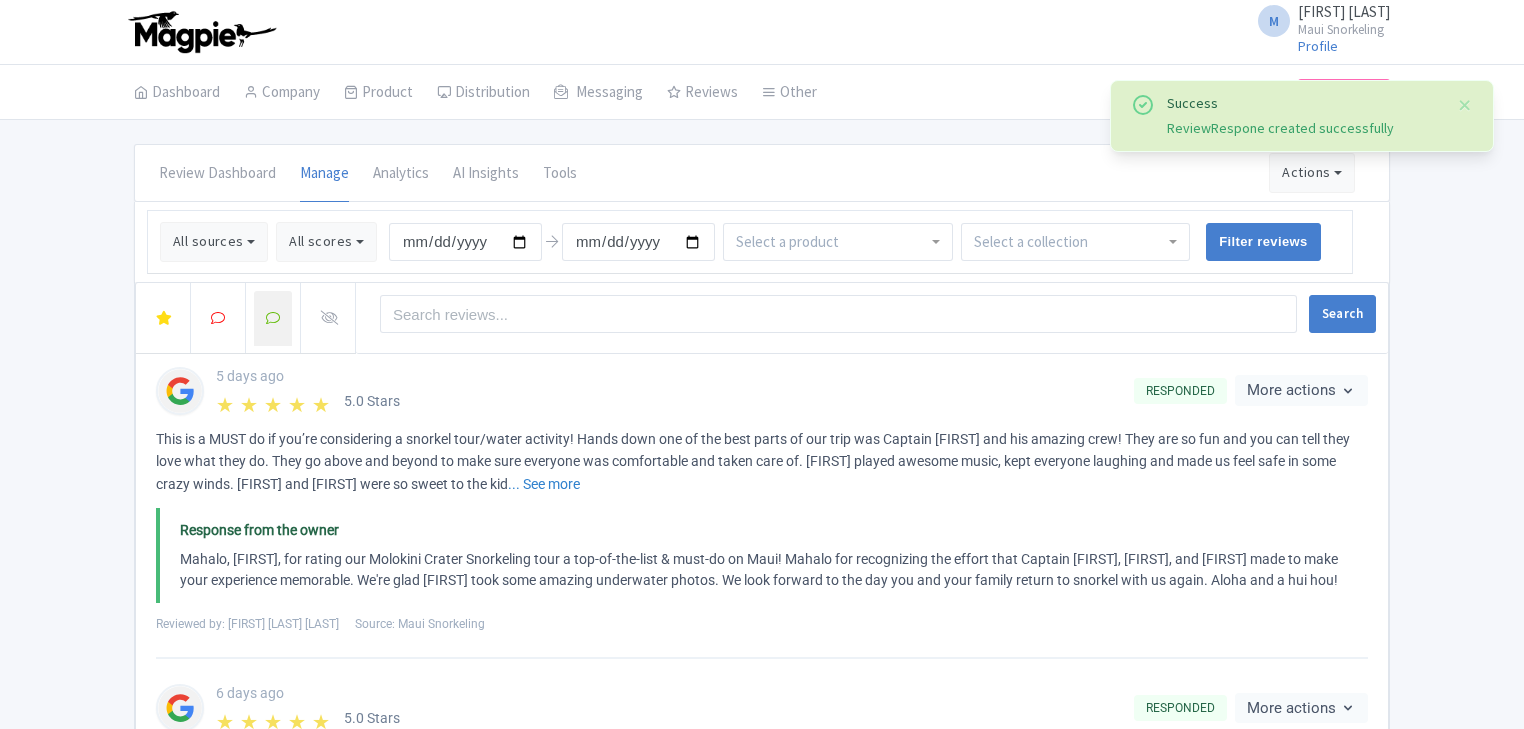 scroll, scrollTop: 0, scrollLeft: 0, axis: both 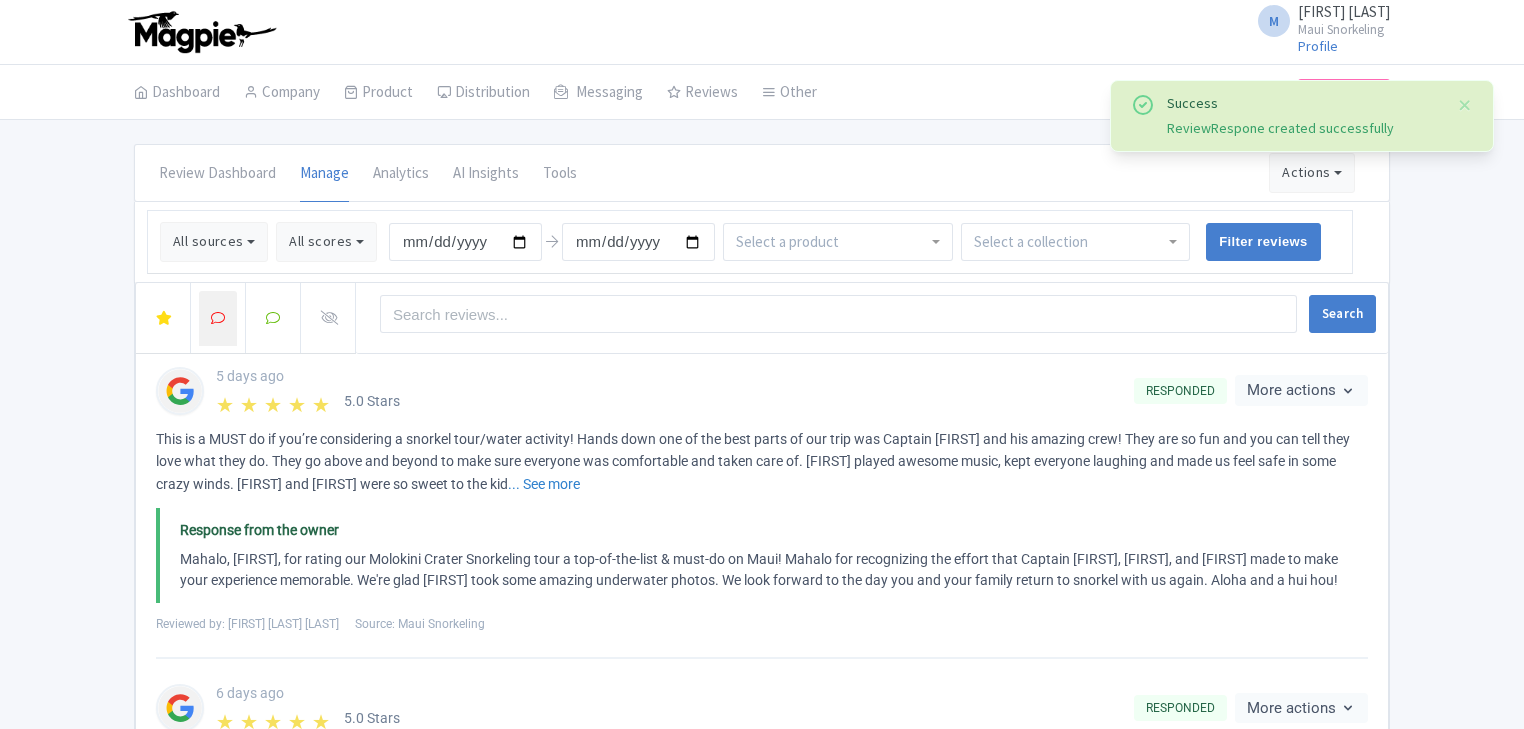 click at bounding box center [218, 318] 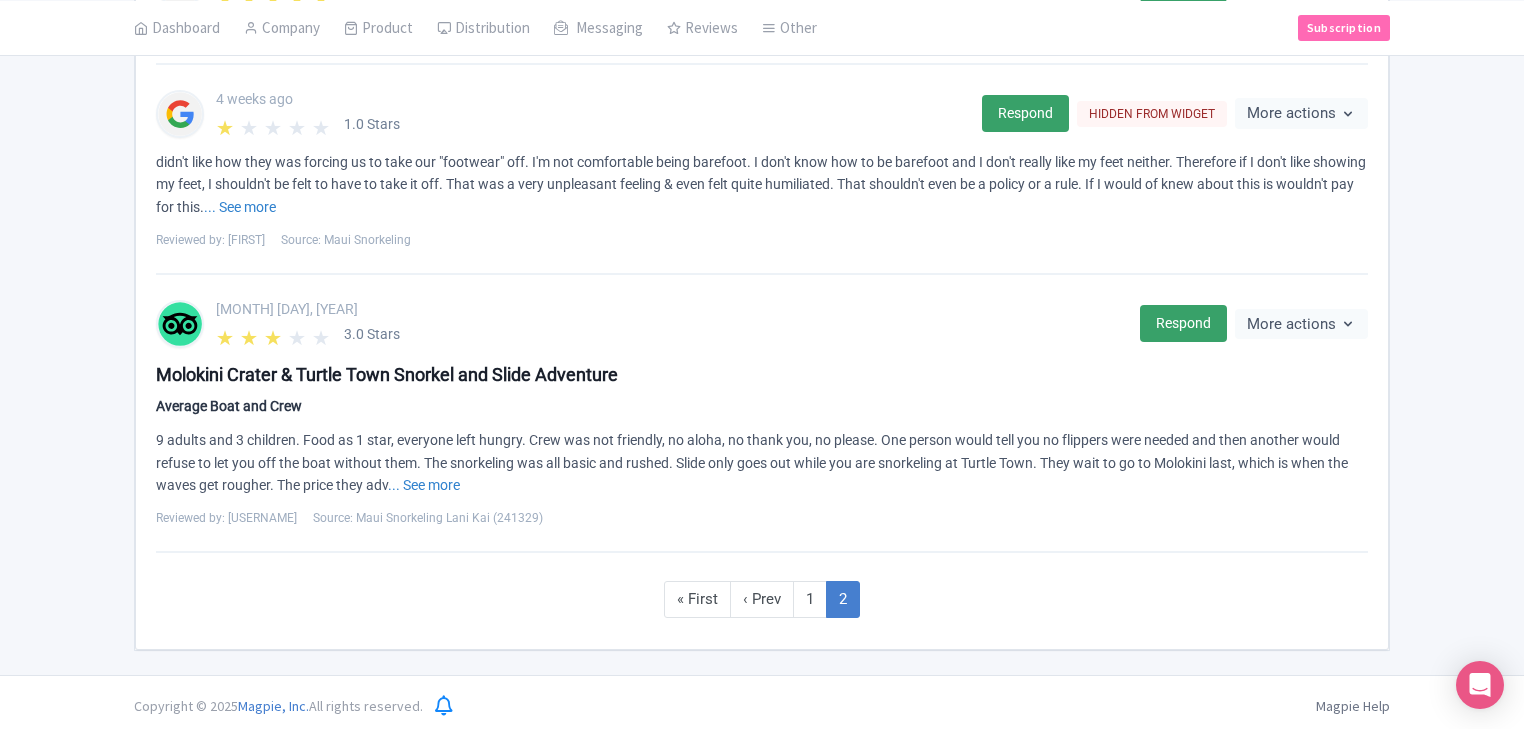 scroll, scrollTop: 1333, scrollLeft: 0, axis: vertical 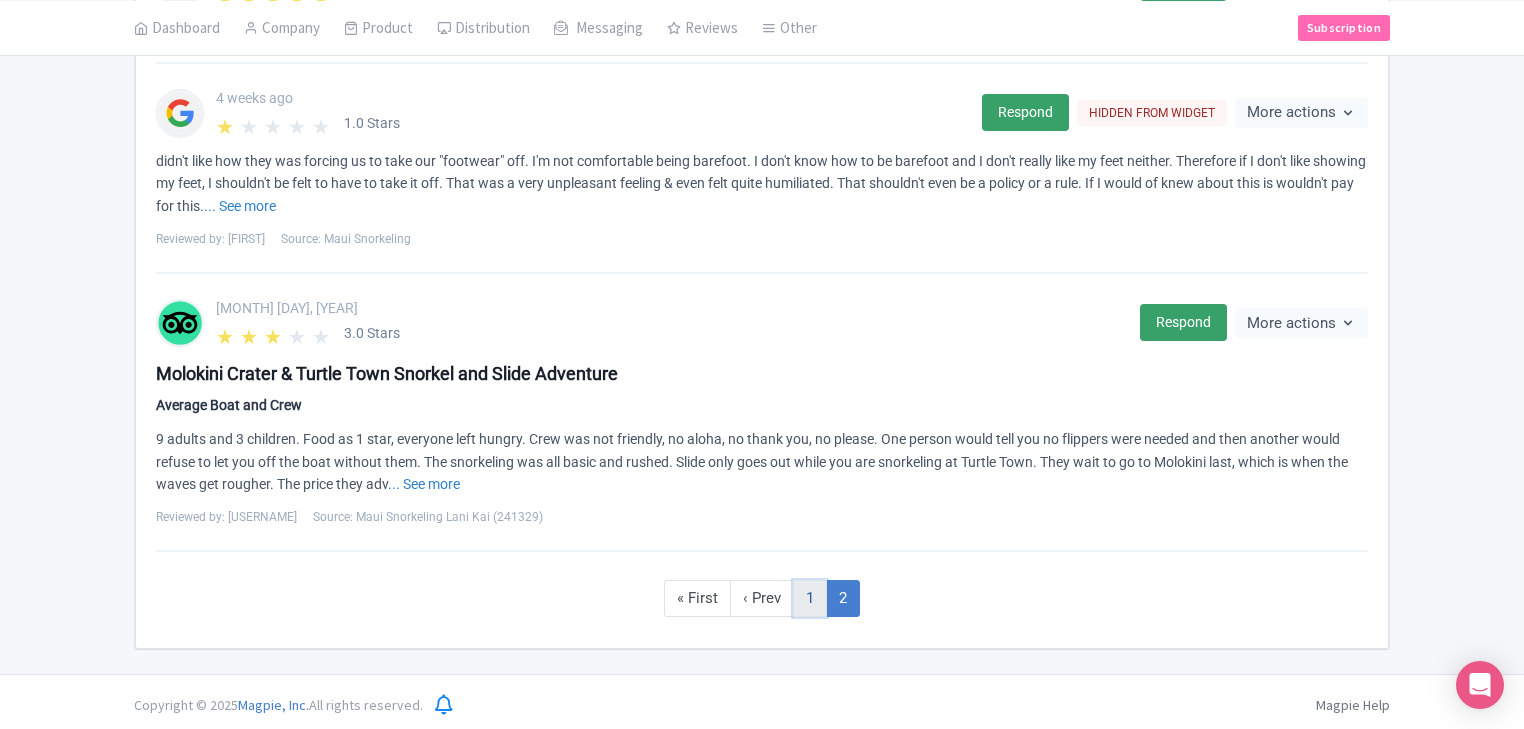 click on "1" at bounding box center [810, 598] 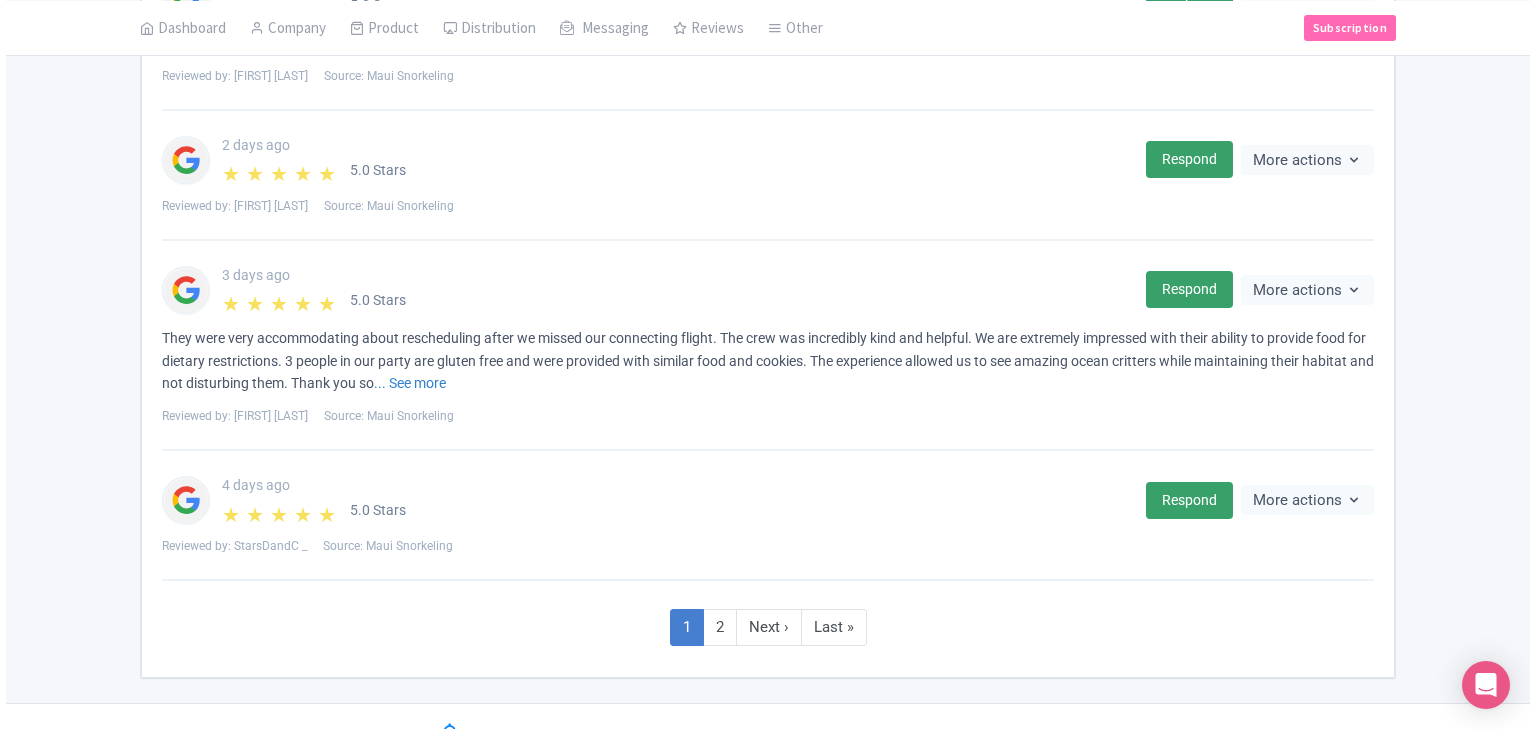 scroll, scrollTop: 1492, scrollLeft: 0, axis: vertical 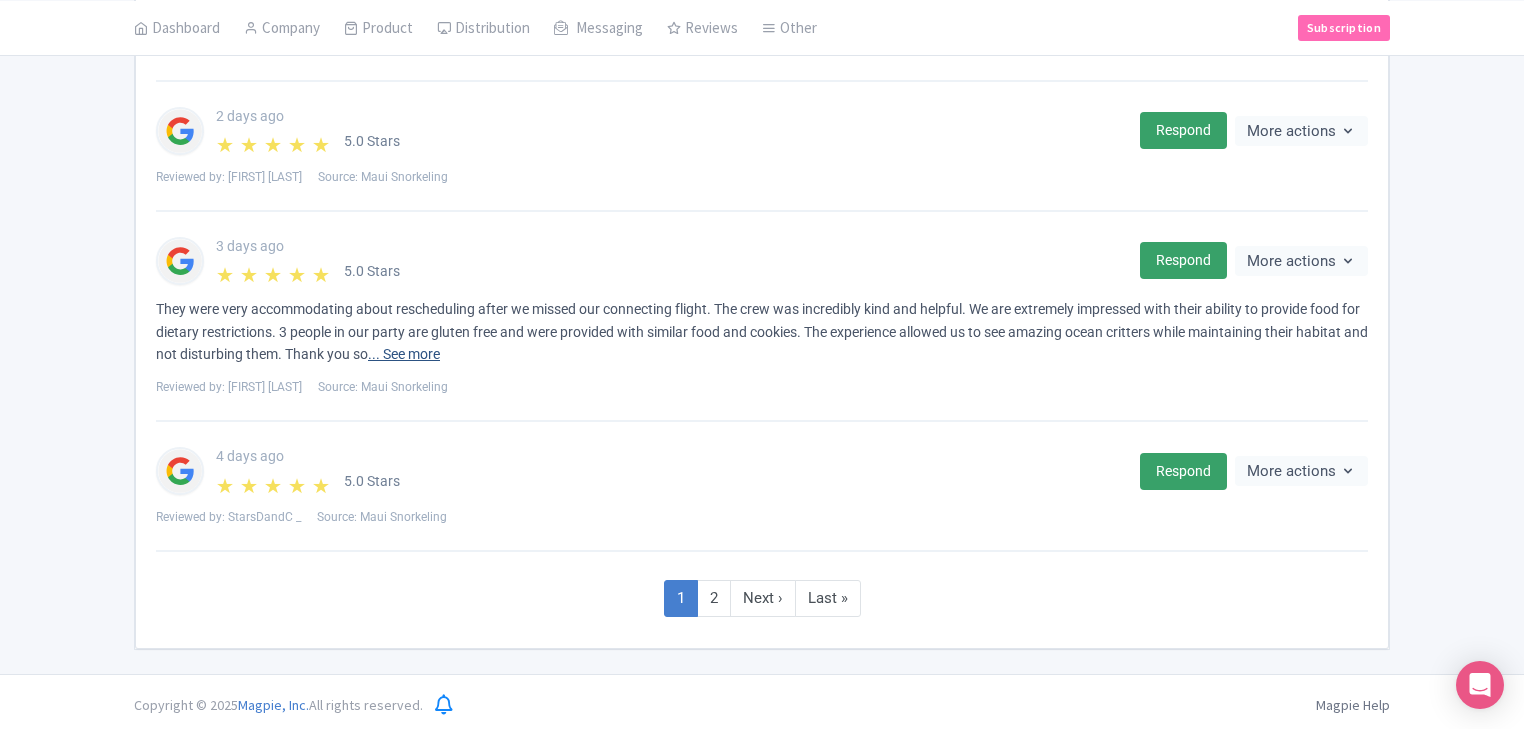 click on "... See more" at bounding box center (404, 354) 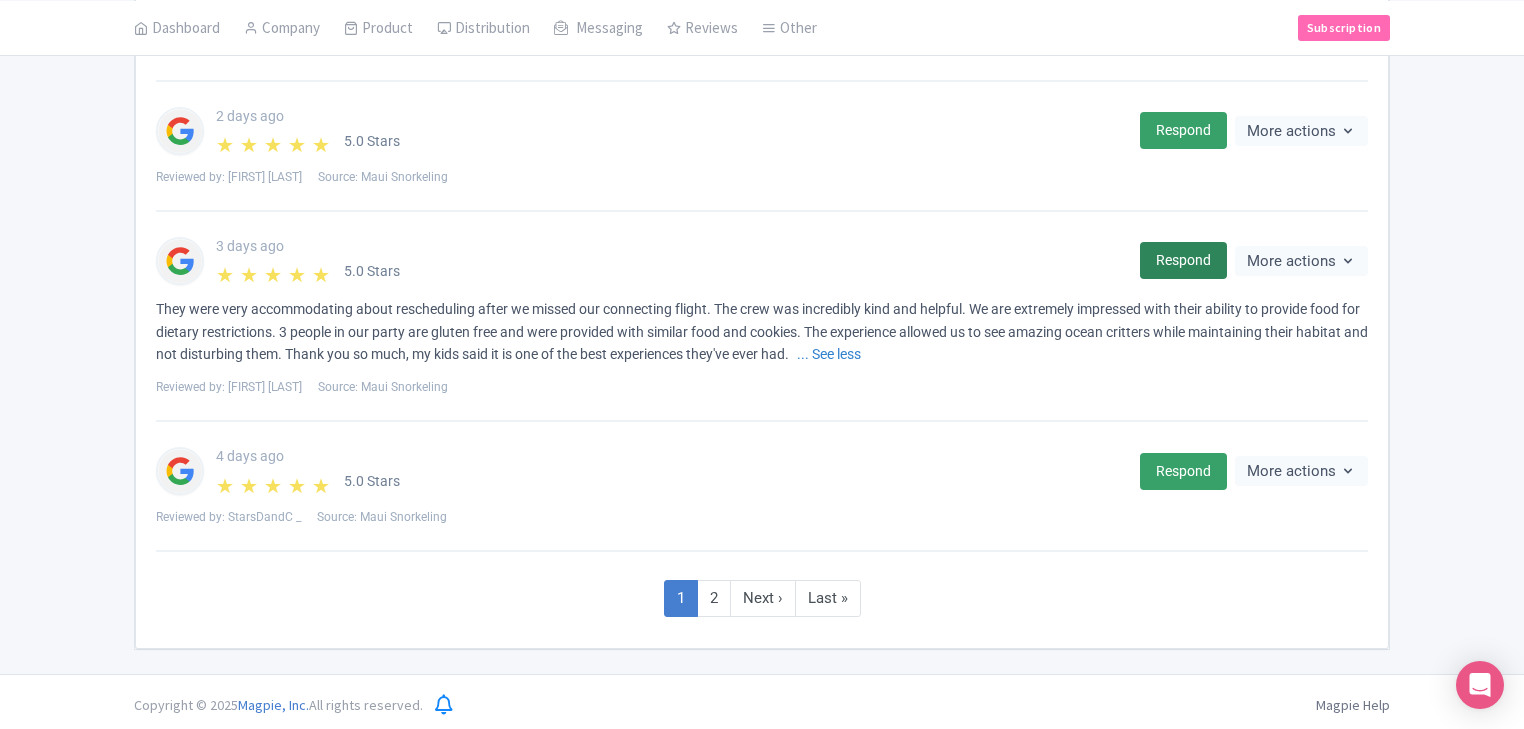 click on "Respond" at bounding box center (1183, 260) 